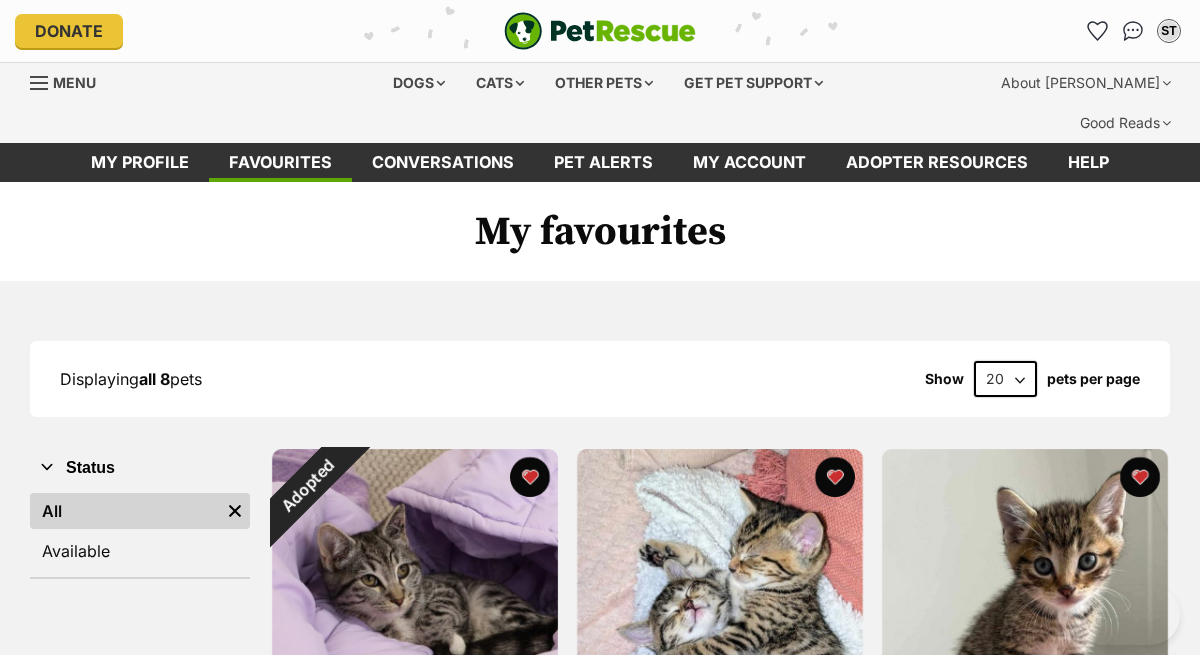 scroll, scrollTop: 0, scrollLeft: 0, axis: both 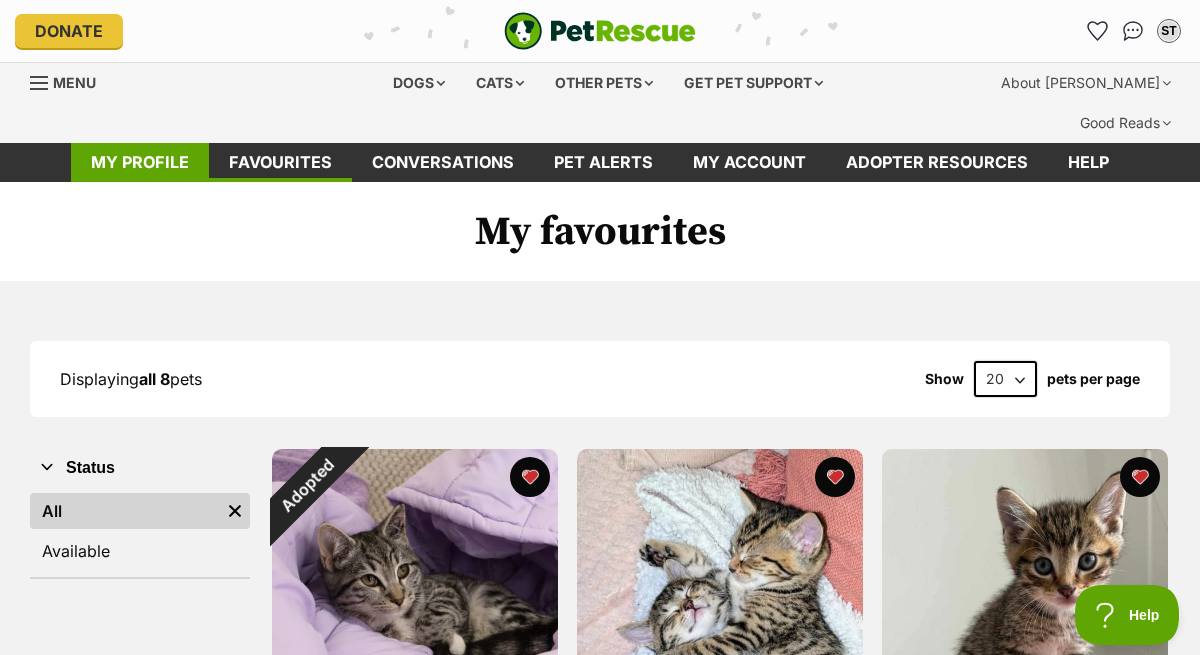 click on "My profile" at bounding box center (140, 162) 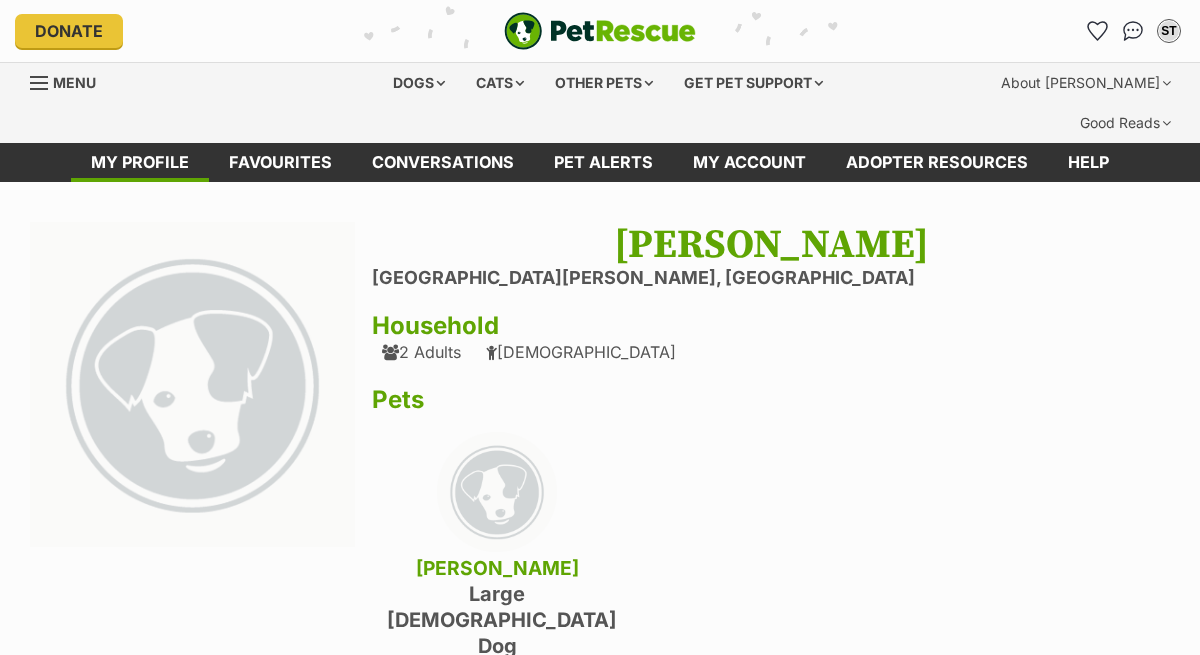 scroll, scrollTop: 0, scrollLeft: 0, axis: both 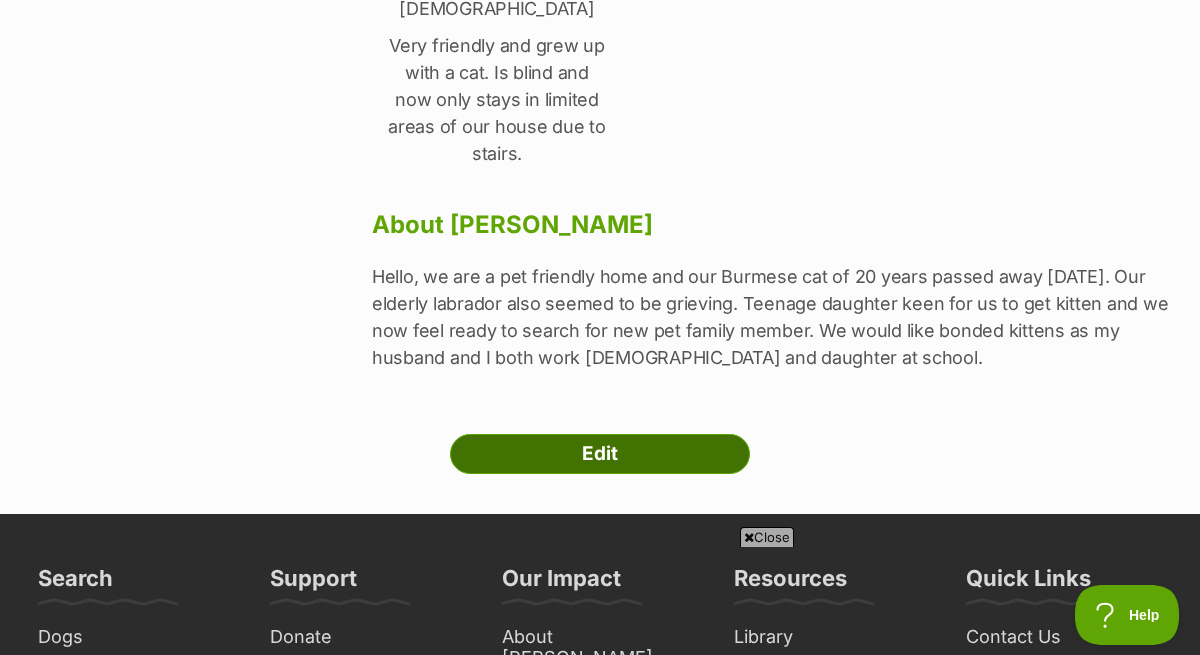 click on "Edit" at bounding box center [600, 454] 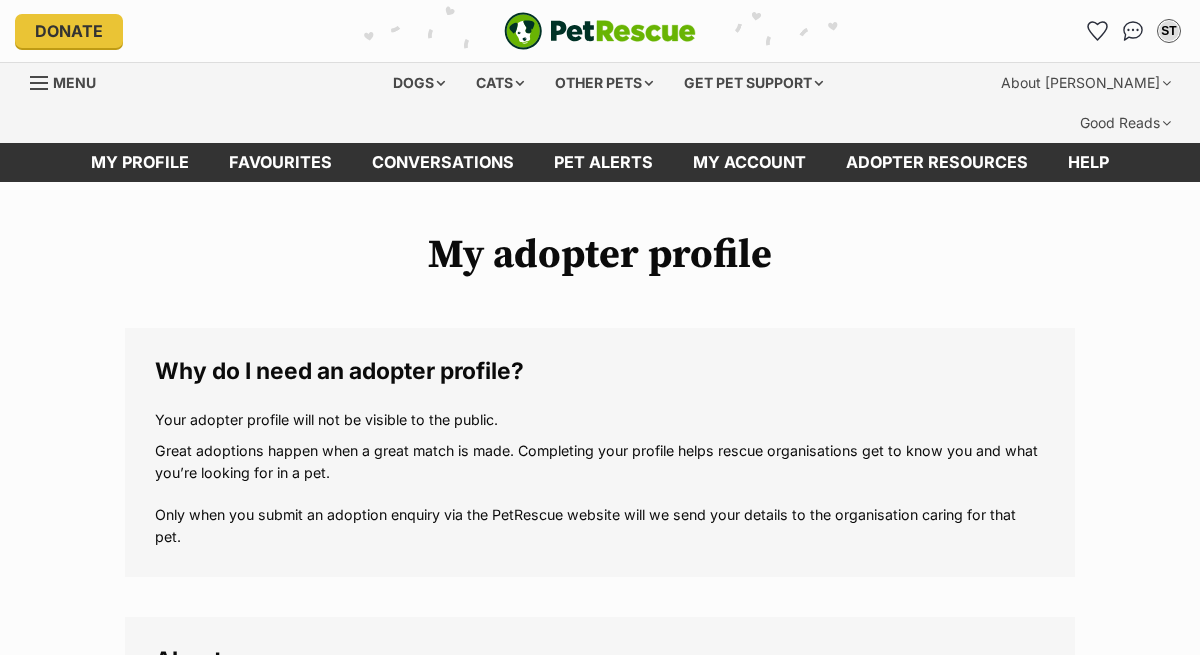 scroll, scrollTop: 0, scrollLeft: 0, axis: both 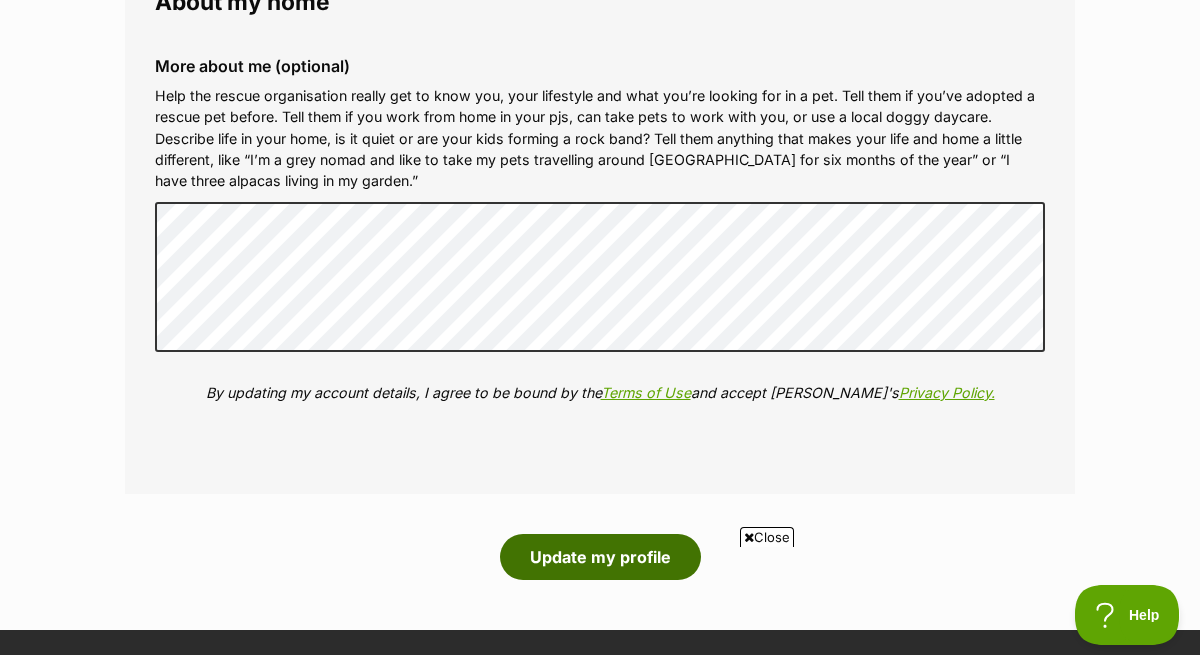 click on "Update my profile" at bounding box center (600, 557) 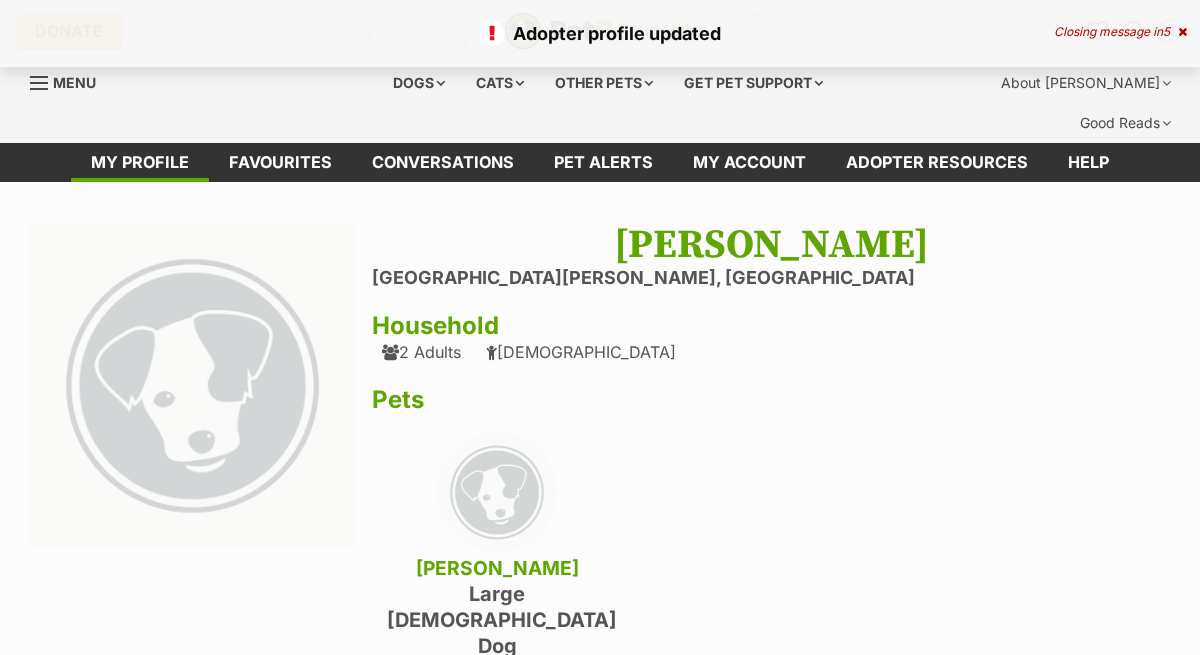 scroll, scrollTop: 0, scrollLeft: 0, axis: both 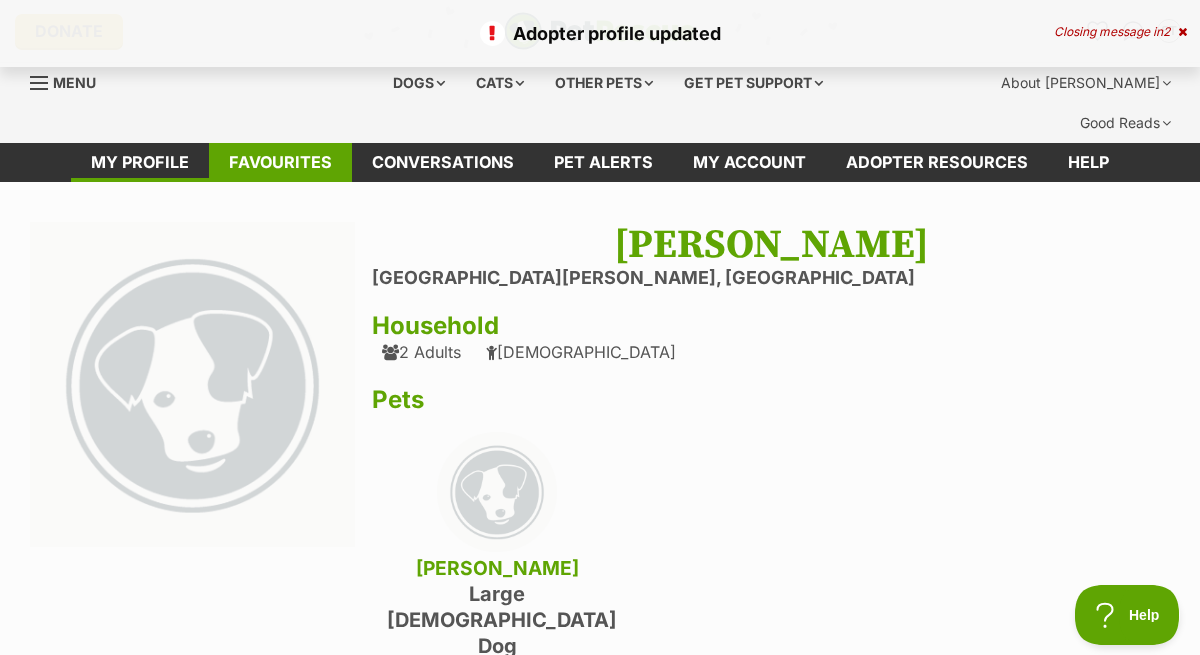 click on "Favourites" at bounding box center (280, 162) 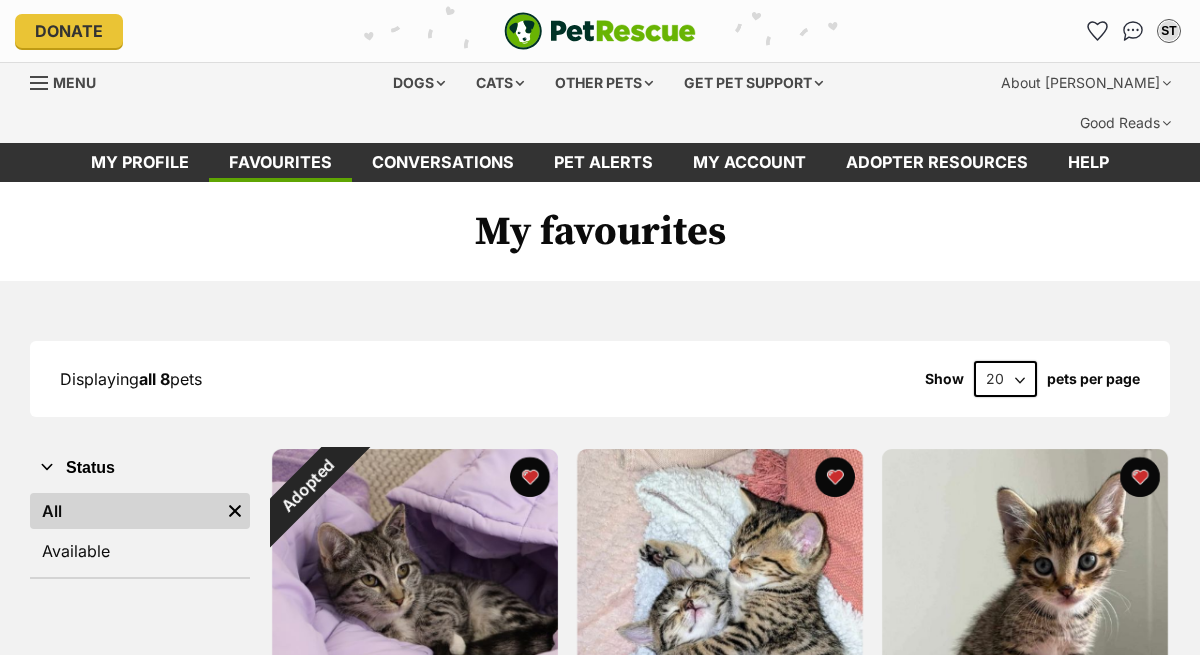 scroll, scrollTop: 0, scrollLeft: 0, axis: both 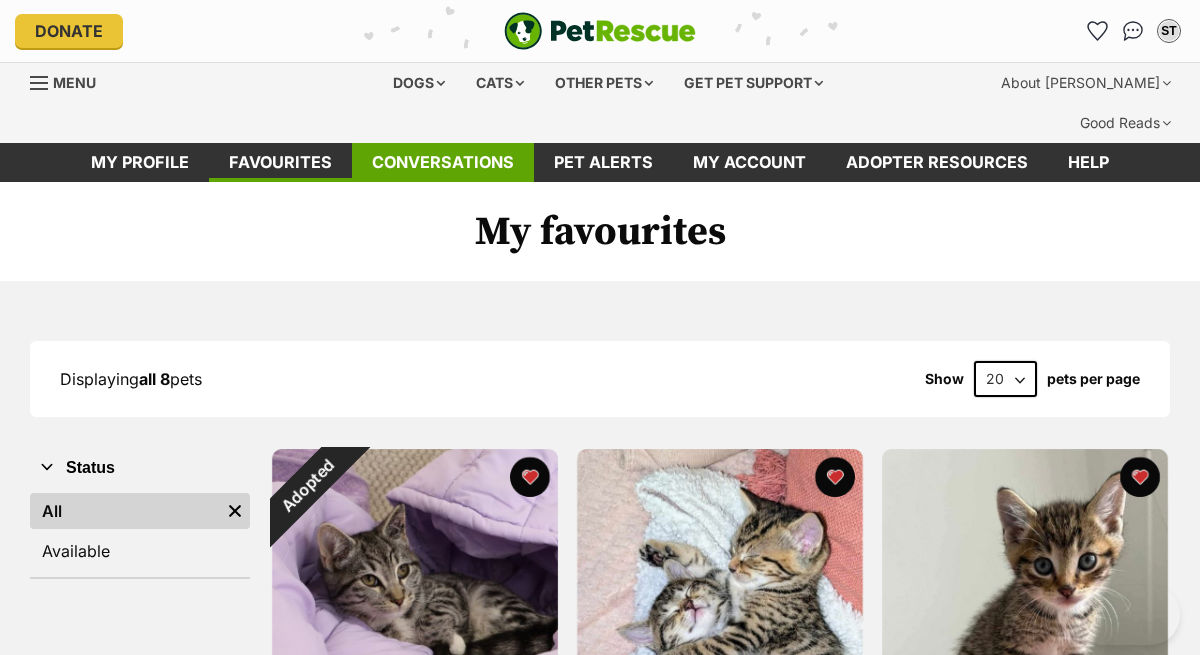 click on "Conversations" at bounding box center [443, 162] 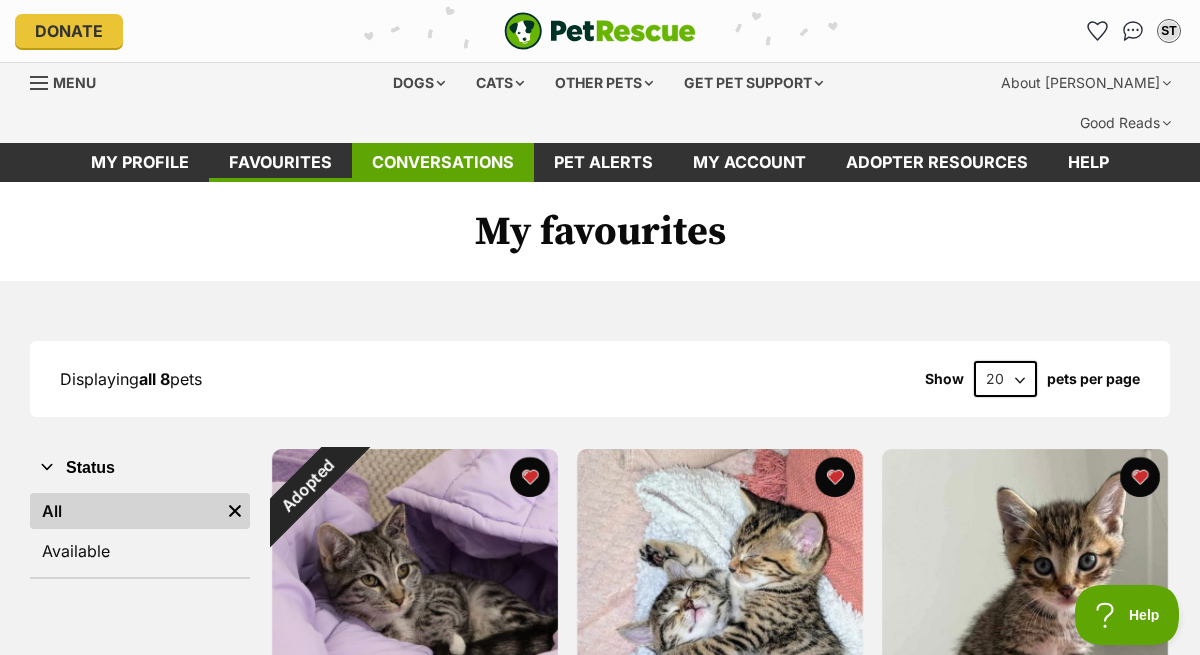 scroll, scrollTop: 0, scrollLeft: 0, axis: both 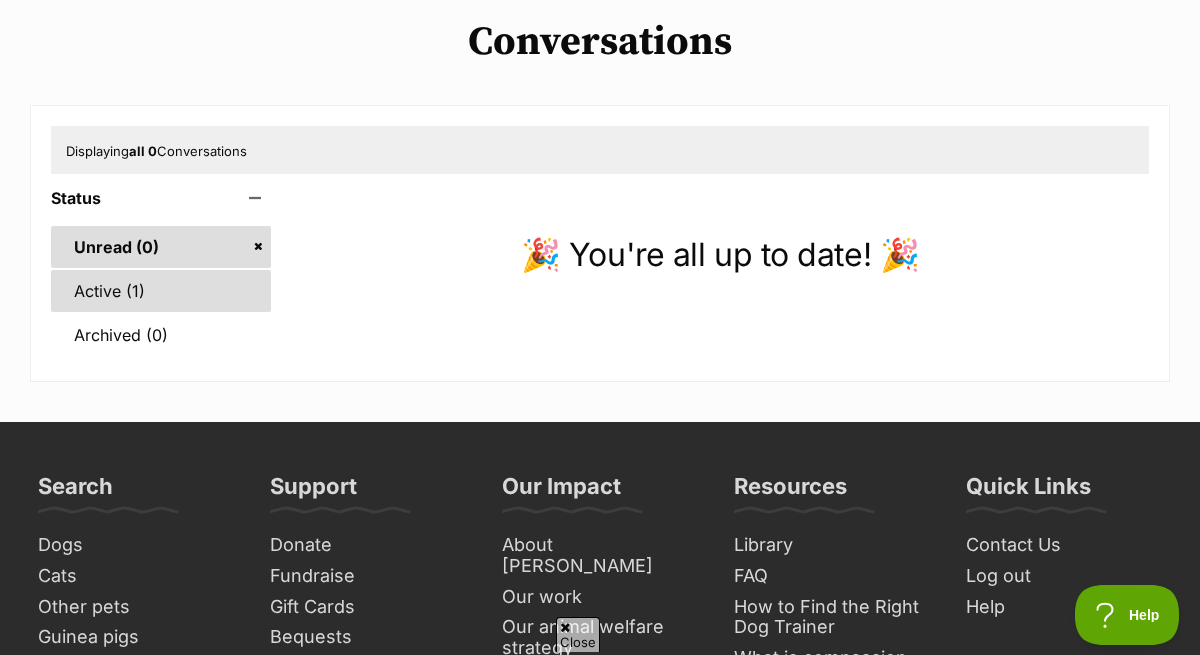 click on "Active (1)" at bounding box center [161, 291] 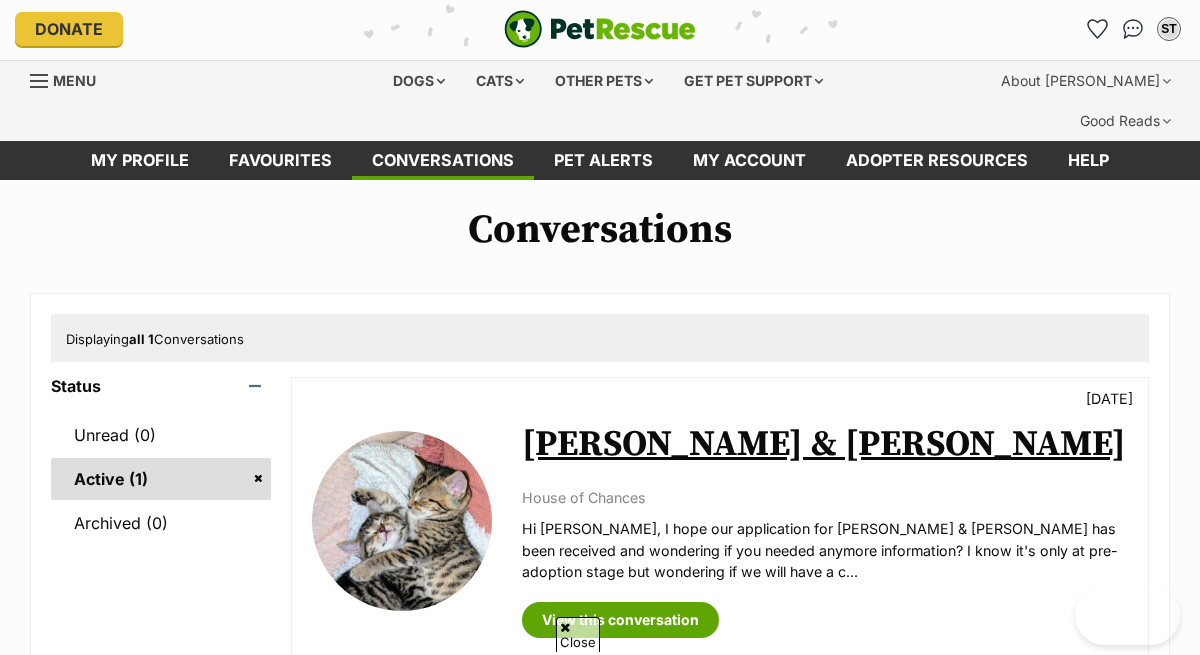 scroll, scrollTop: 187, scrollLeft: 0, axis: vertical 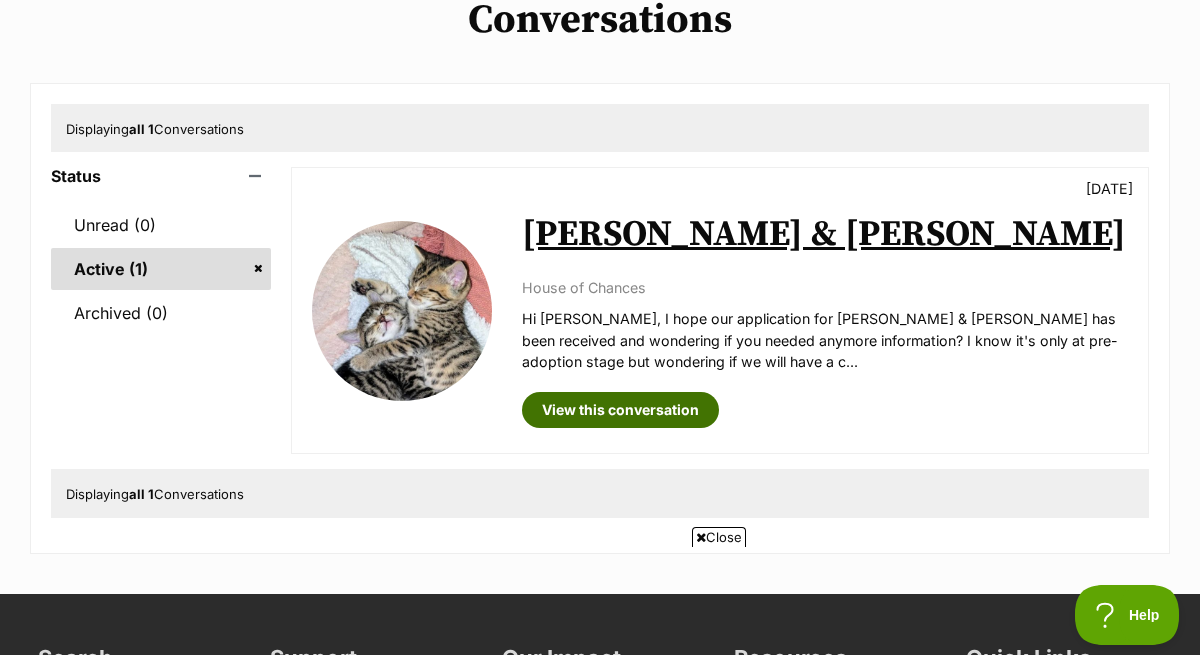 click on "View this conversation" at bounding box center [620, 410] 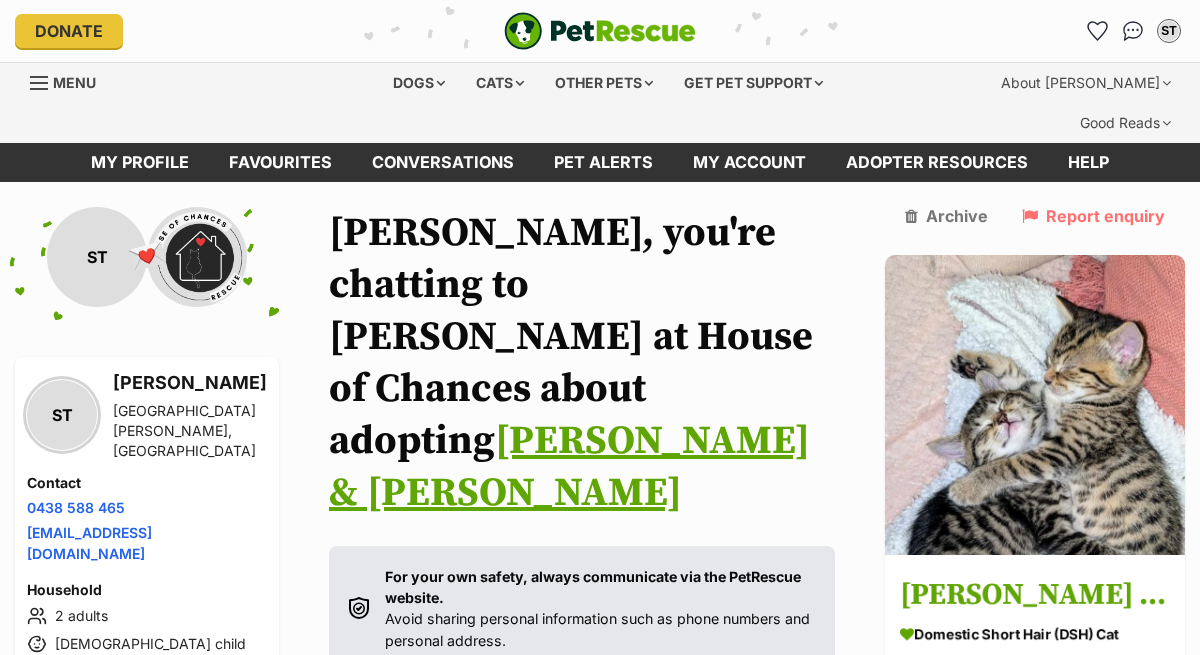 scroll, scrollTop: 453, scrollLeft: 0, axis: vertical 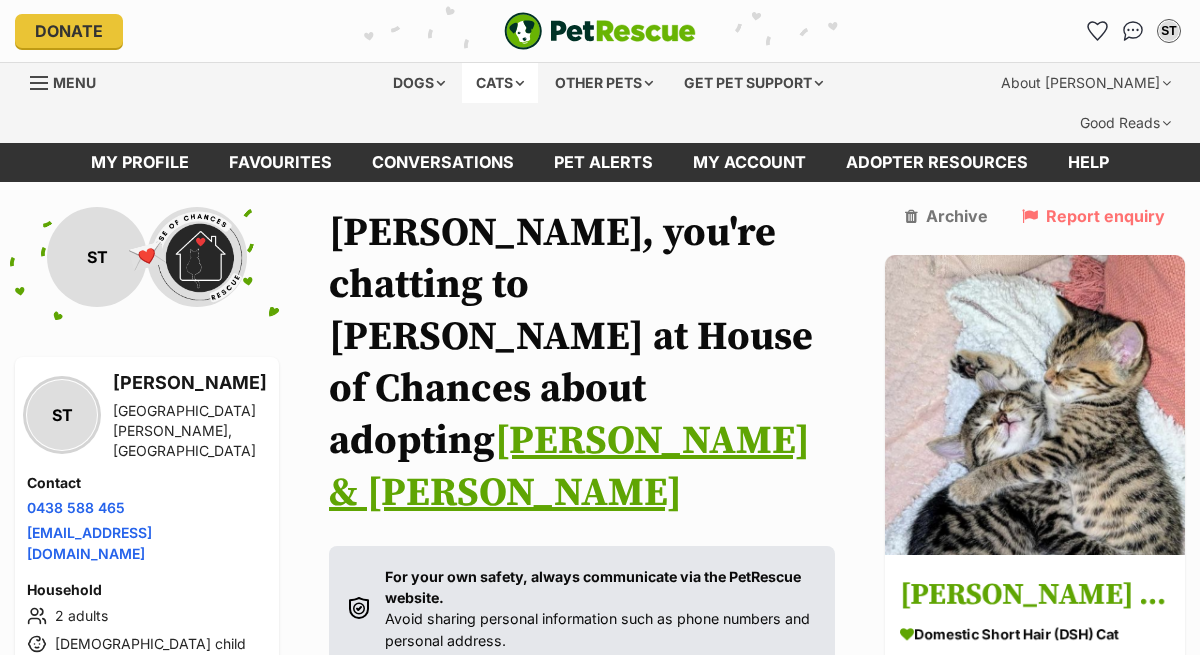 click on "Cats" at bounding box center [500, 83] 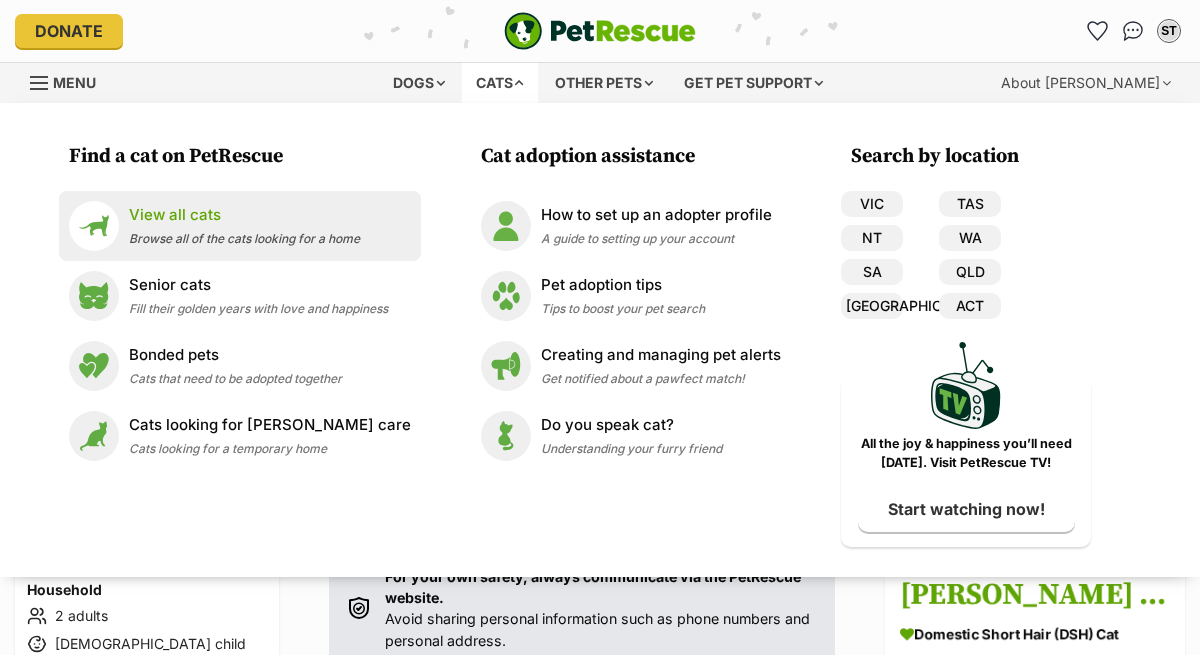 click on "View all cats
Browse all of the cats looking for a home" at bounding box center [244, 225] 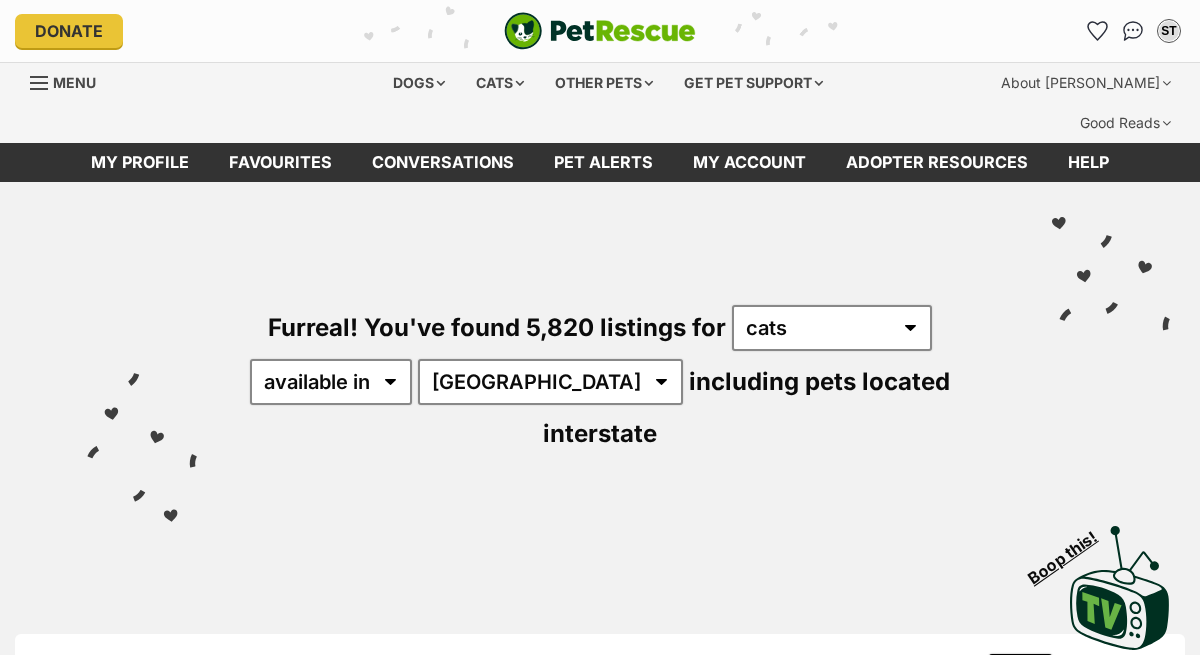 scroll, scrollTop: 0, scrollLeft: 0, axis: both 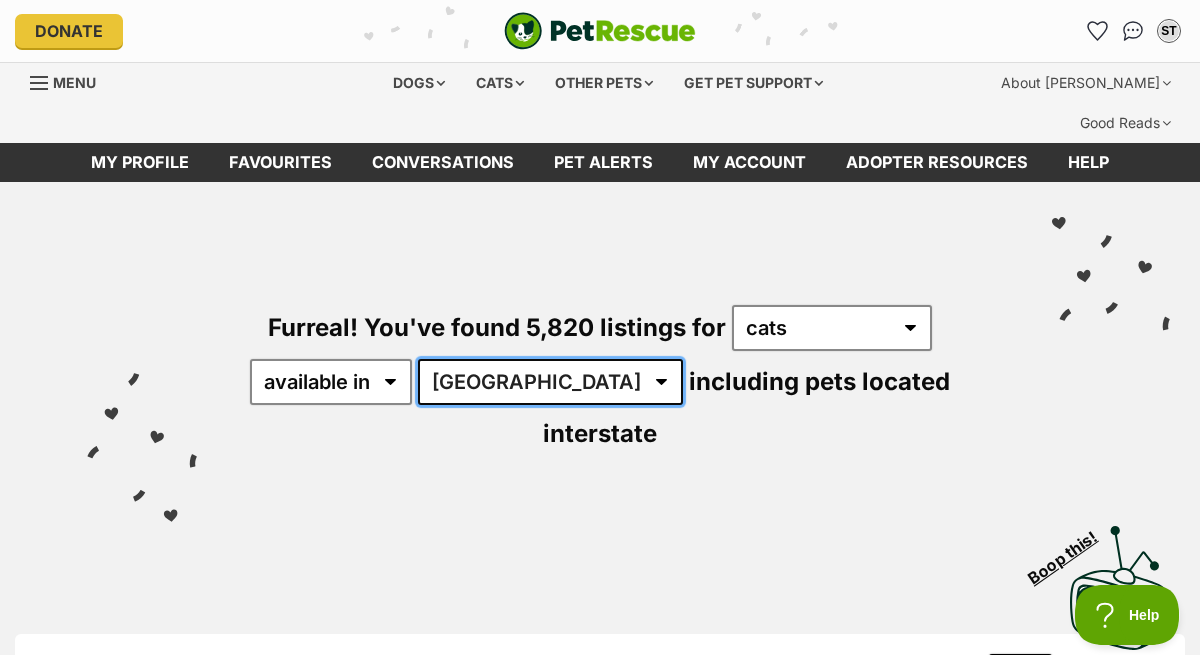 click on "Australia
ACT
NSW
NT
QLD
SA
TAS
VIC
WA" at bounding box center [550, 382] 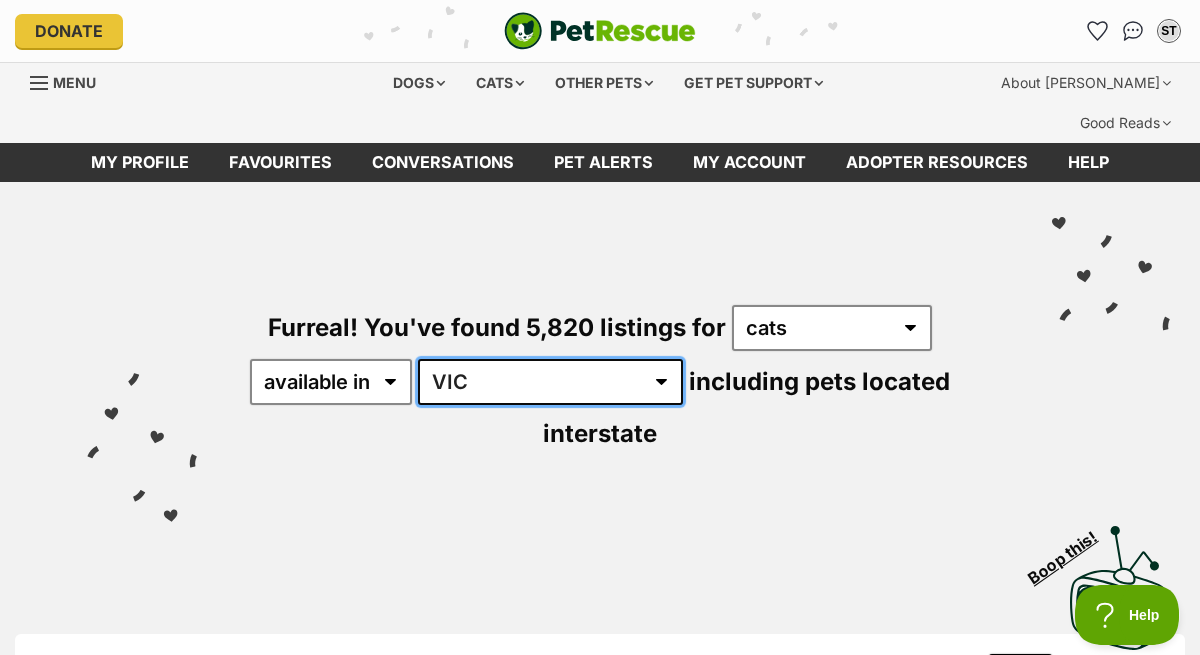 scroll, scrollTop: 0, scrollLeft: 0, axis: both 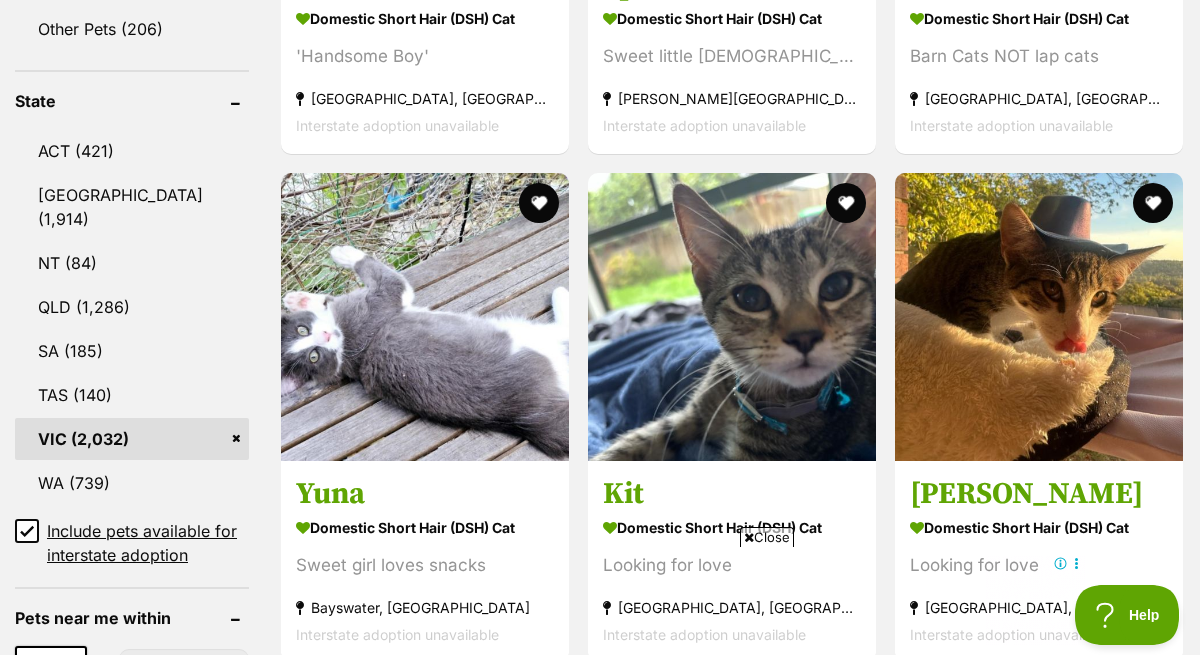 click 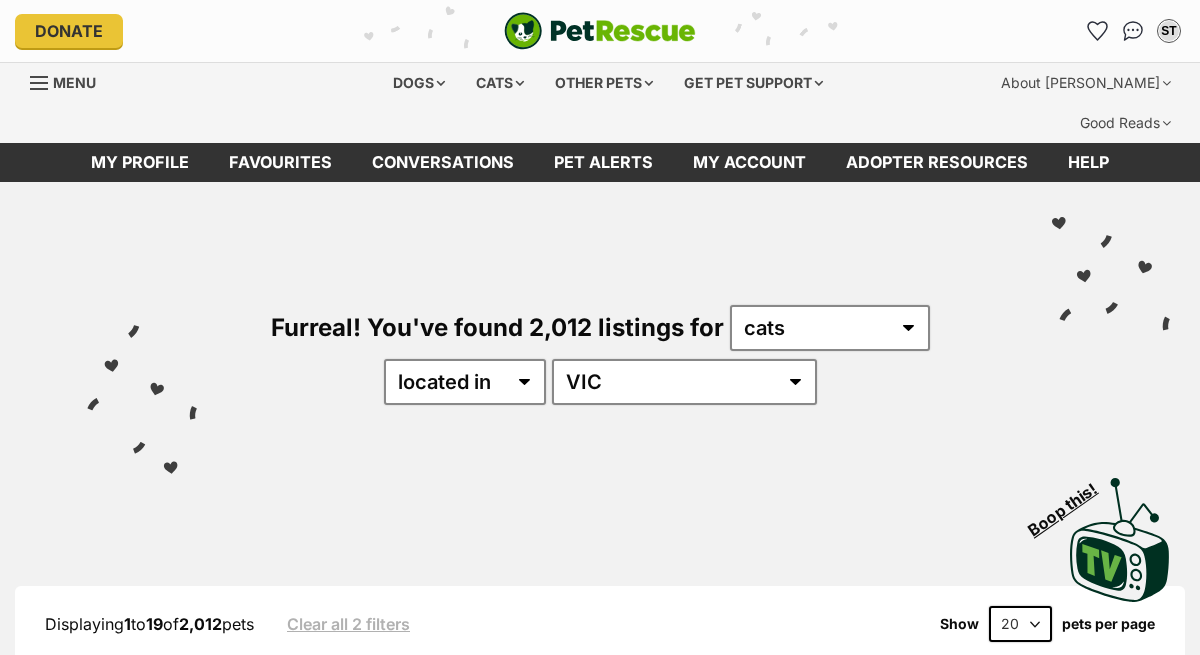 scroll, scrollTop: 0, scrollLeft: 0, axis: both 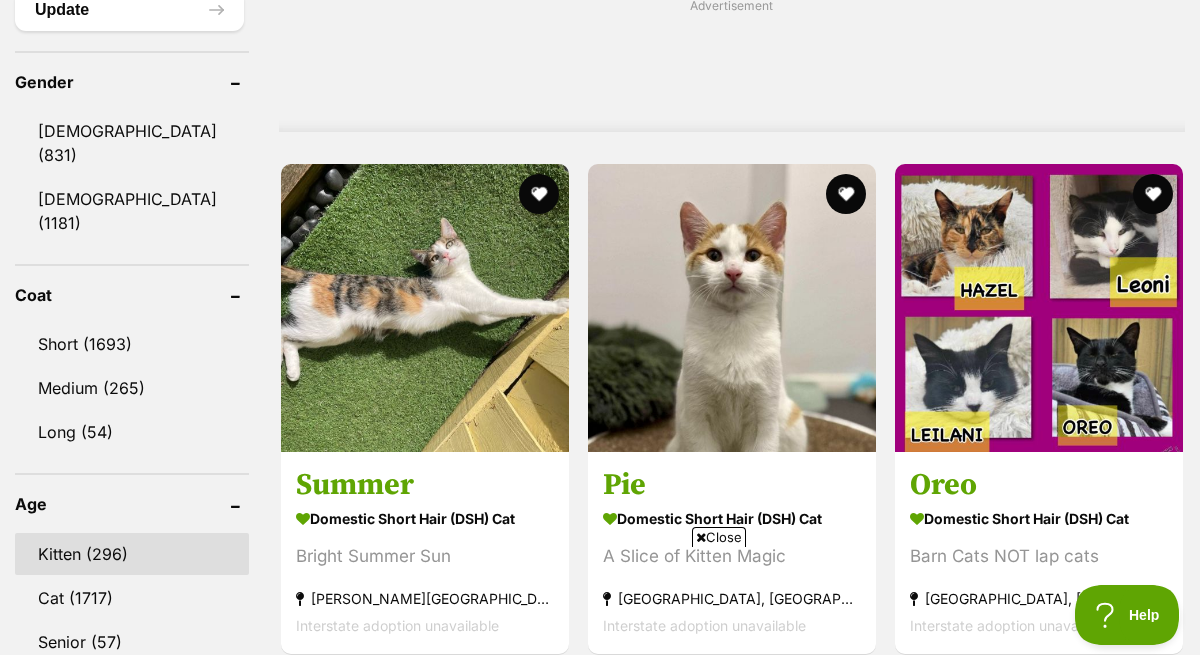 click on "Kitten (296)" at bounding box center (132, 554) 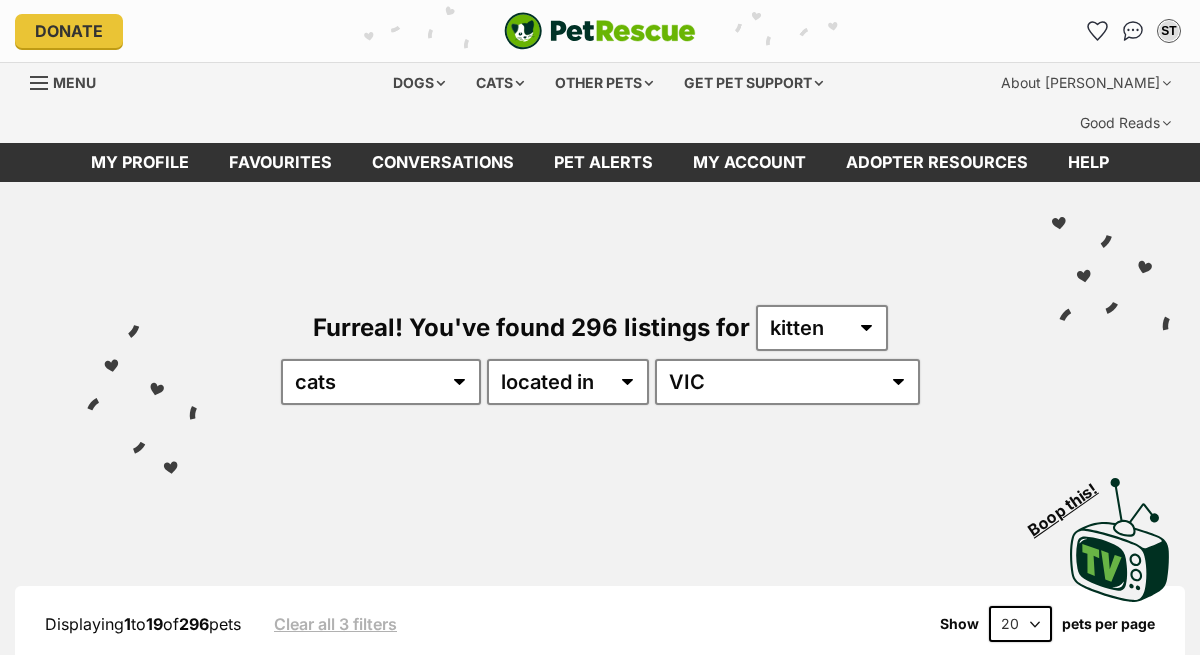 scroll, scrollTop: 0, scrollLeft: 0, axis: both 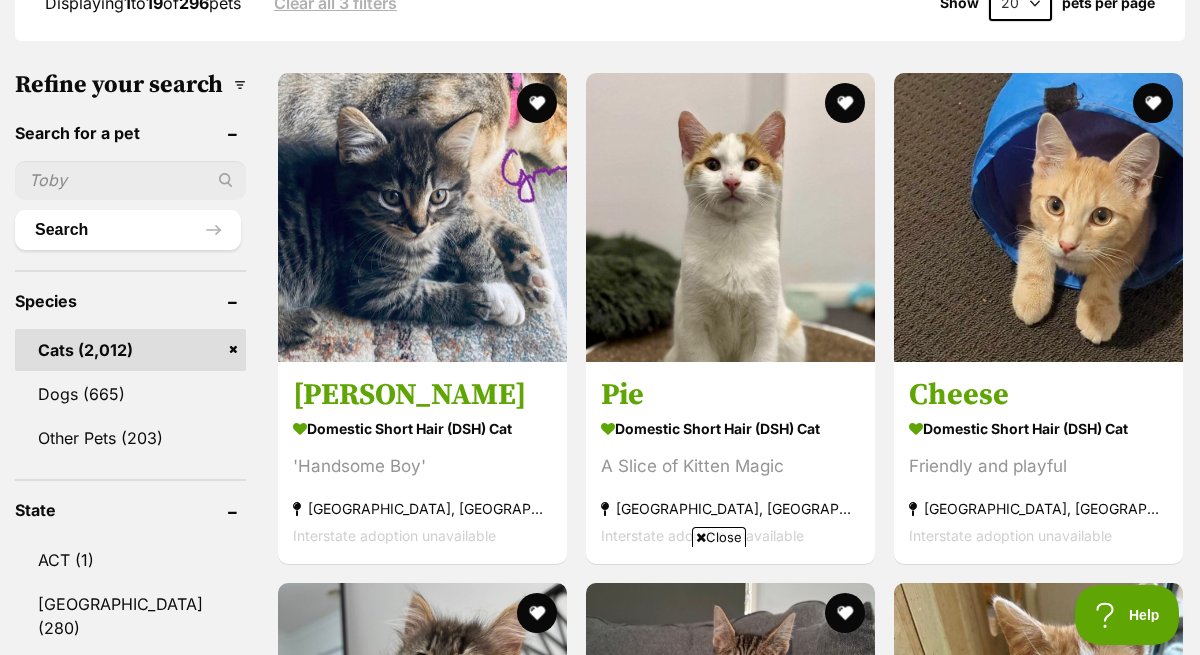 click on "Short (253)" at bounding box center [130, 1463] 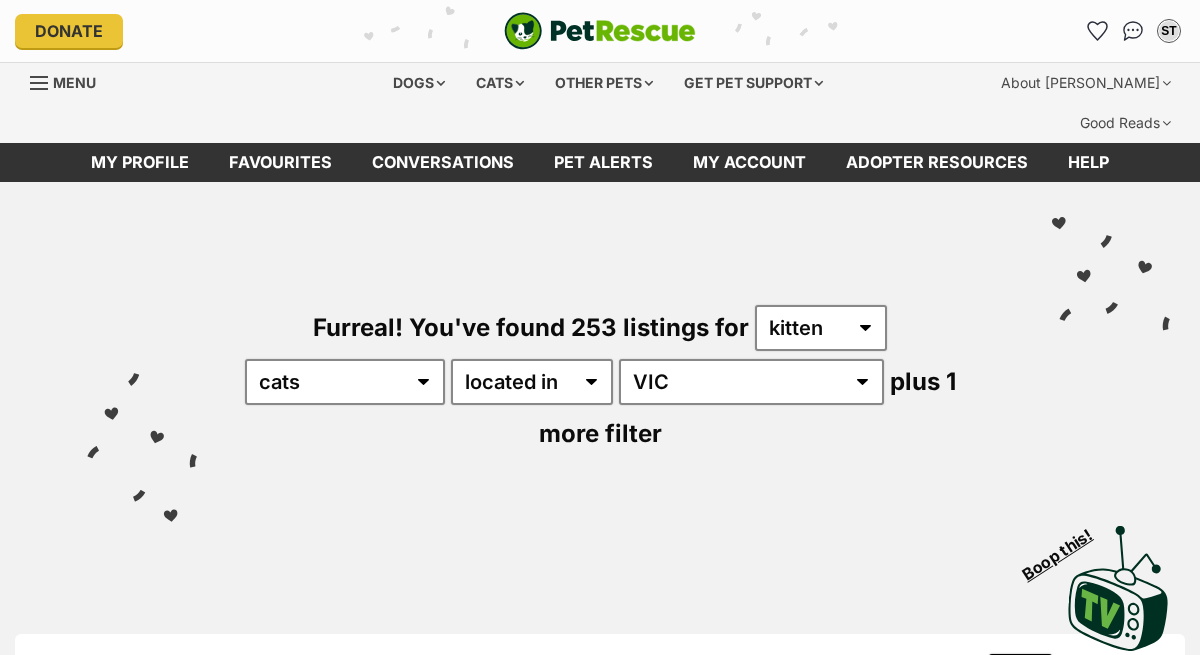 scroll, scrollTop: 0, scrollLeft: 0, axis: both 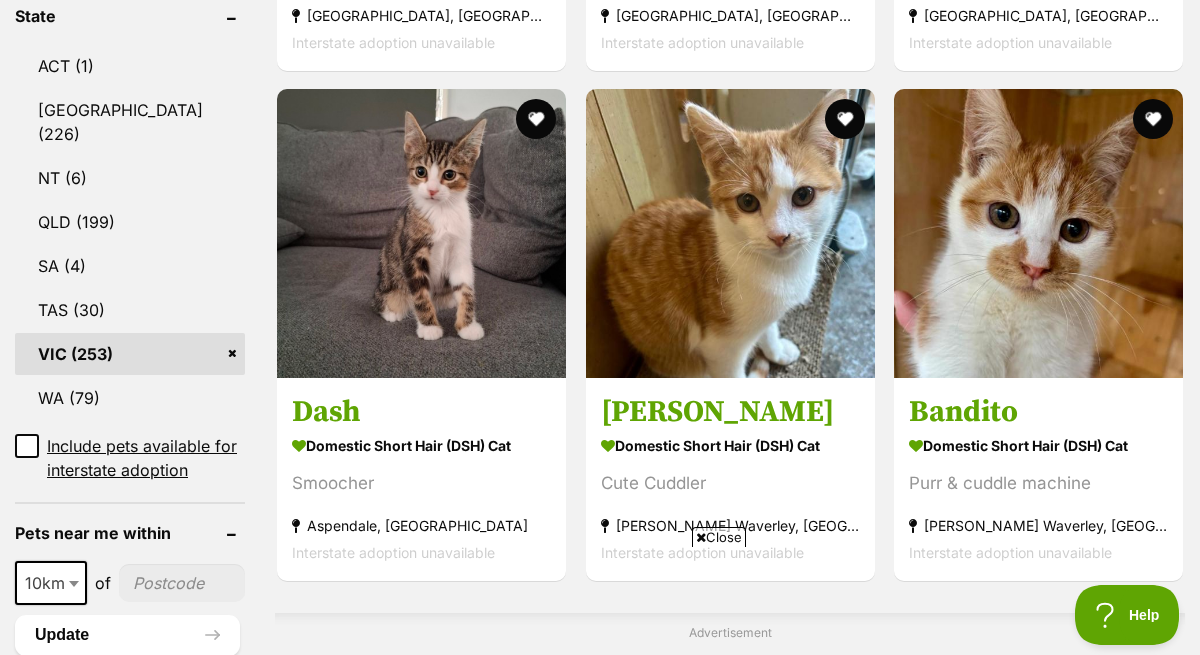click on "Close" at bounding box center [719, 537] 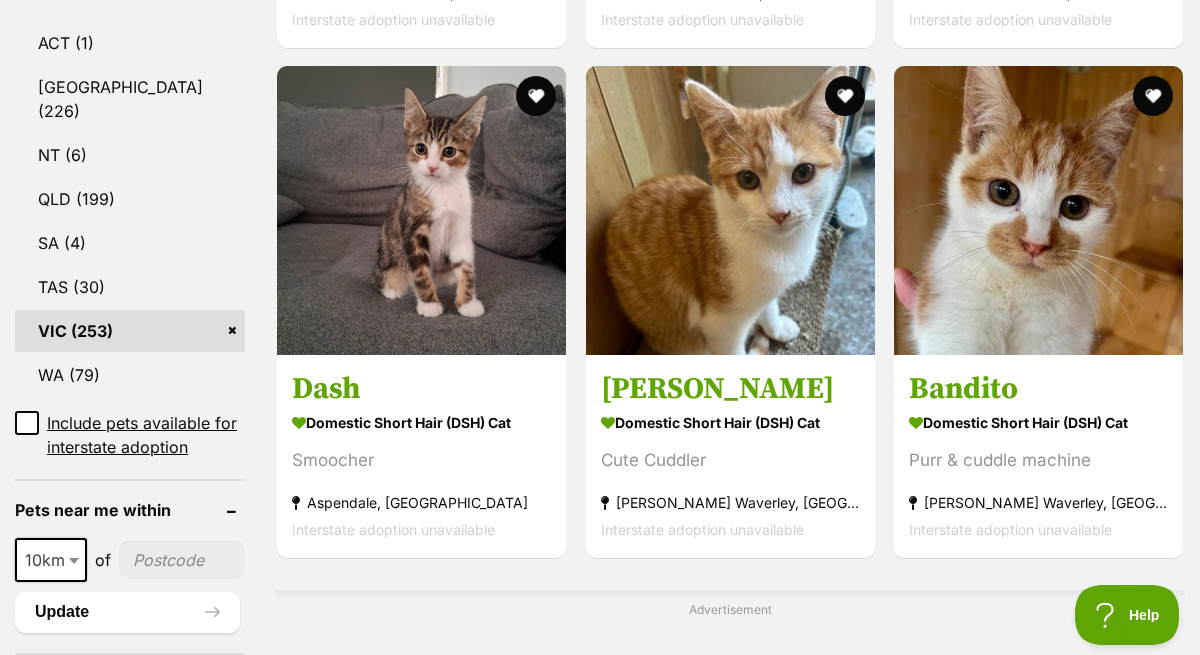 scroll, scrollTop: 1187, scrollLeft: 0, axis: vertical 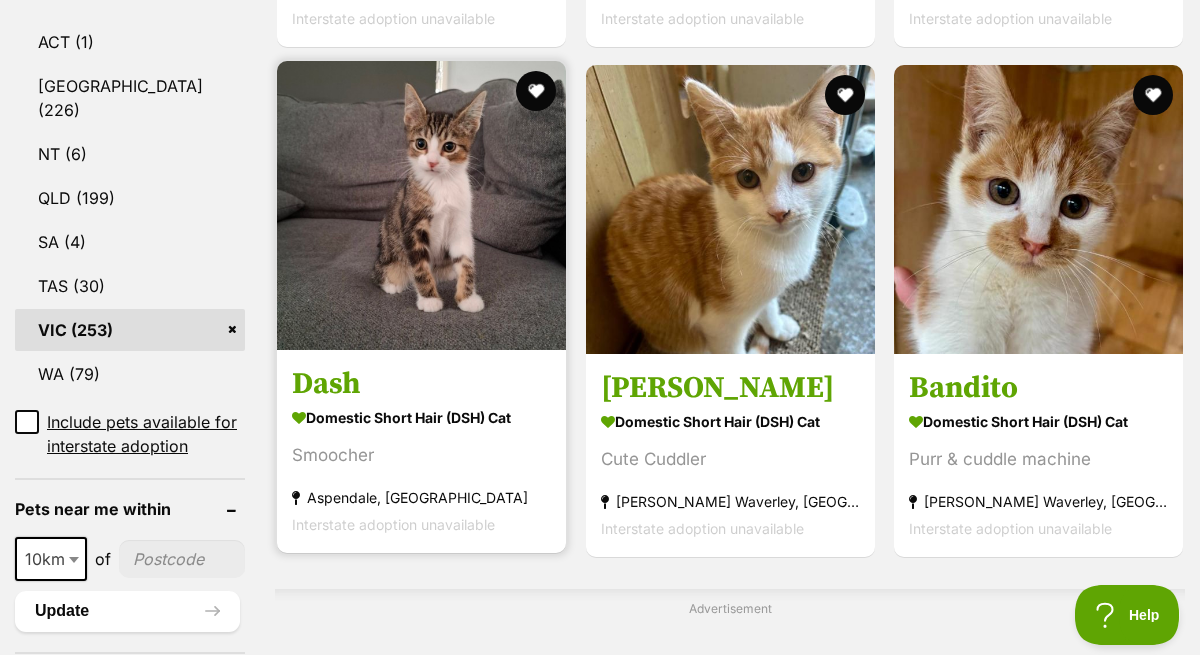 click on "Dash" at bounding box center [421, 384] 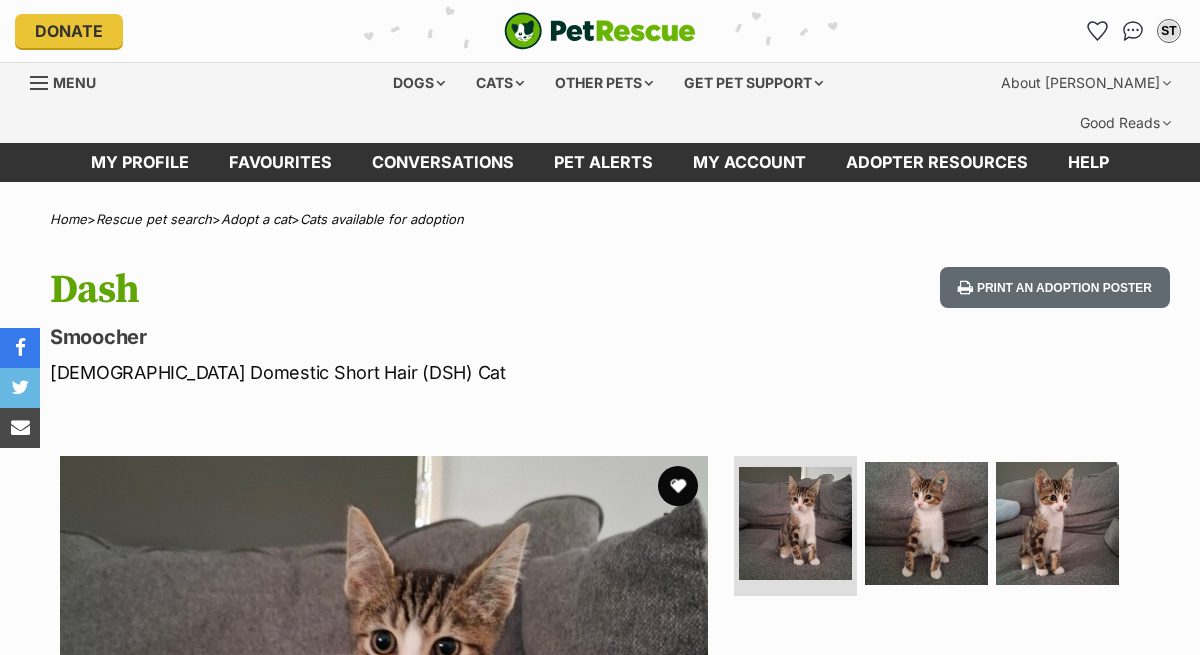 scroll, scrollTop: 0, scrollLeft: 0, axis: both 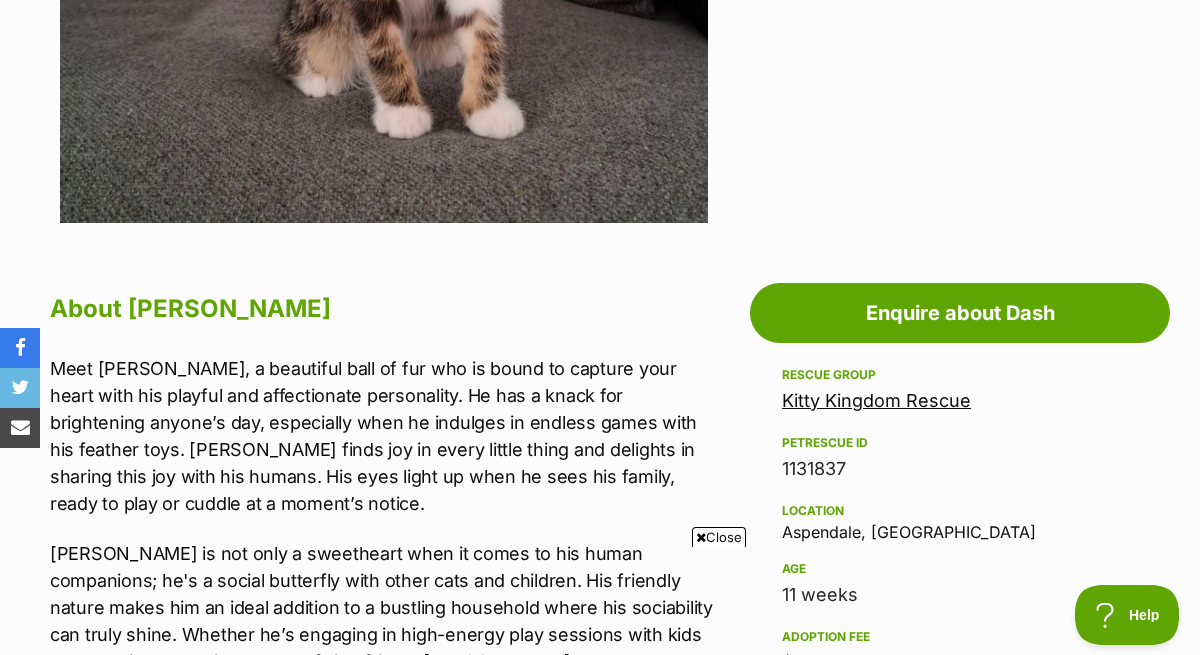 click on "Close" at bounding box center [719, 537] 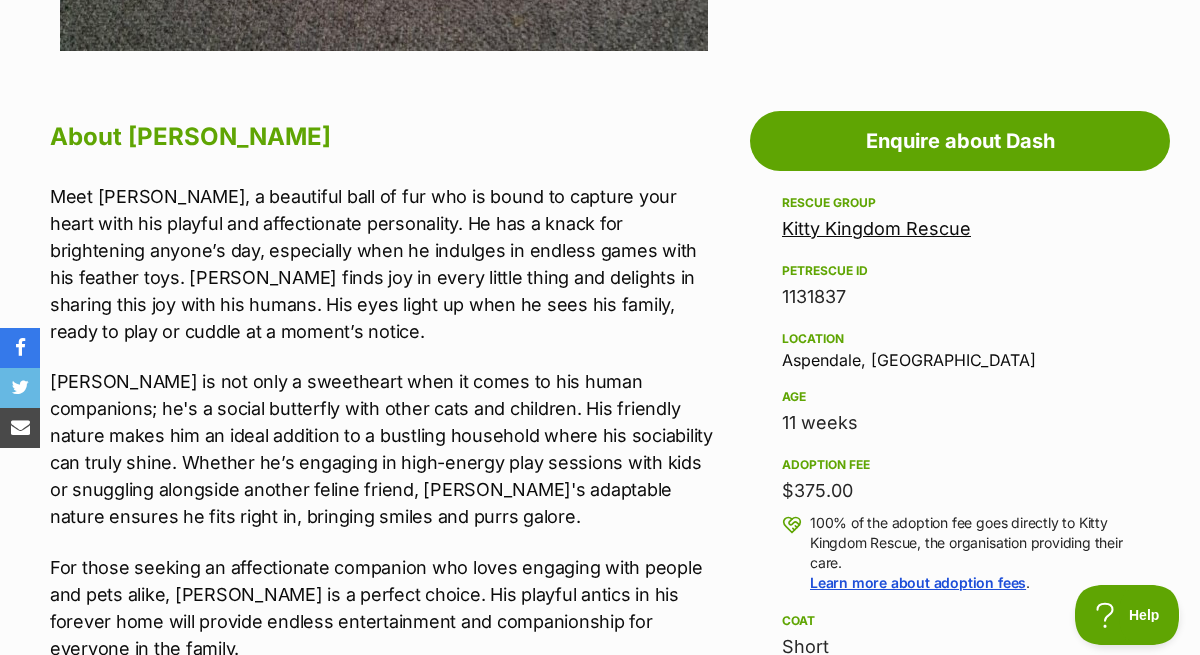 scroll, scrollTop: 1050, scrollLeft: 0, axis: vertical 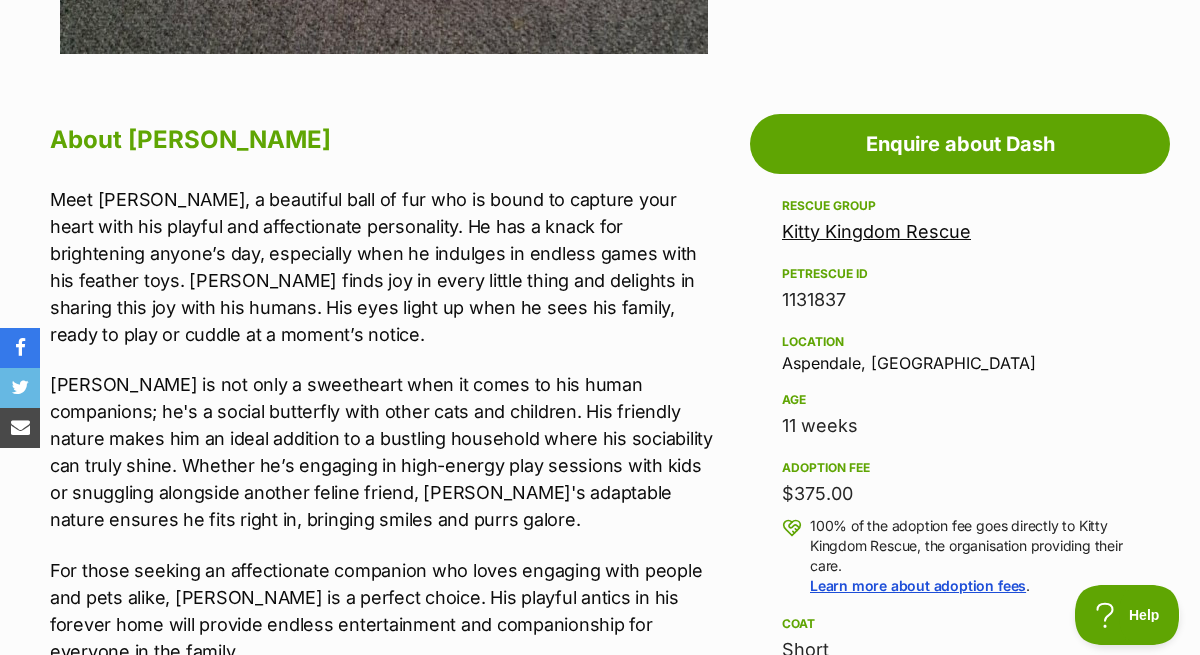 click on "Kitty Kingdom Rescue" at bounding box center (876, 231) 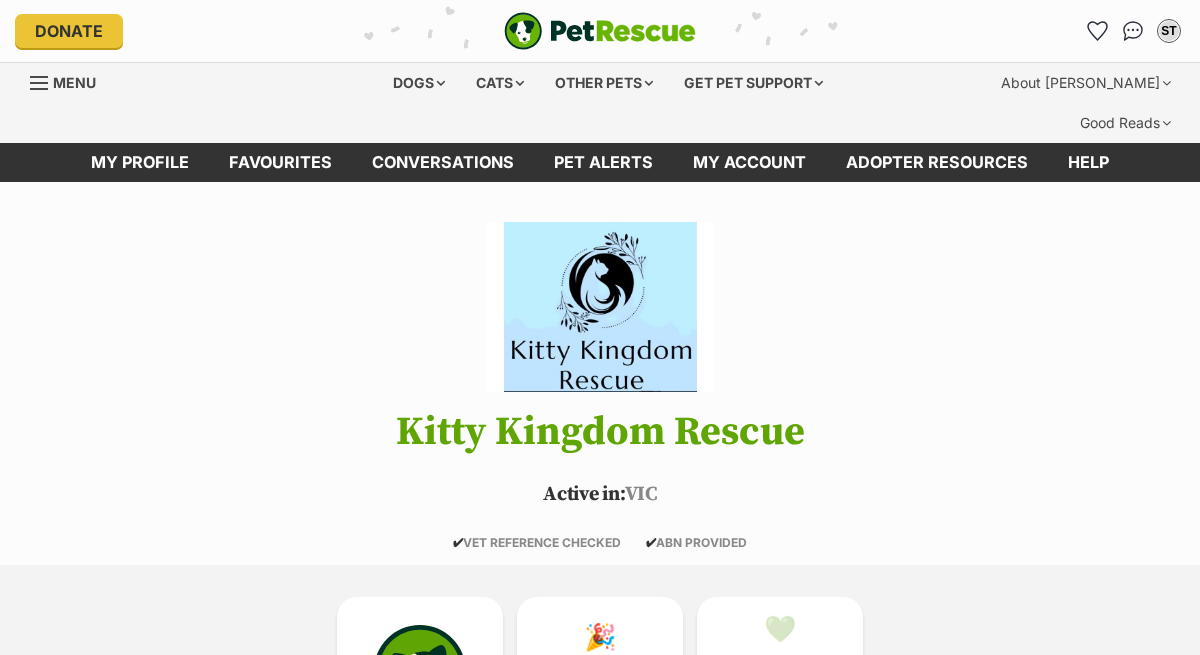 scroll, scrollTop: 0, scrollLeft: 0, axis: both 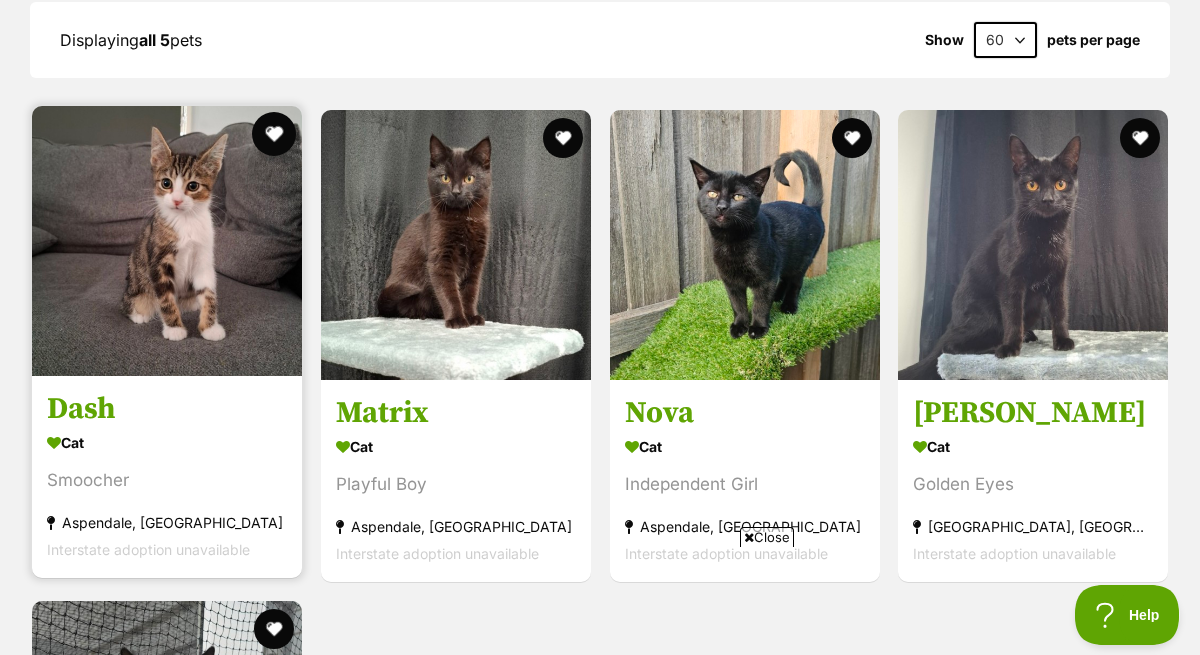 click at bounding box center [274, 134] 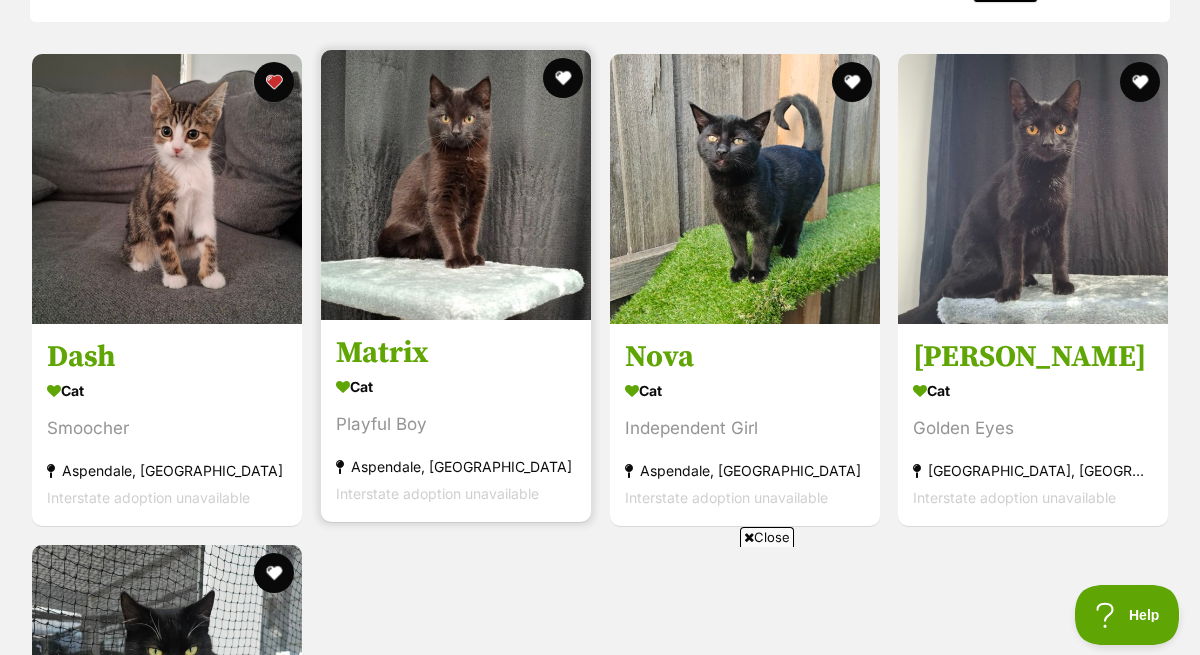 scroll, scrollTop: 1964, scrollLeft: 0, axis: vertical 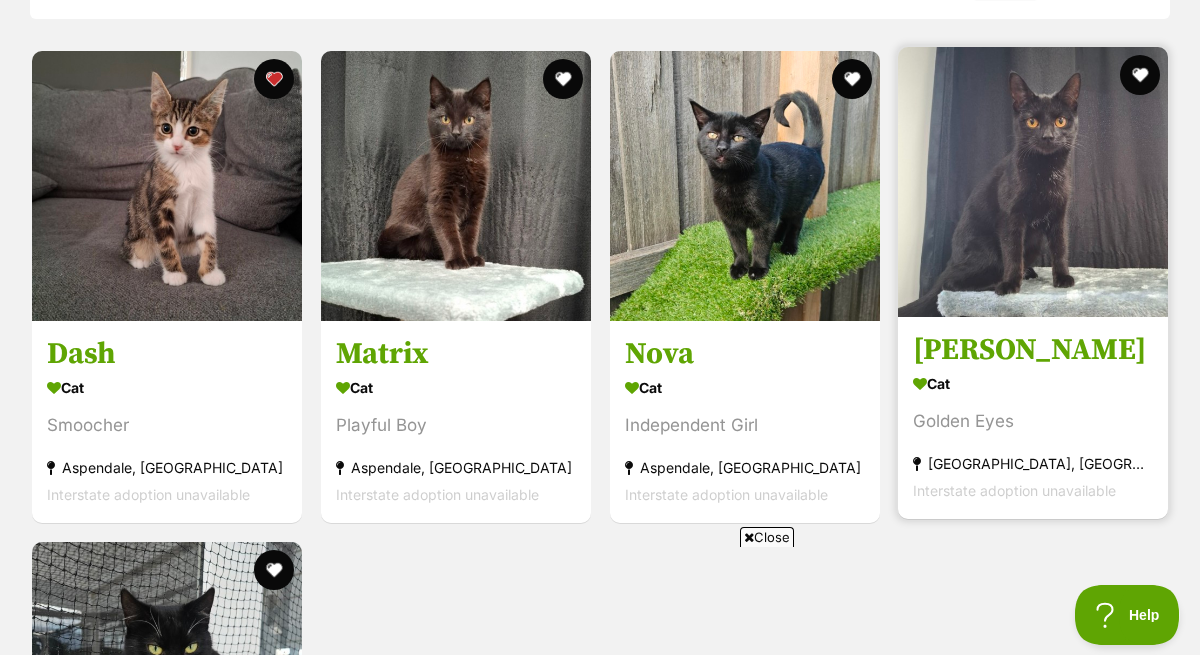 click on "[PERSON_NAME]" at bounding box center (1033, 350) 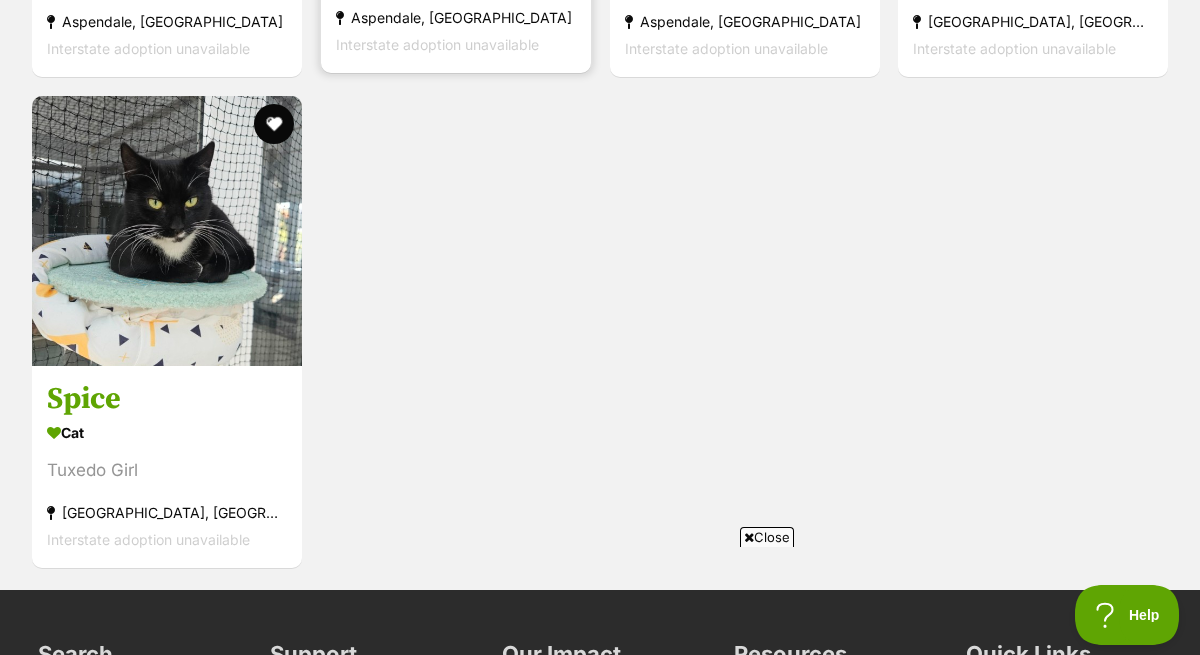 scroll, scrollTop: 2407, scrollLeft: 0, axis: vertical 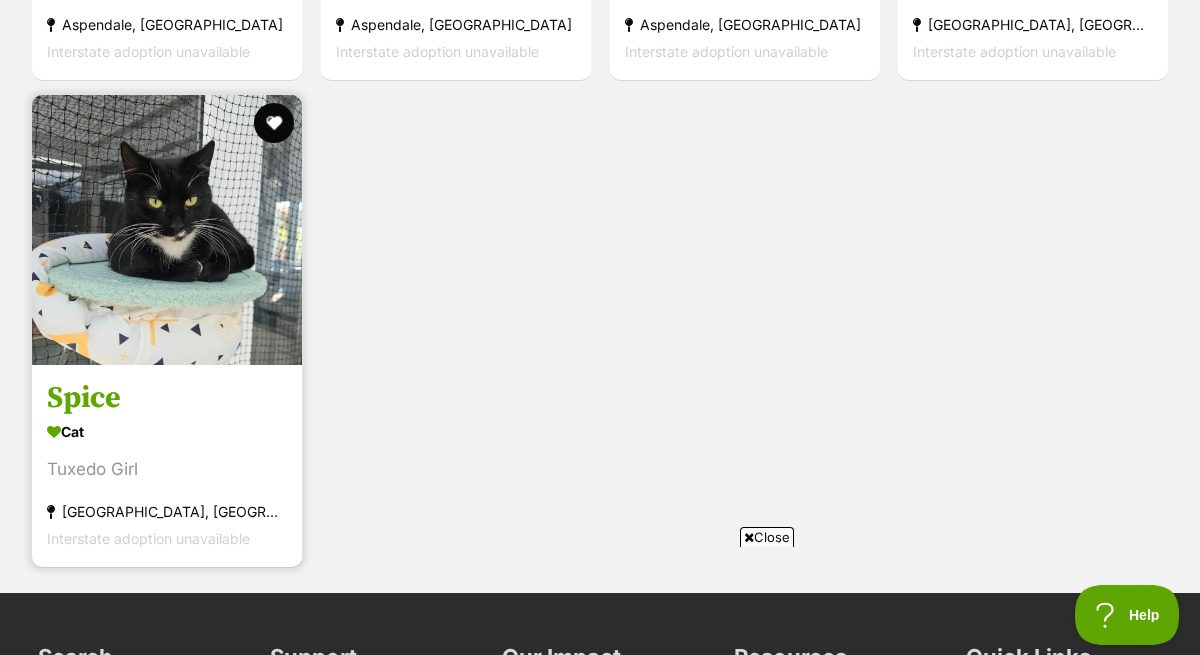 click on "Spice" at bounding box center [167, 398] 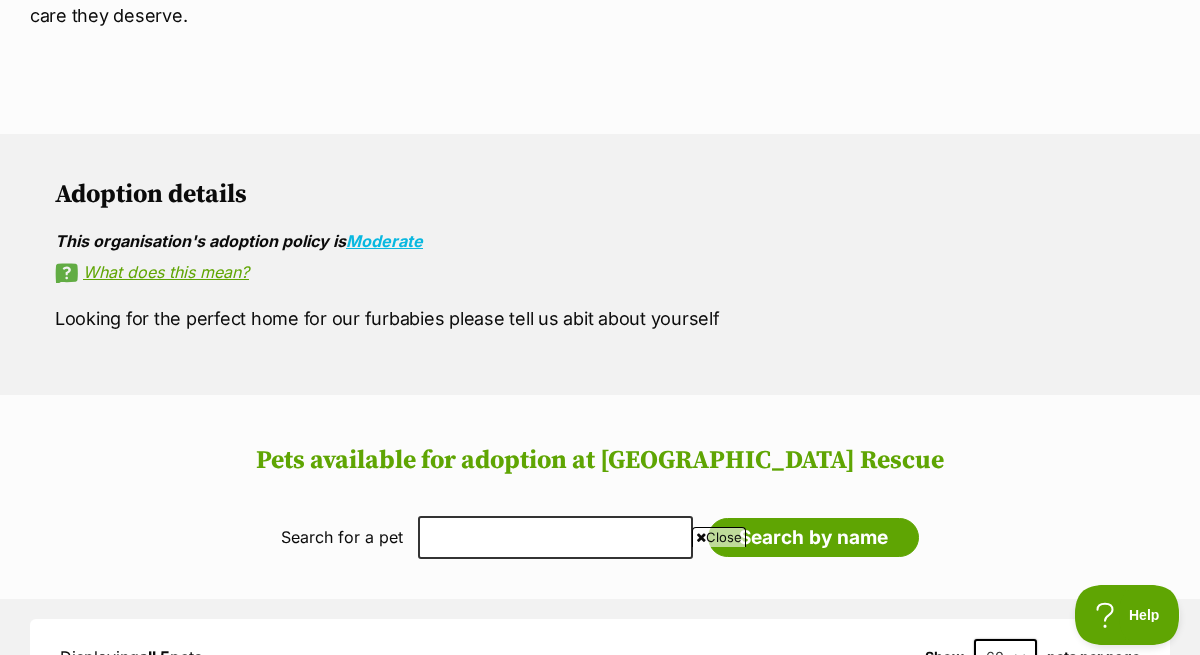 scroll, scrollTop: 1276, scrollLeft: 0, axis: vertical 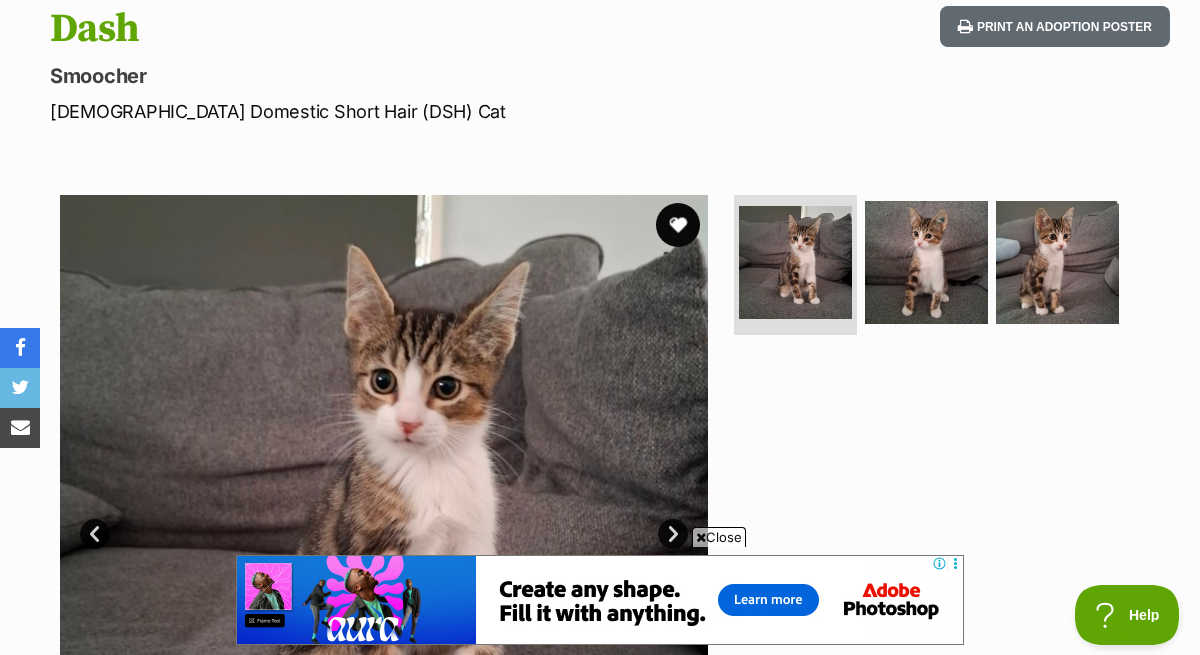 click at bounding box center (678, 225) 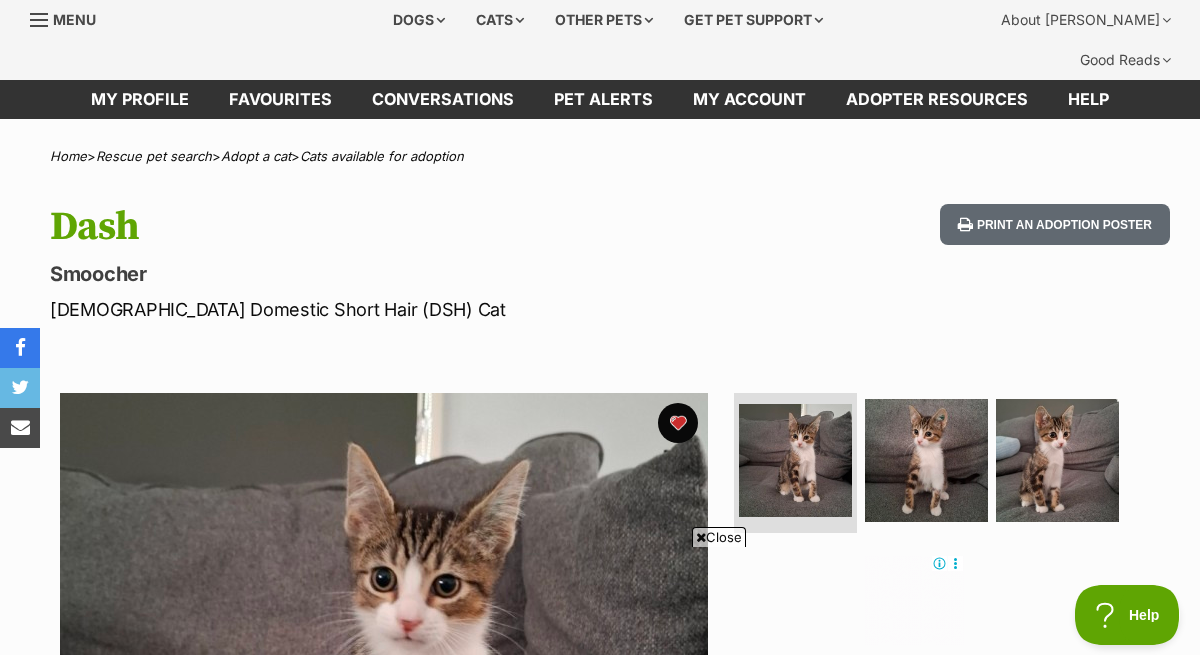 scroll, scrollTop: 0, scrollLeft: 0, axis: both 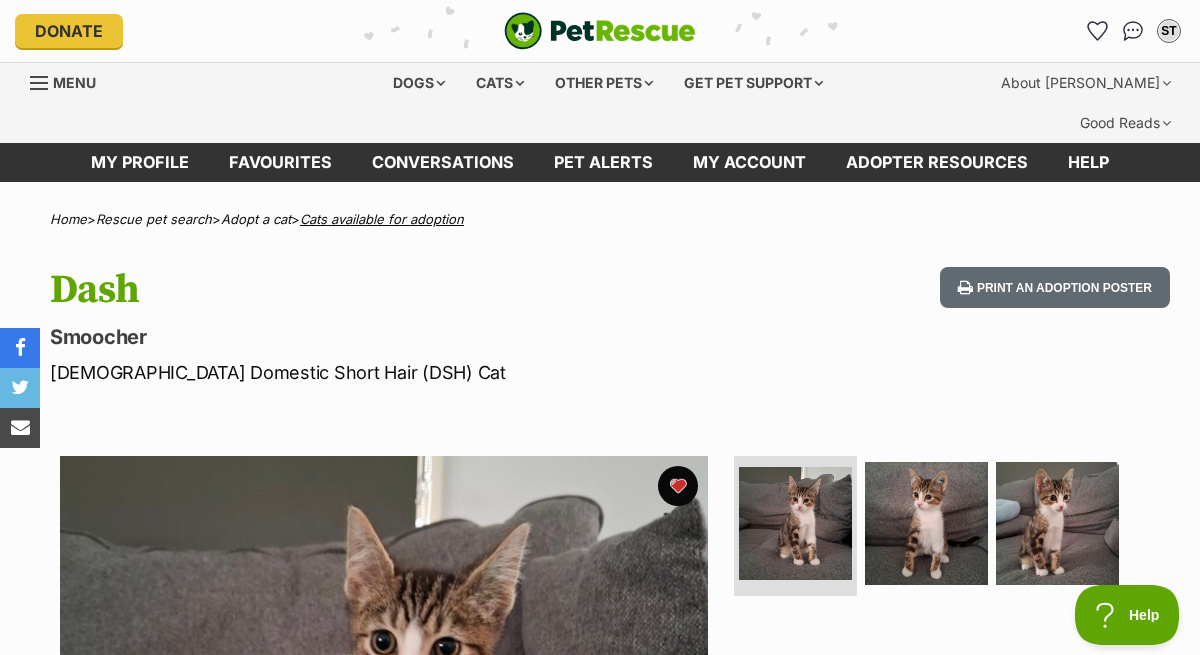 click on "Cats available for adoption" at bounding box center [382, 219] 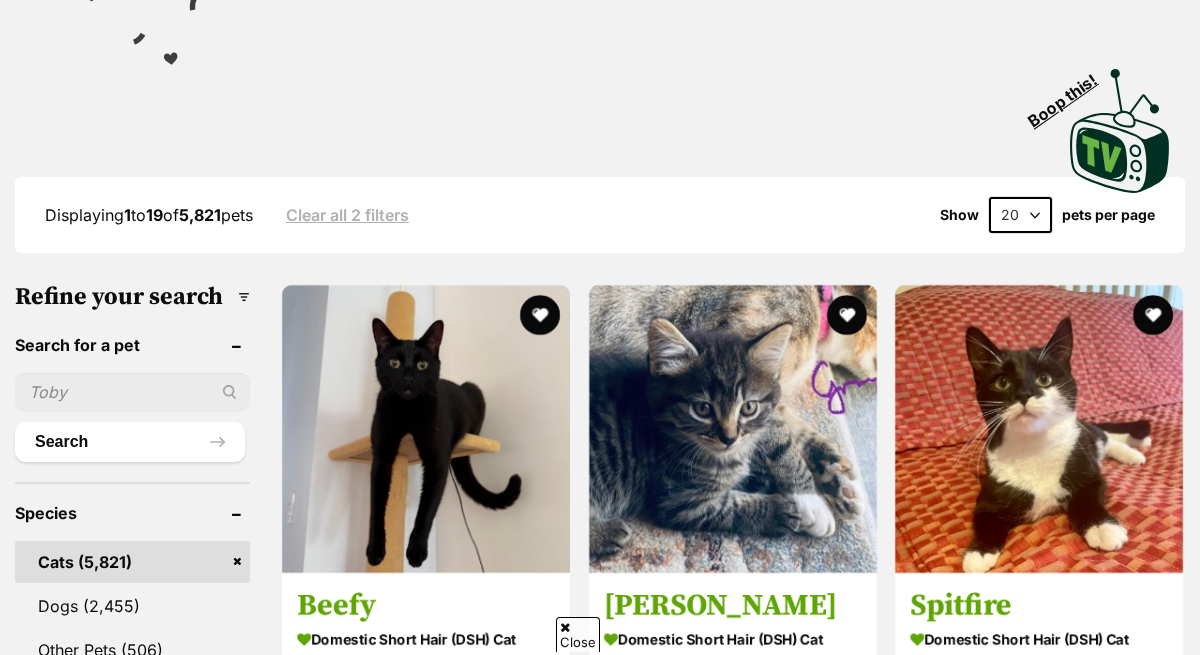 scroll, scrollTop: 507, scrollLeft: 0, axis: vertical 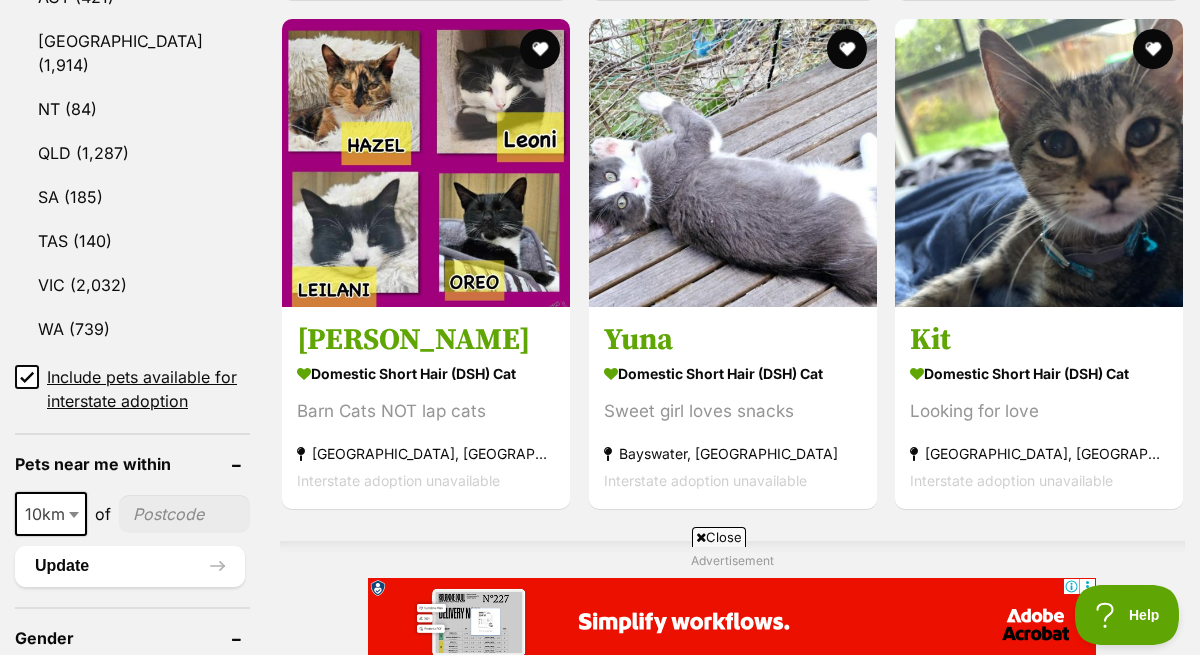 click 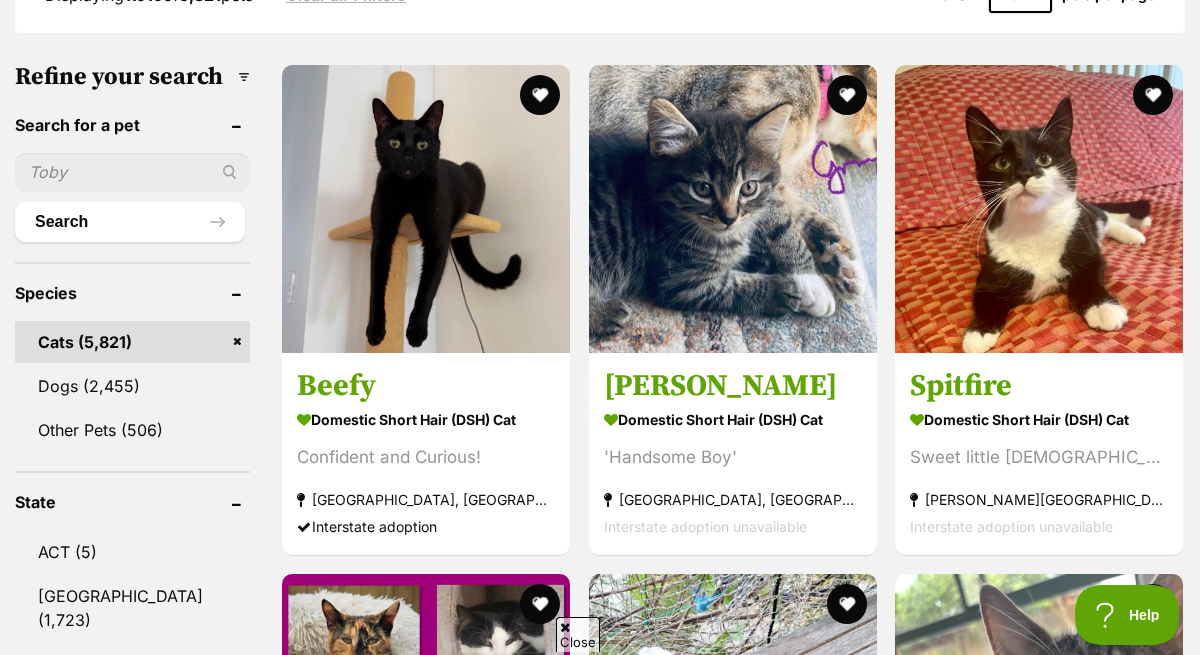 scroll, scrollTop: 0, scrollLeft: 0, axis: both 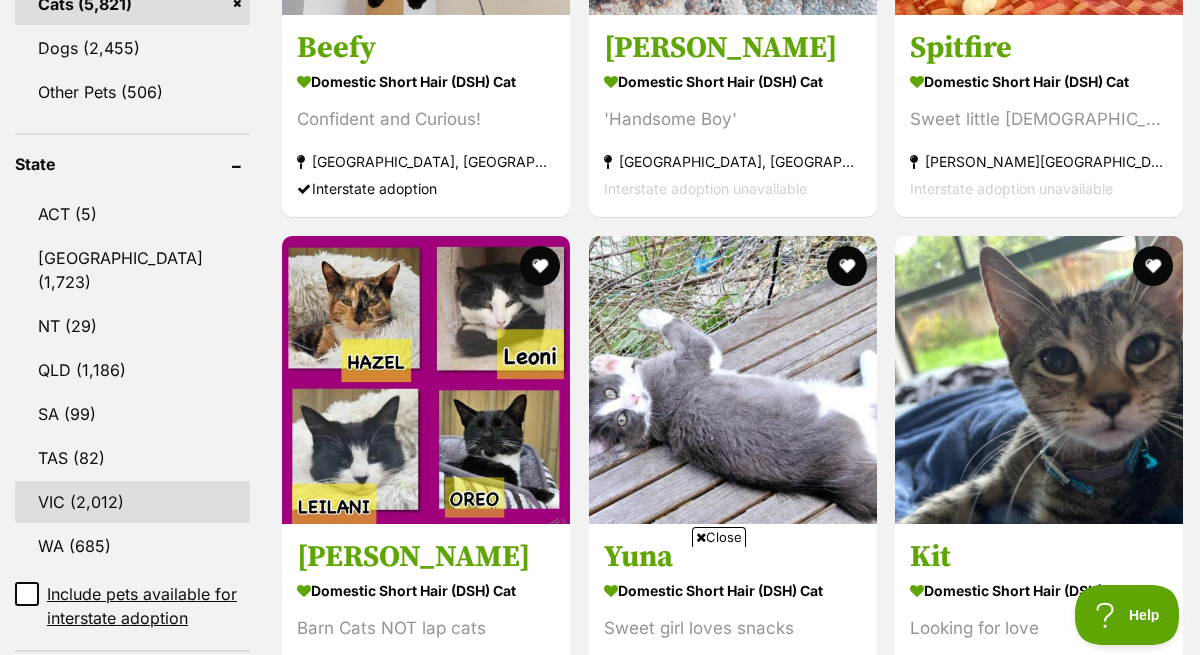 click on "VIC (2,012)" at bounding box center (132, 502) 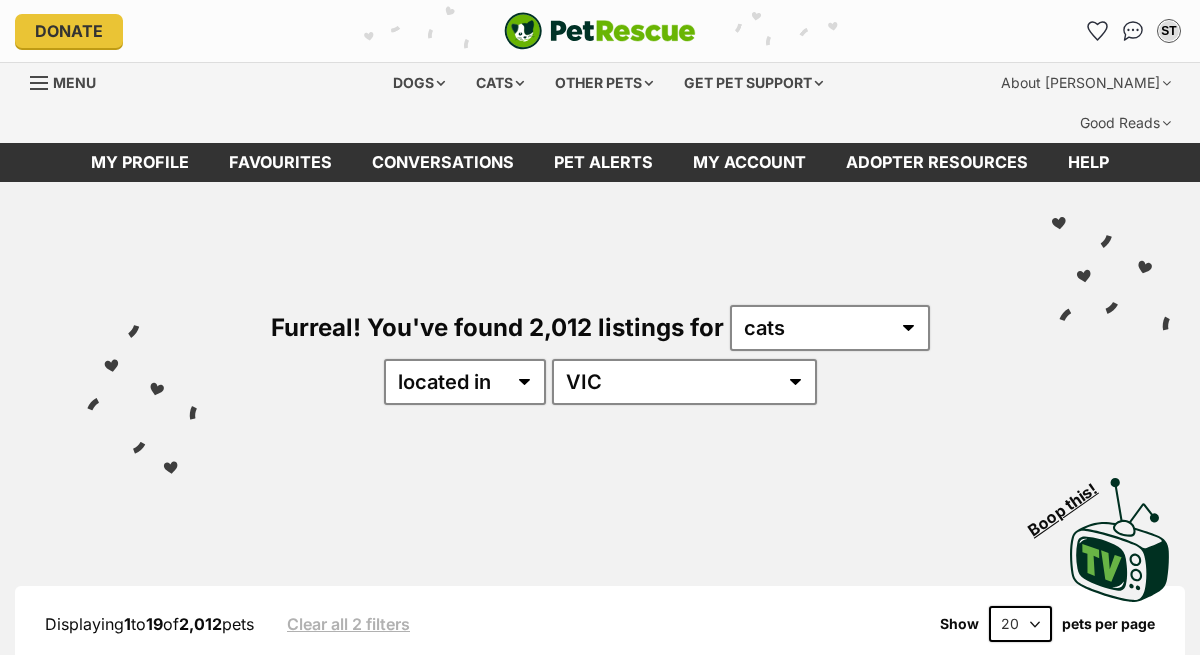 scroll, scrollTop: 0, scrollLeft: 0, axis: both 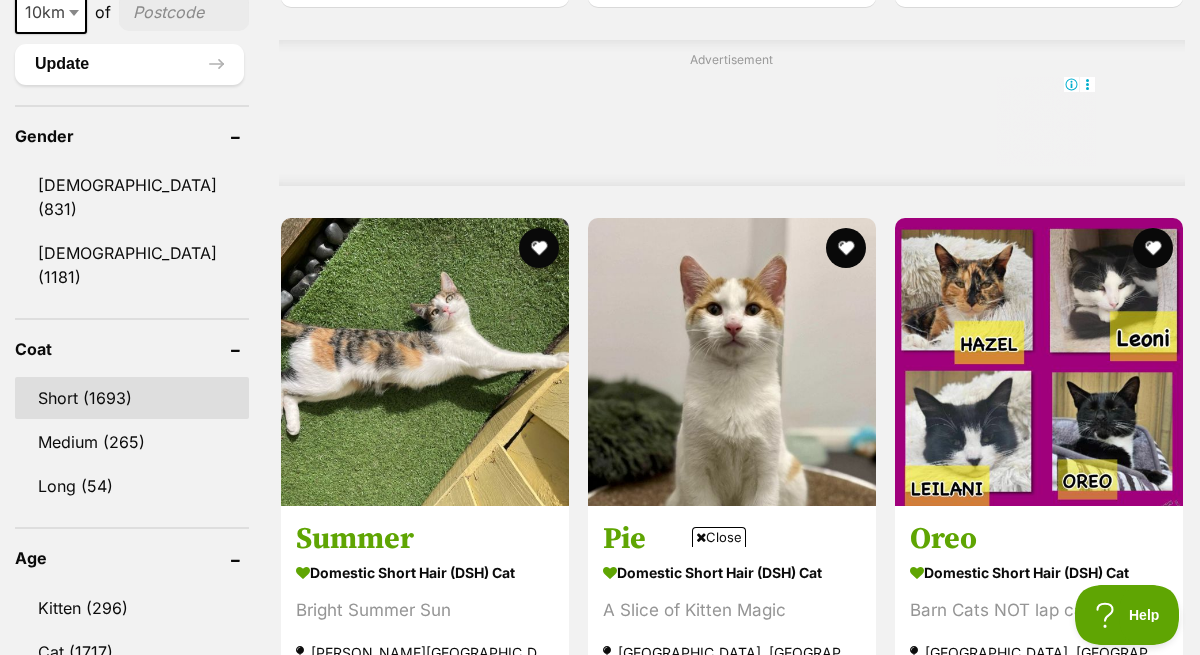 click on "Short (1693)" at bounding box center [132, 398] 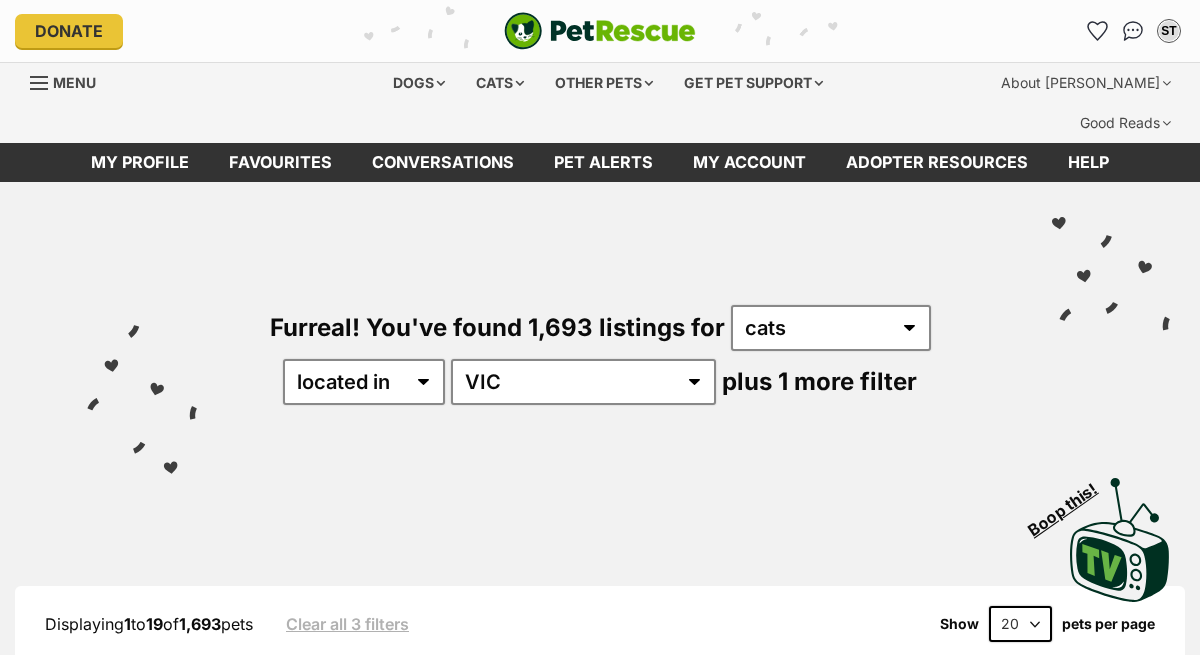 scroll, scrollTop: 0, scrollLeft: 0, axis: both 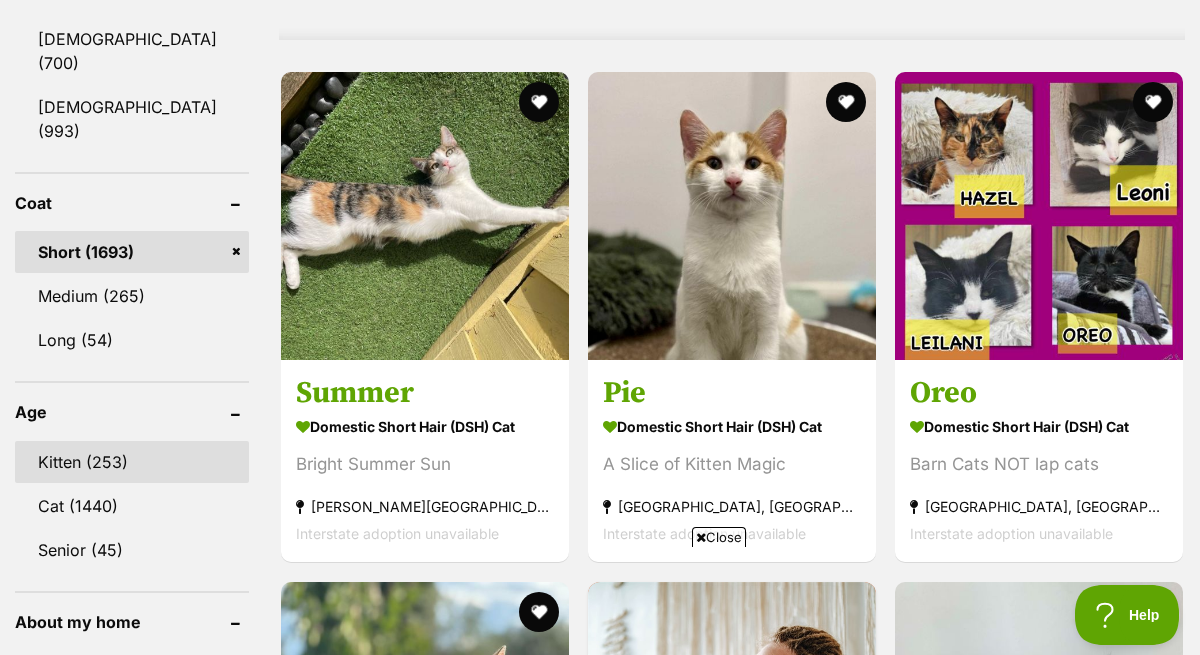 click on "Kitten (253)" at bounding box center (132, 462) 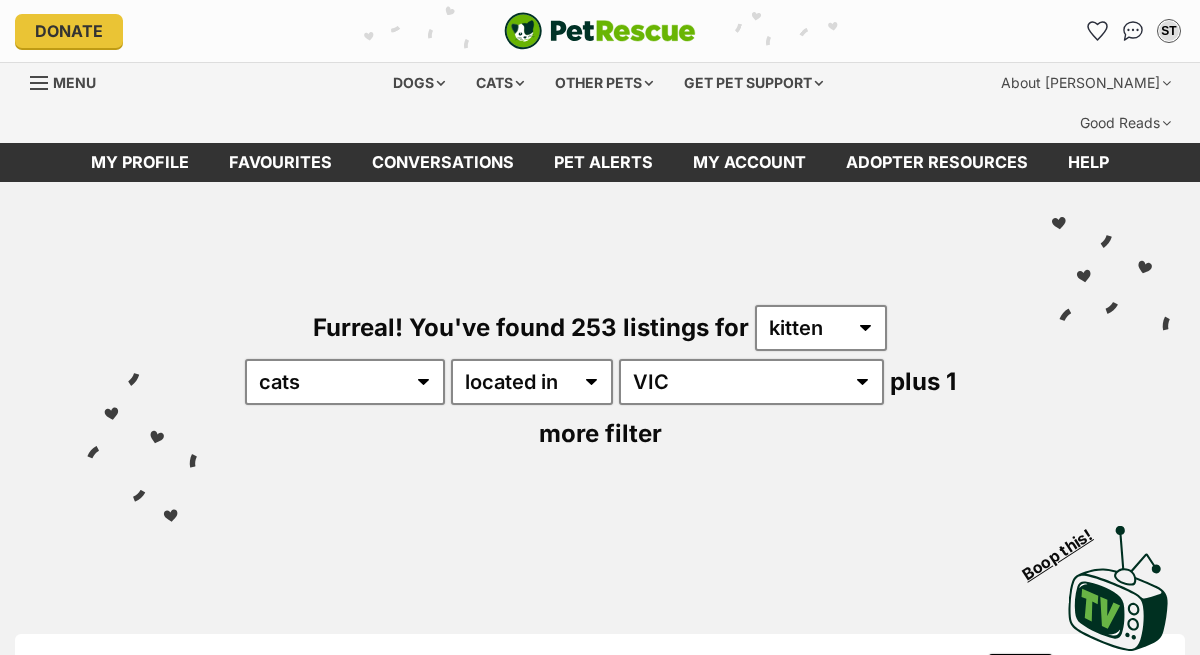 scroll, scrollTop: 0, scrollLeft: 0, axis: both 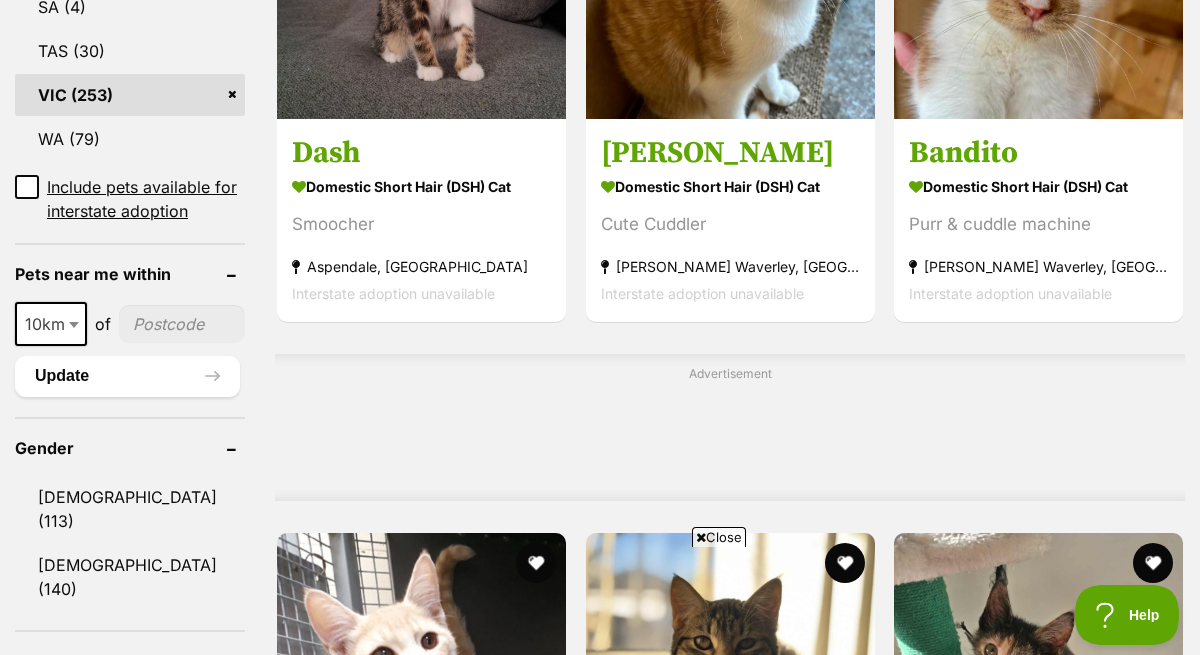 click at bounding box center [701, 537] 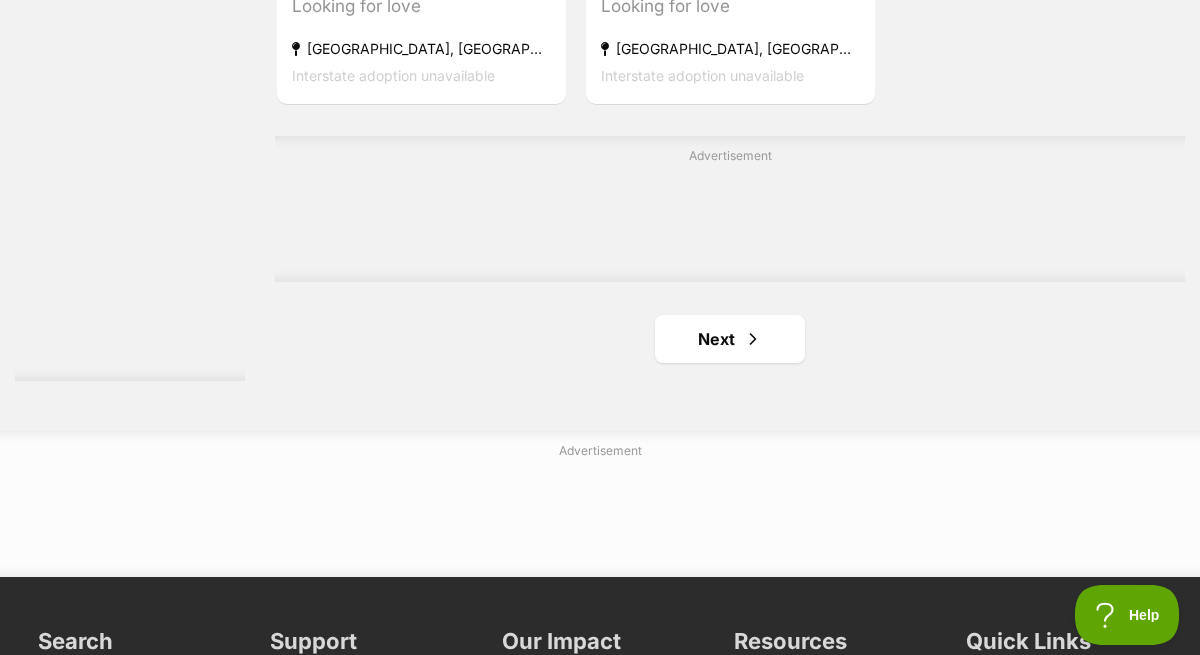 scroll, scrollTop: 4584, scrollLeft: 0, axis: vertical 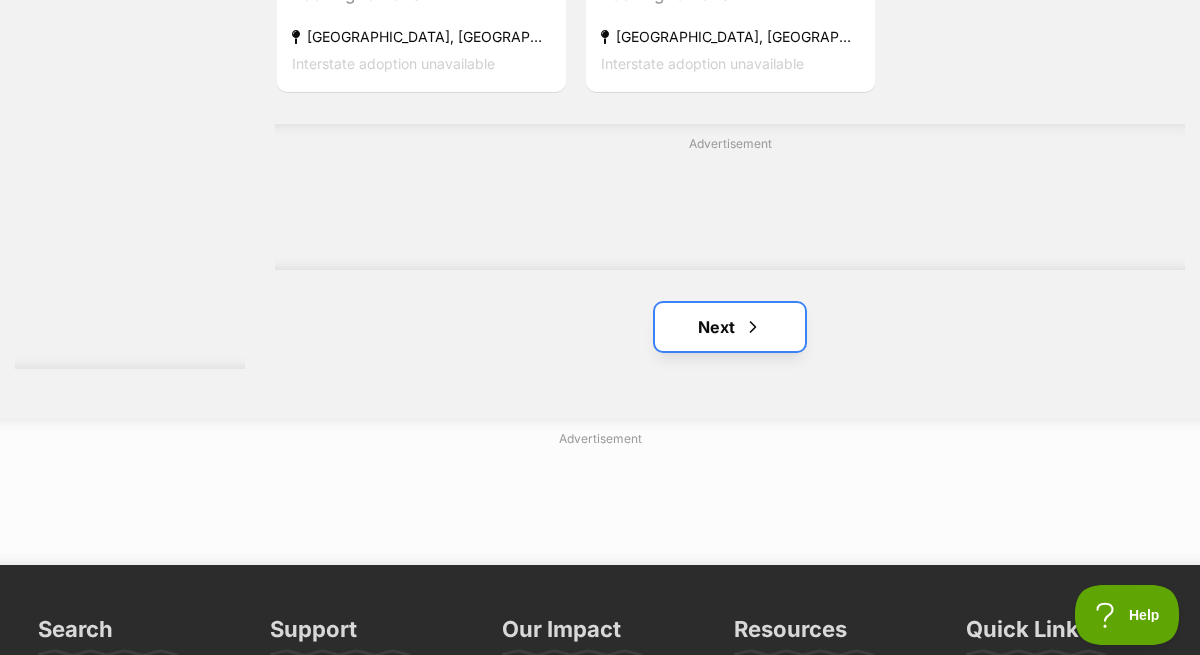 click on "Next" at bounding box center [730, 327] 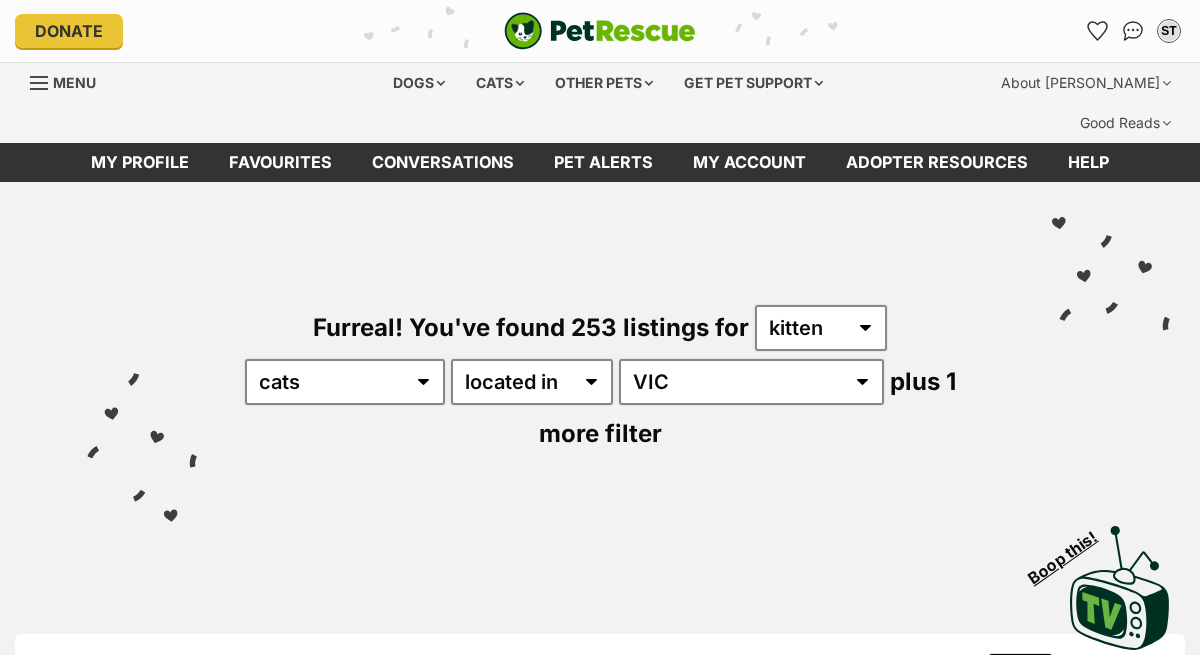 scroll, scrollTop: 0, scrollLeft: 0, axis: both 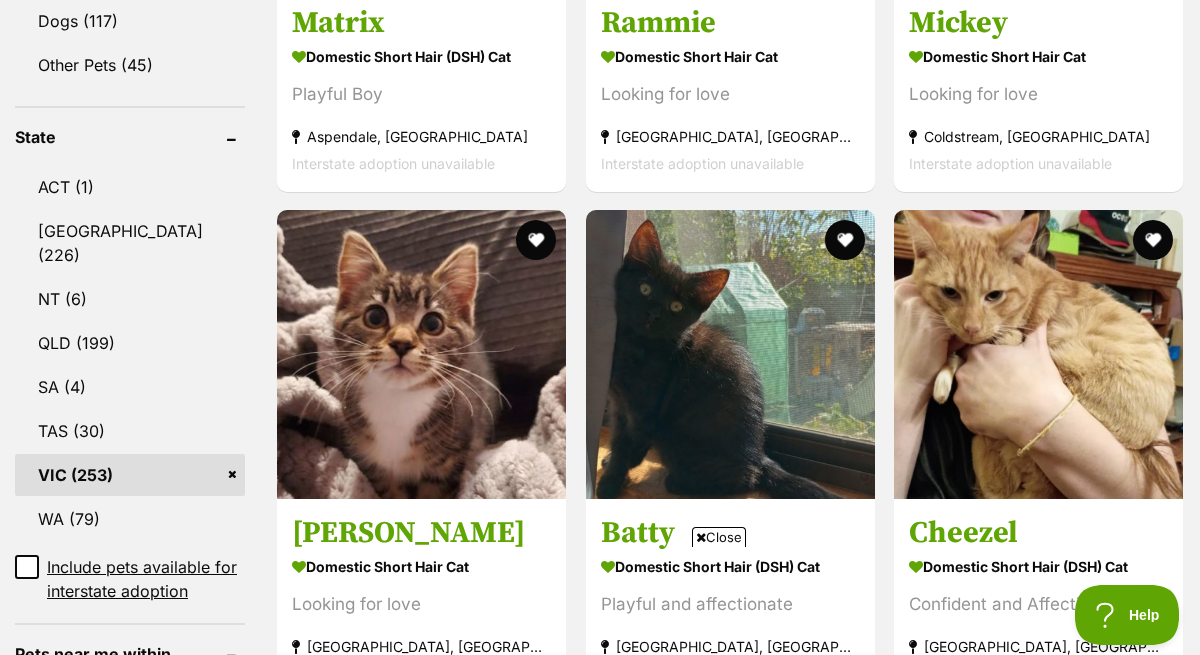 click on "Close" at bounding box center [719, 537] 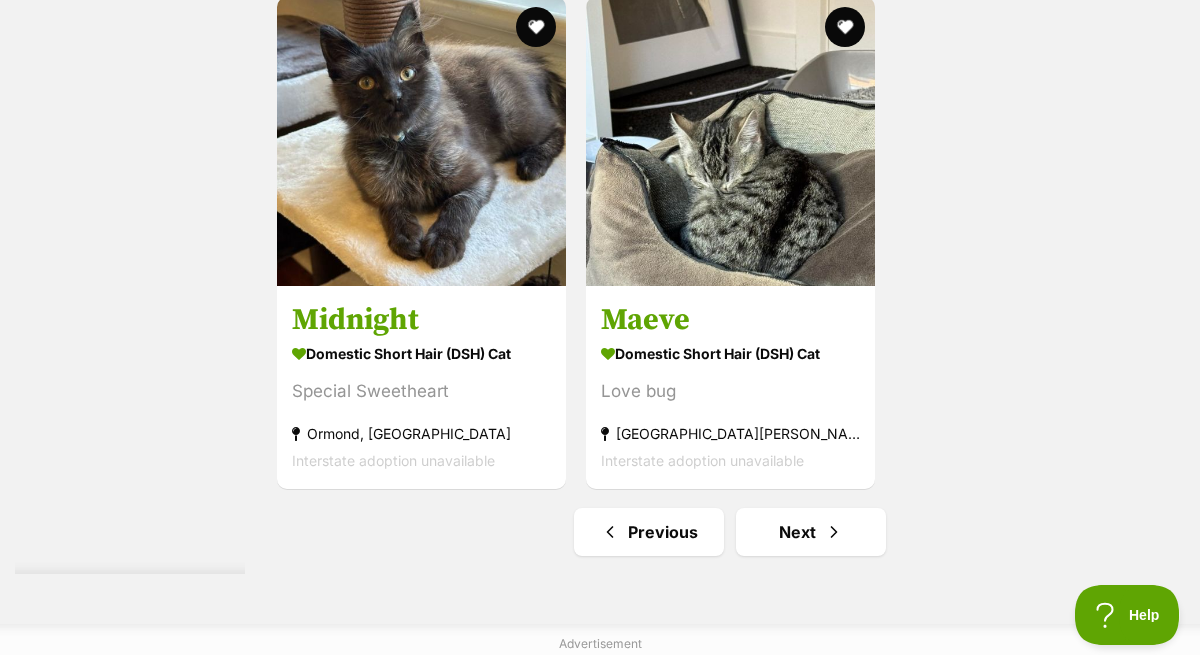 scroll, scrollTop: 4381, scrollLeft: 0, axis: vertical 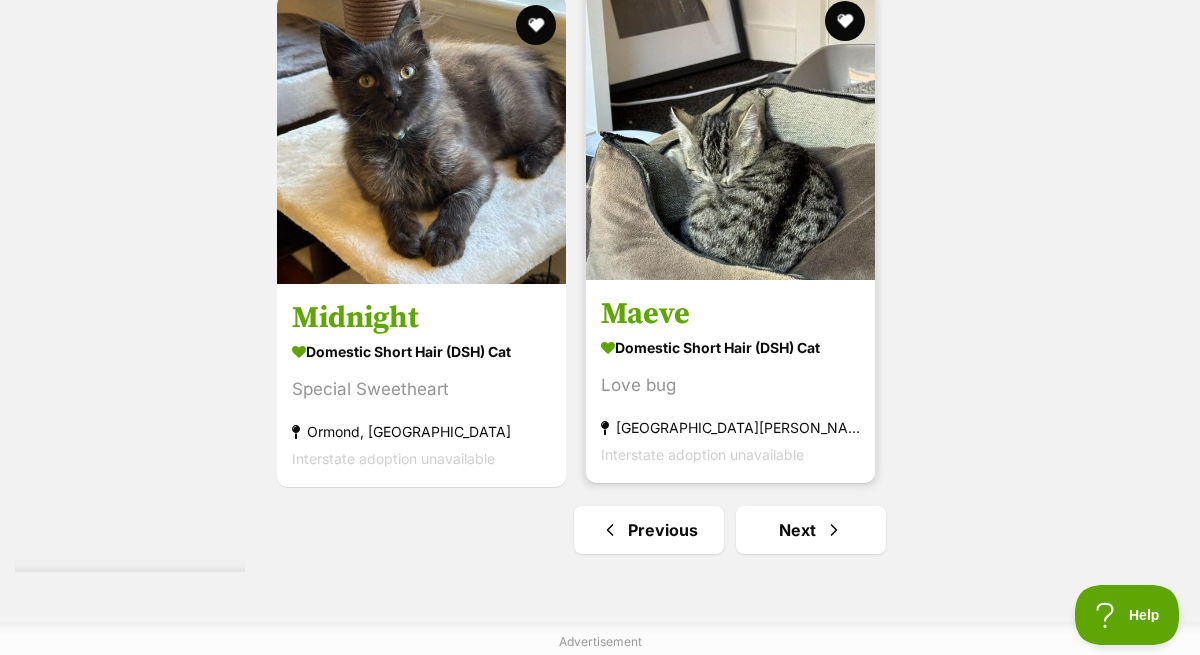 click on "Maeve" at bounding box center [730, 313] 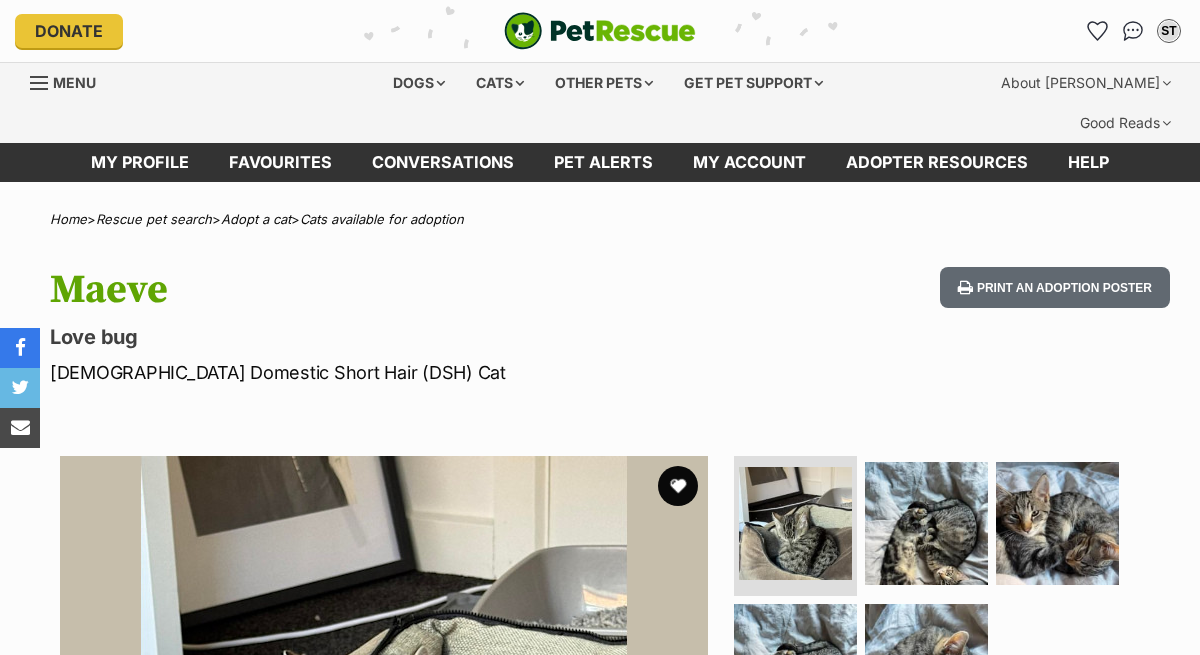 scroll, scrollTop: 0, scrollLeft: 0, axis: both 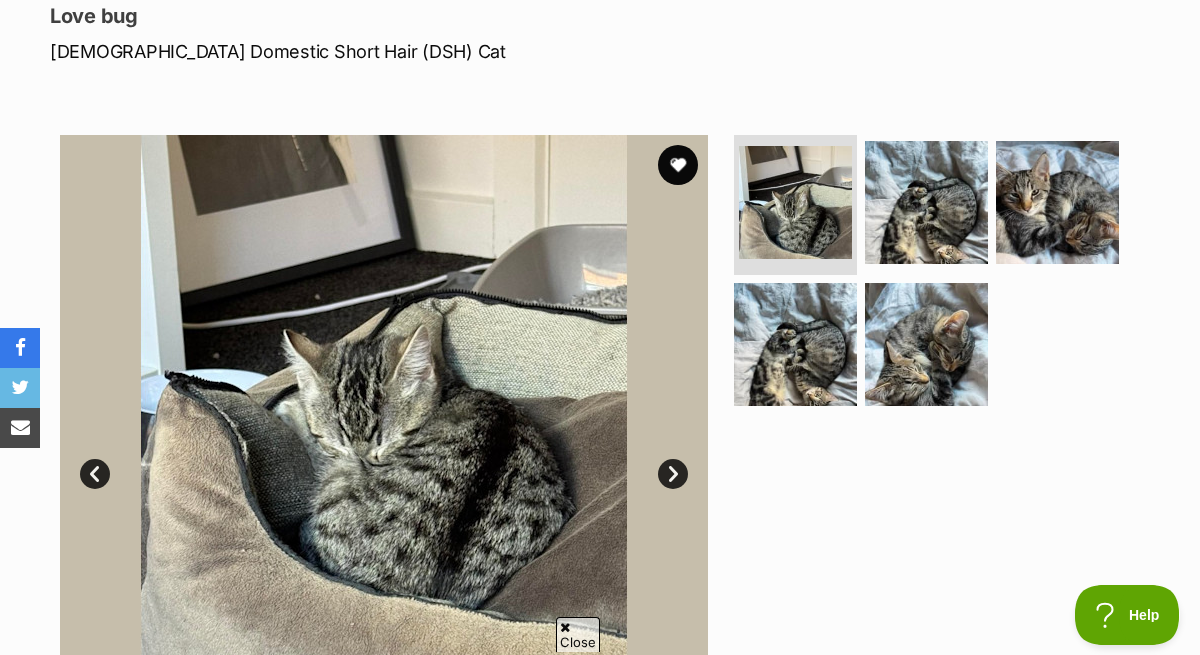 click on "Next" at bounding box center [673, 474] 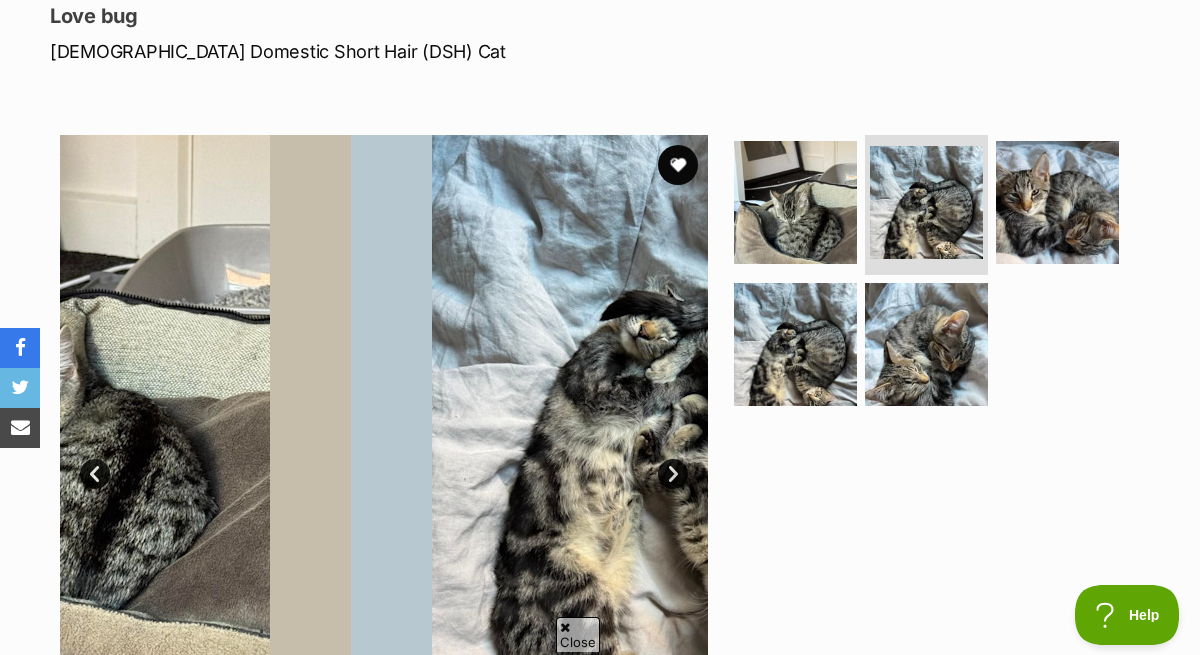 scroll, scrollTop: 0, scrollLeft: 0, axis: both 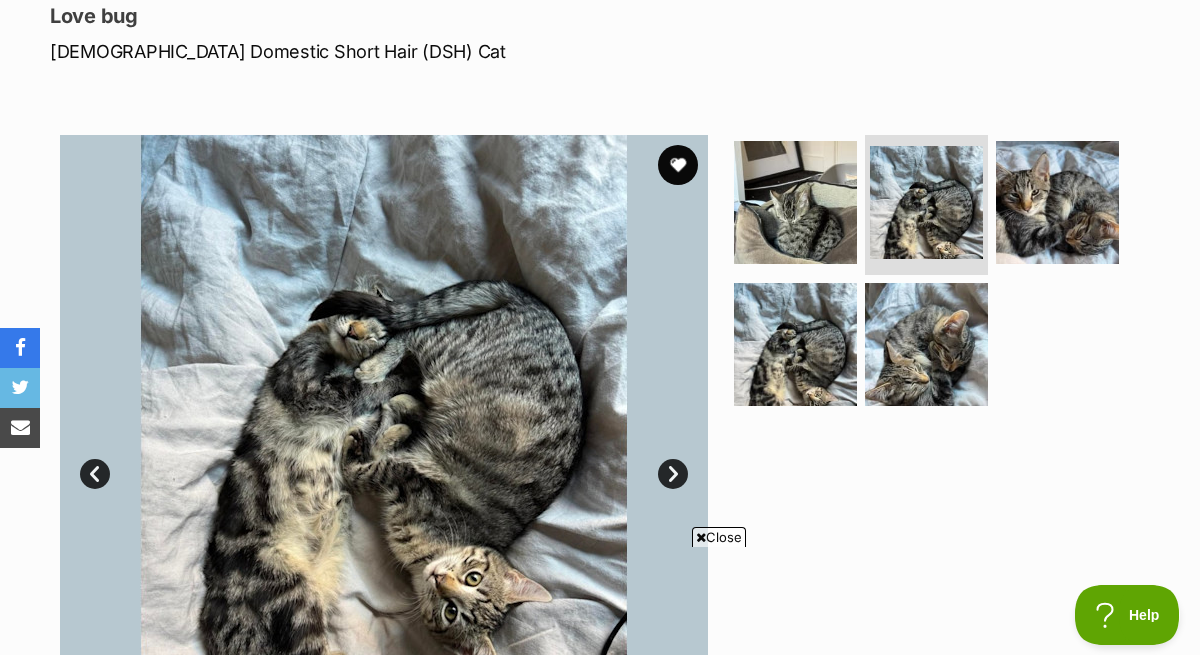 click on "Next" at bounding box center (673, 474) 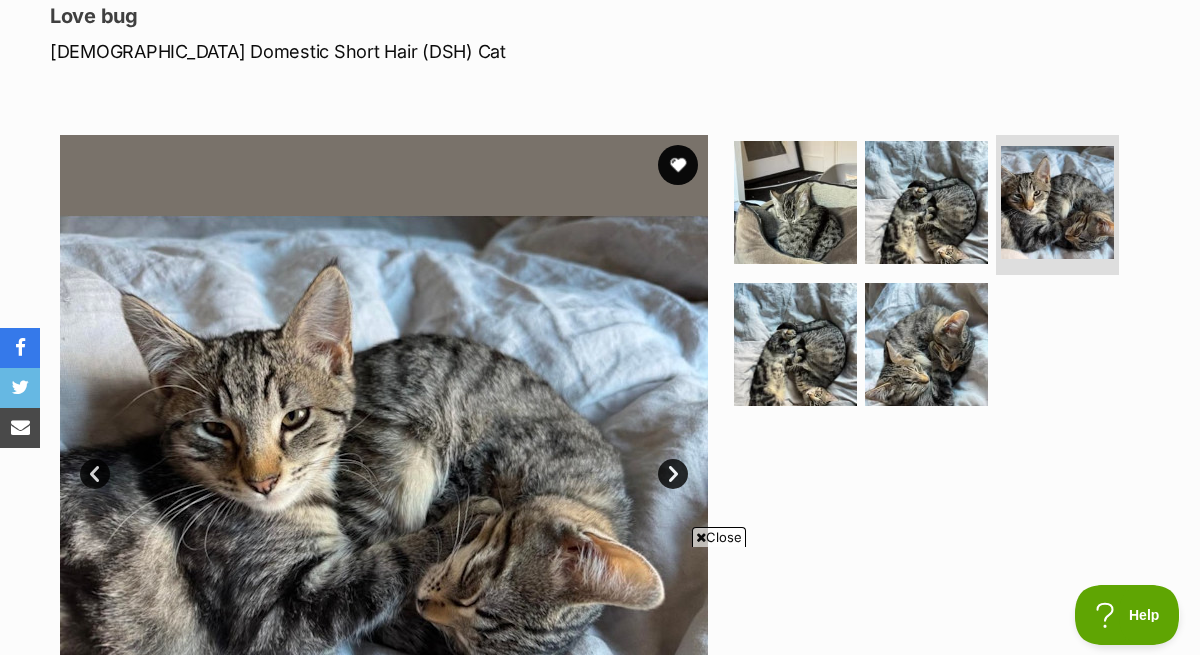 click on "Next" at bounding box center (673, 474) 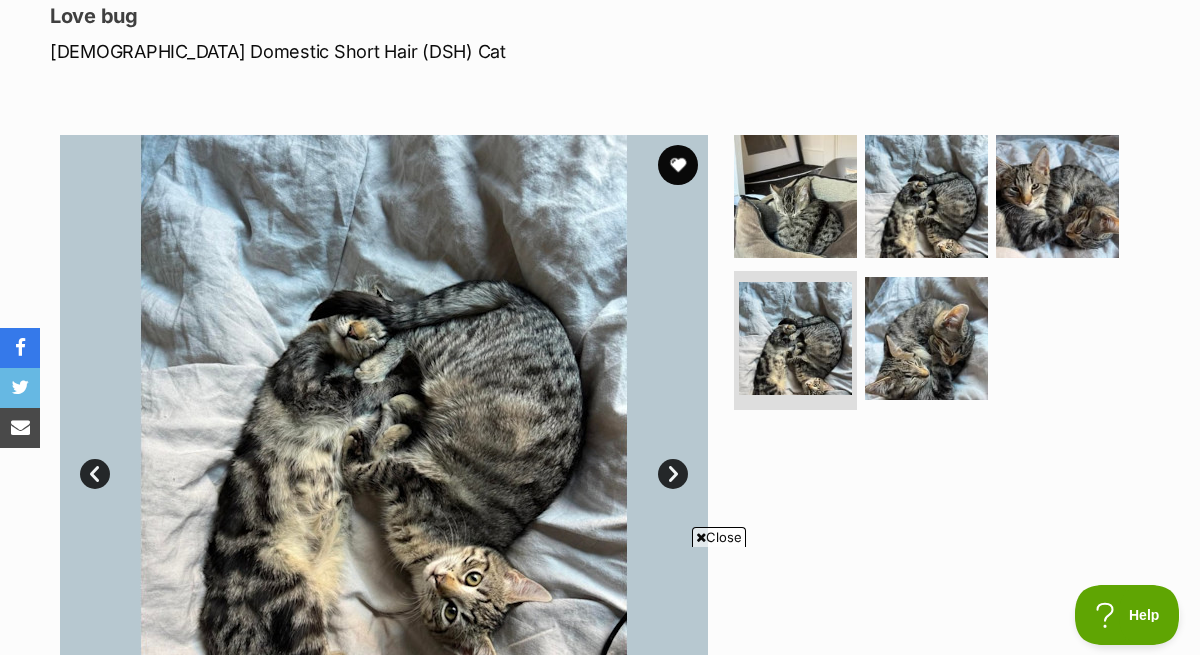 click on "Close" at bounding box center [719, 537] 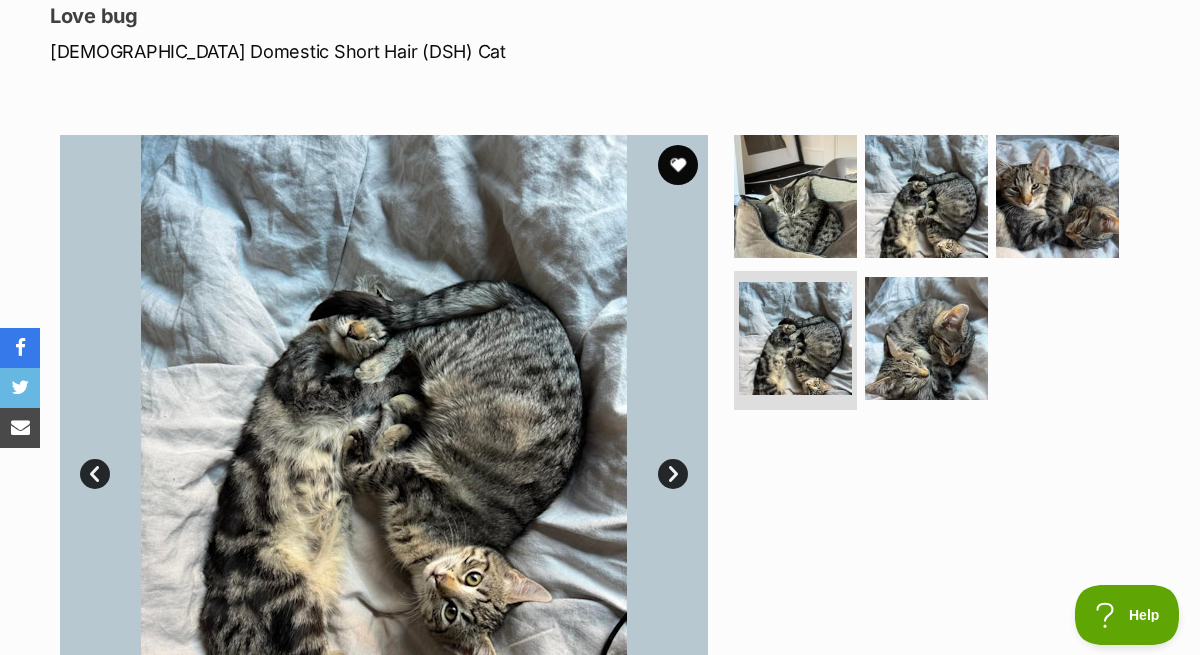 click on "Next" at bounding box center [673, 474] 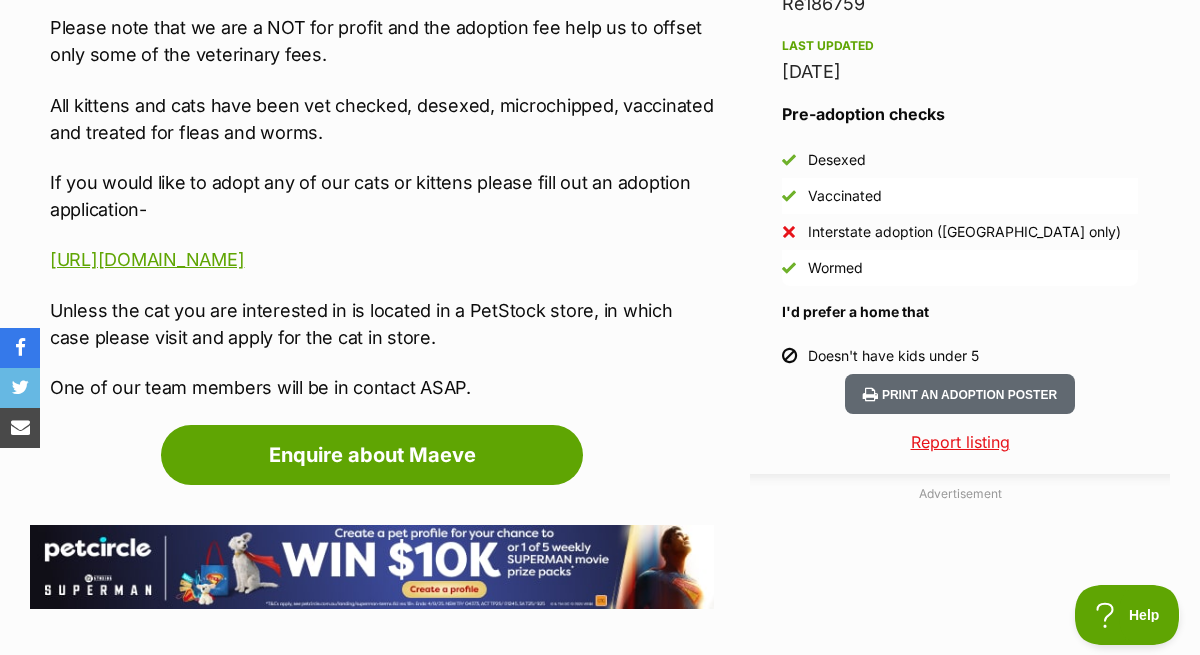 scroll, scrollTop: 0, scrollLeft: 0, axis: both 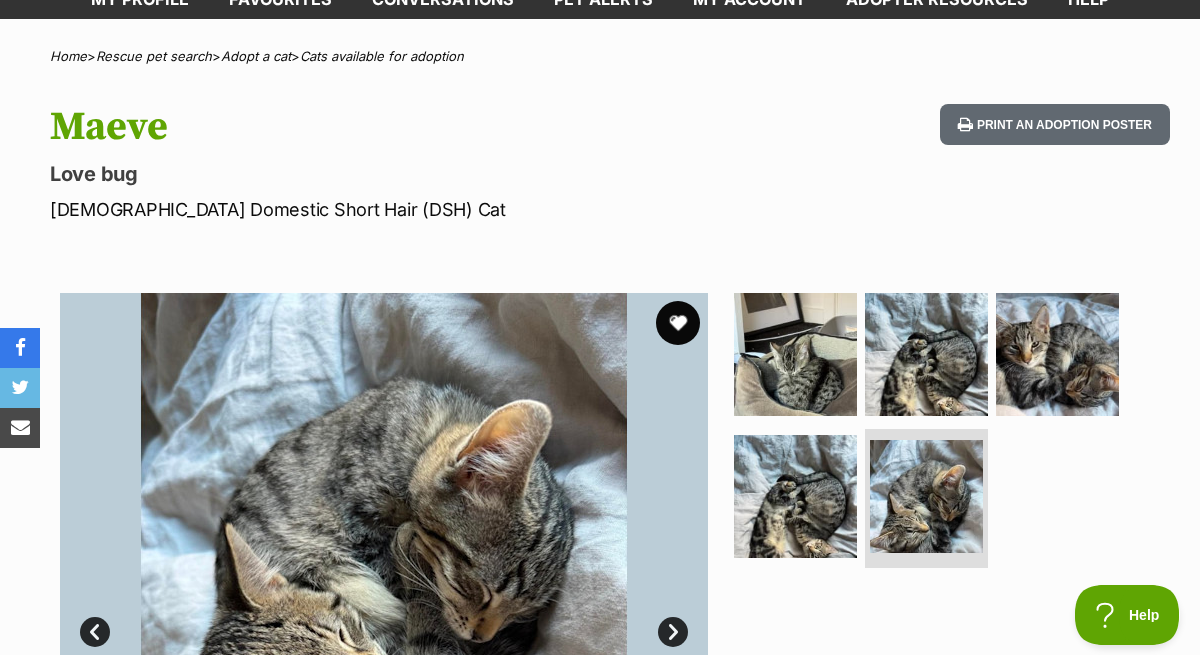 click at bounding box center (678, 323) 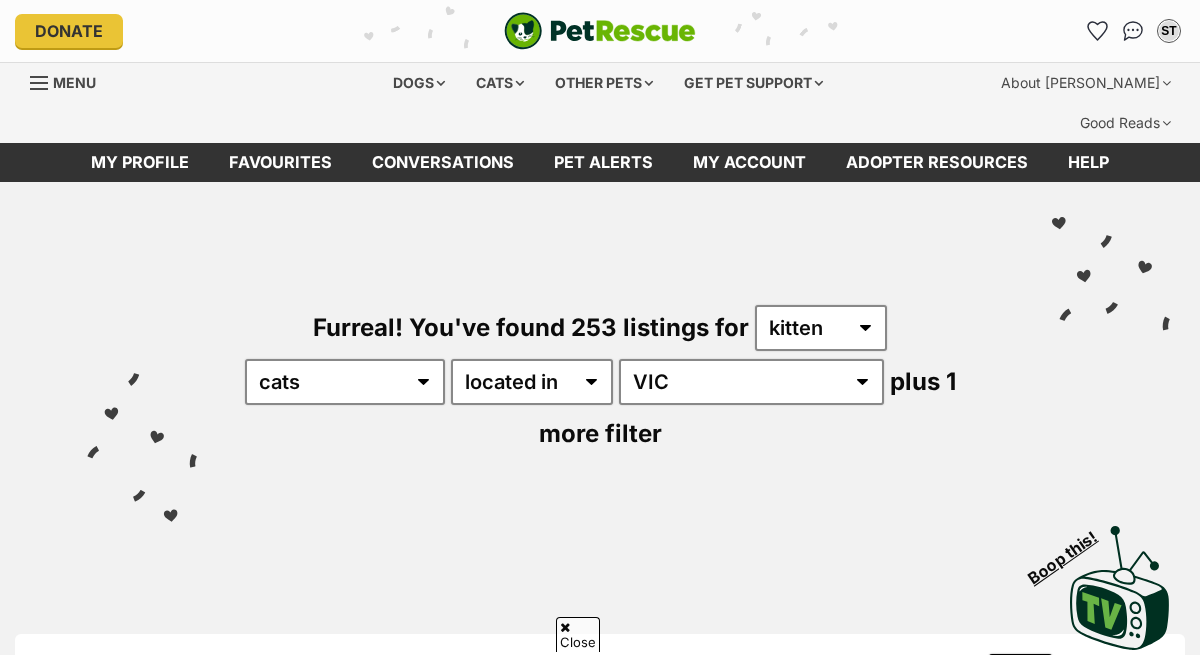 scroll, scrollTop: 4916, scrollLeft: 0, axis: vertical 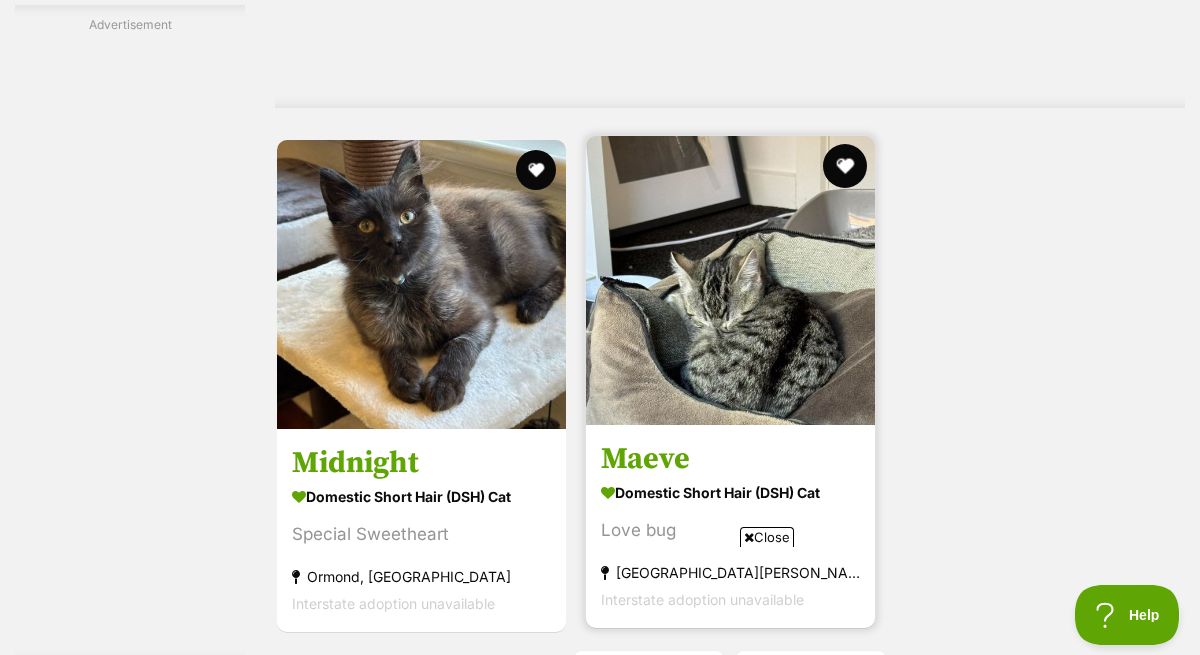 click at bounding box center [845, 166] 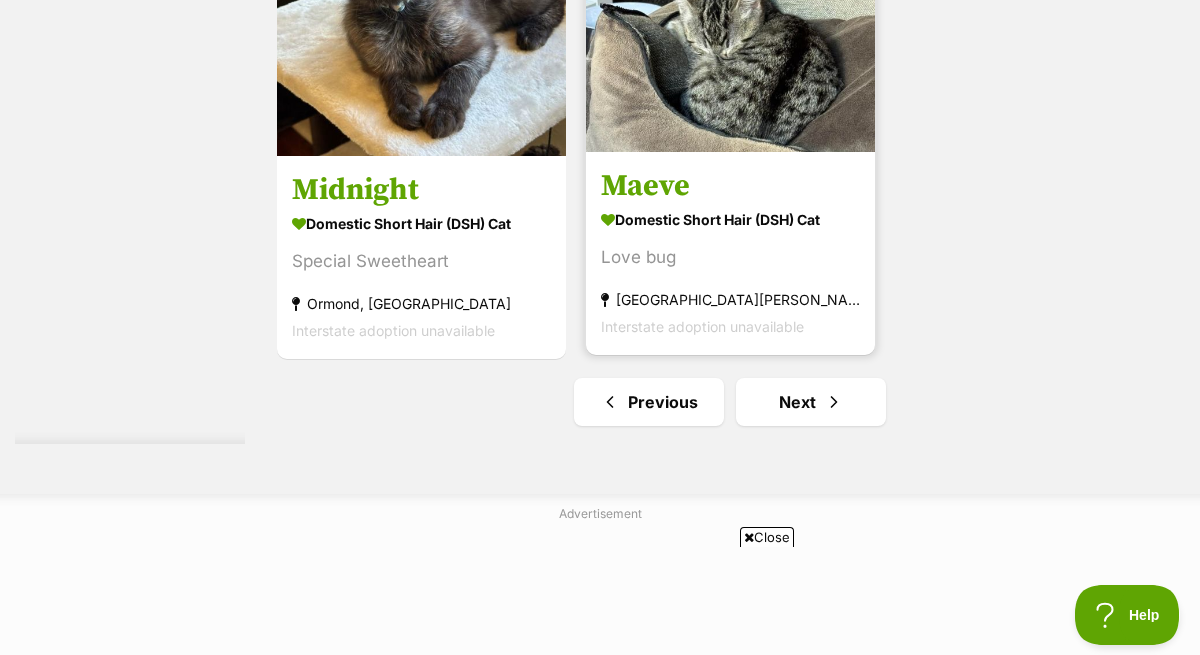 scroll, scrollTop: 4514, scrollLeft: 0, axis: vertical 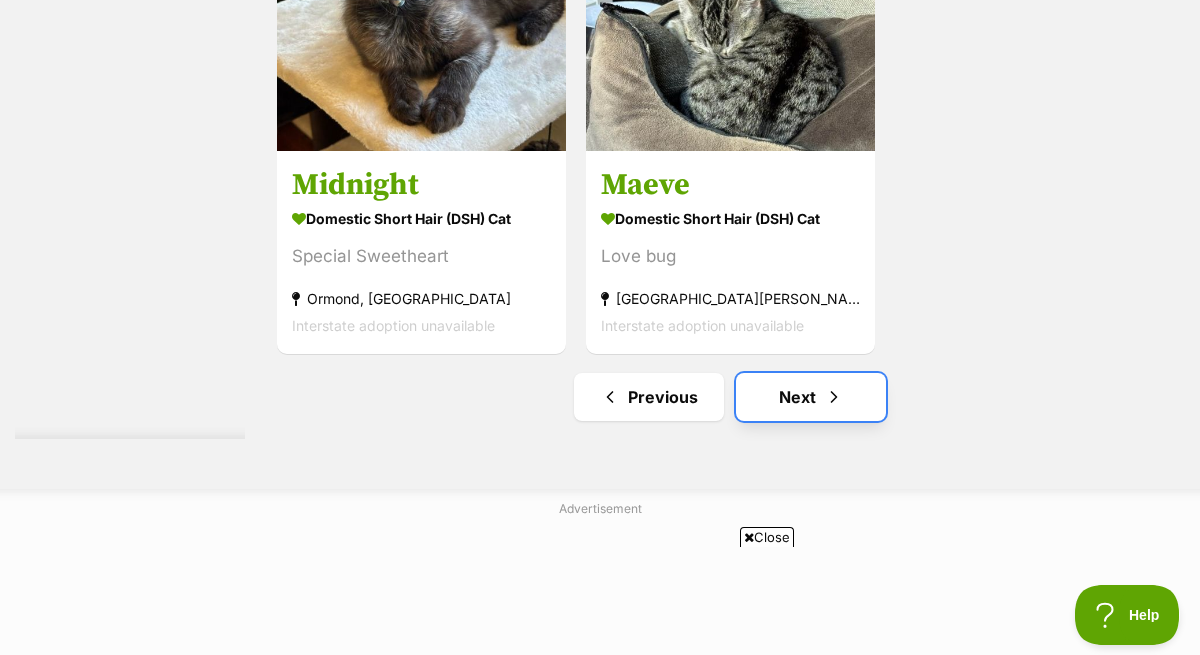 click on "Next" at bounding box center [811, 397] 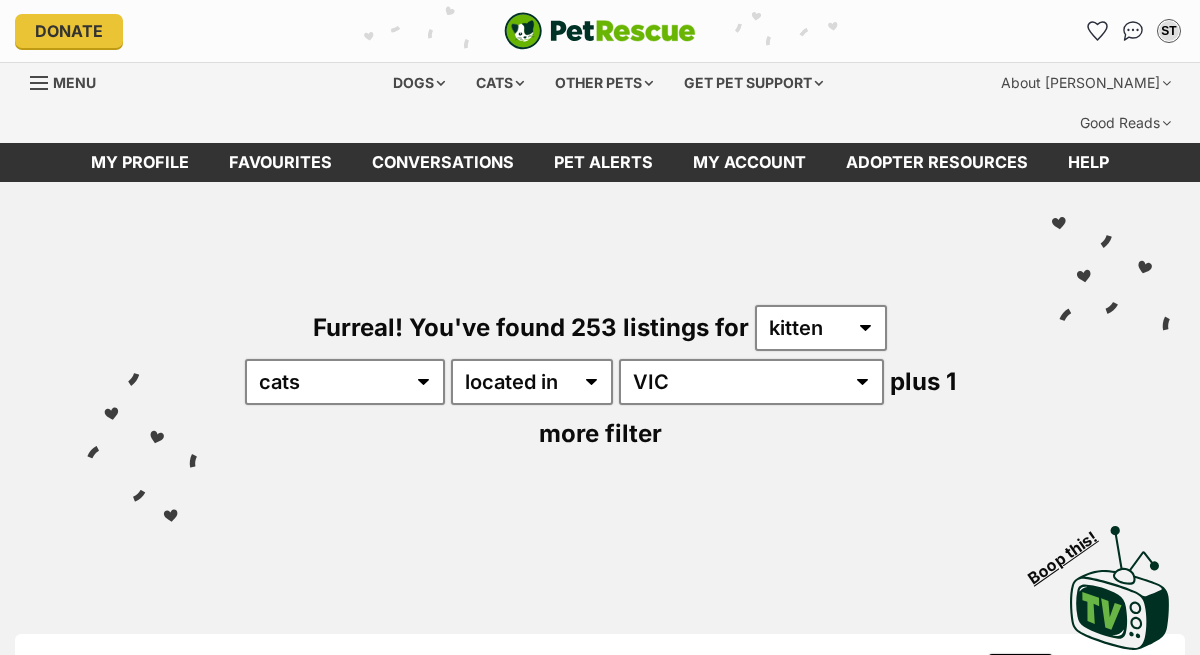 scroll, scrollTop: 0, scrollLeft: 0, axis: both 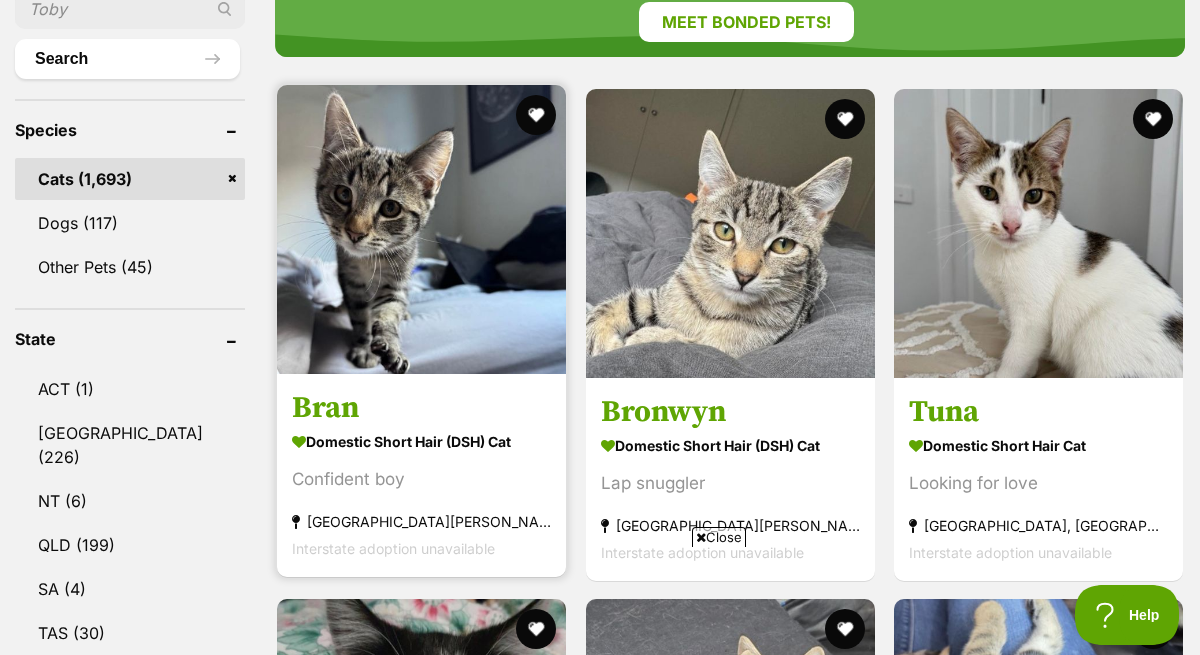 click on "Bran" at bounding box center [421, 407] 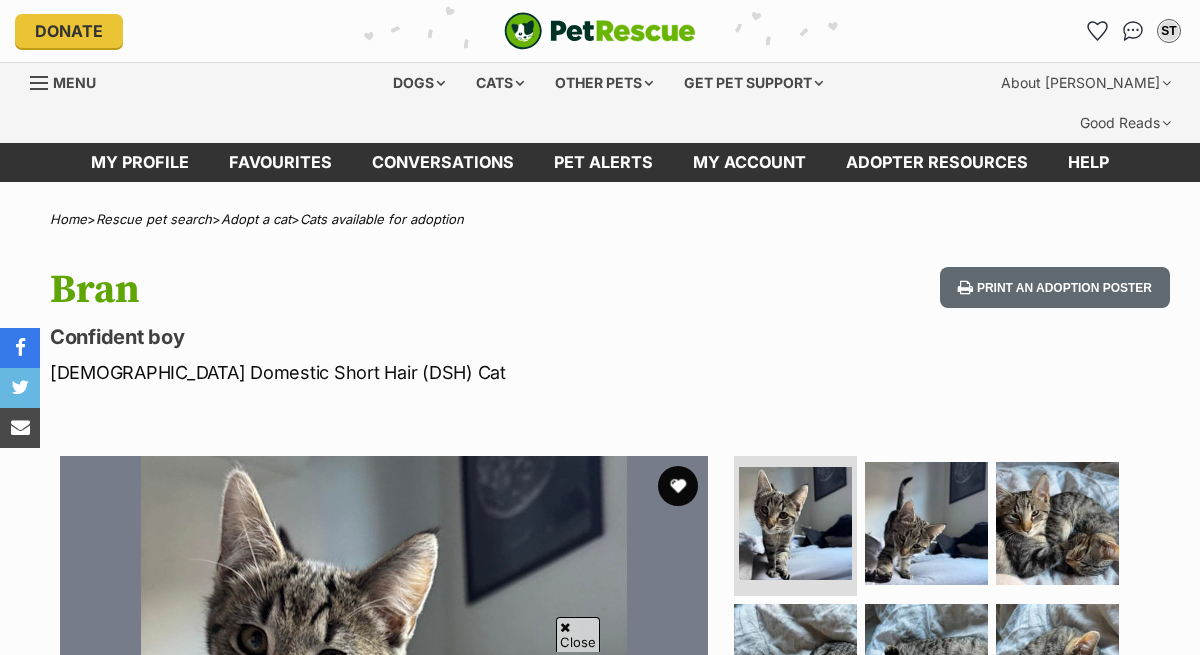 scroll, scrollTop: 349, scrollLeft: 0, axis: vertical 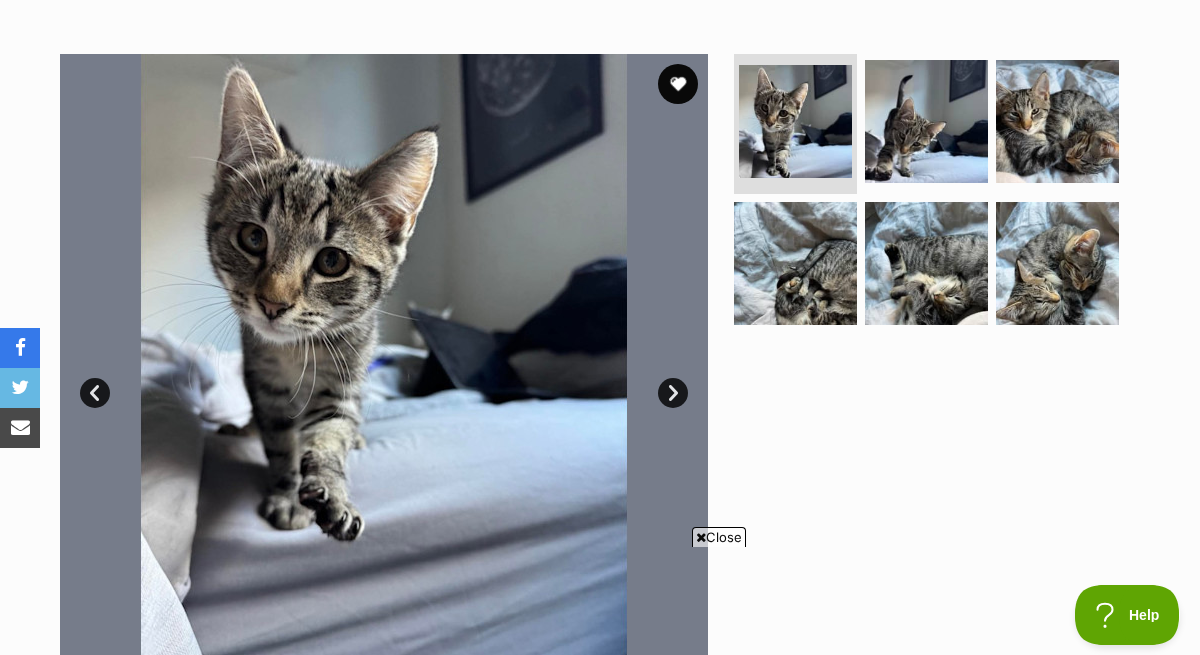 click on "Next" at bounding box center [673, 393] 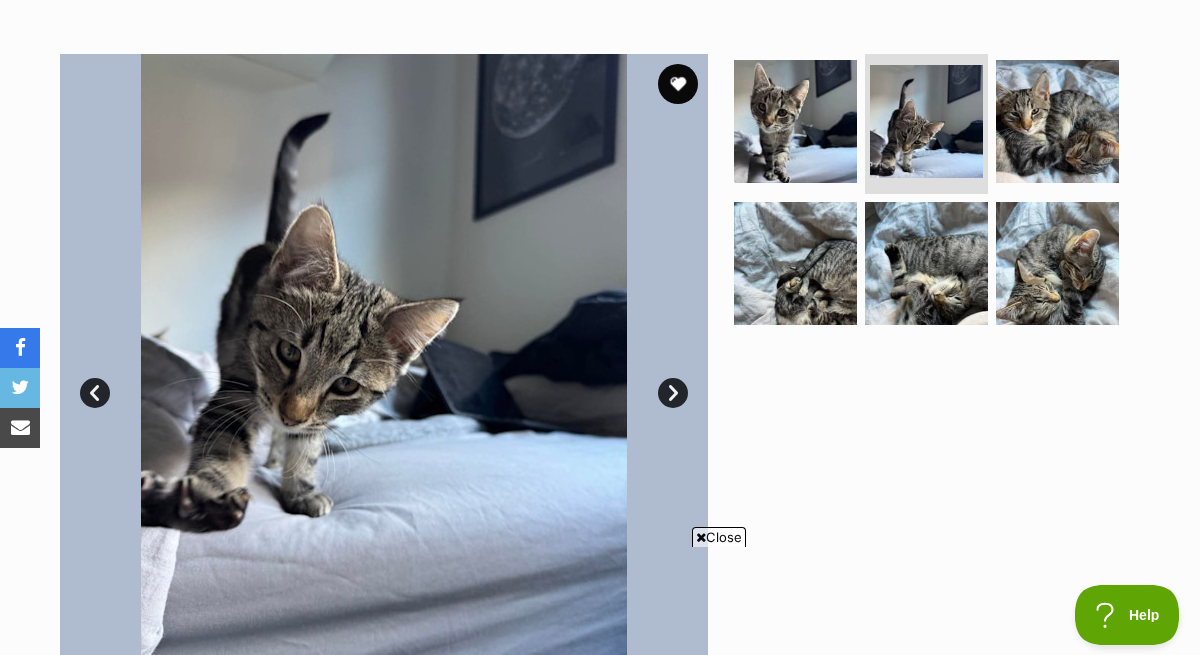 click on "Next" at bounding box center (673, 393) 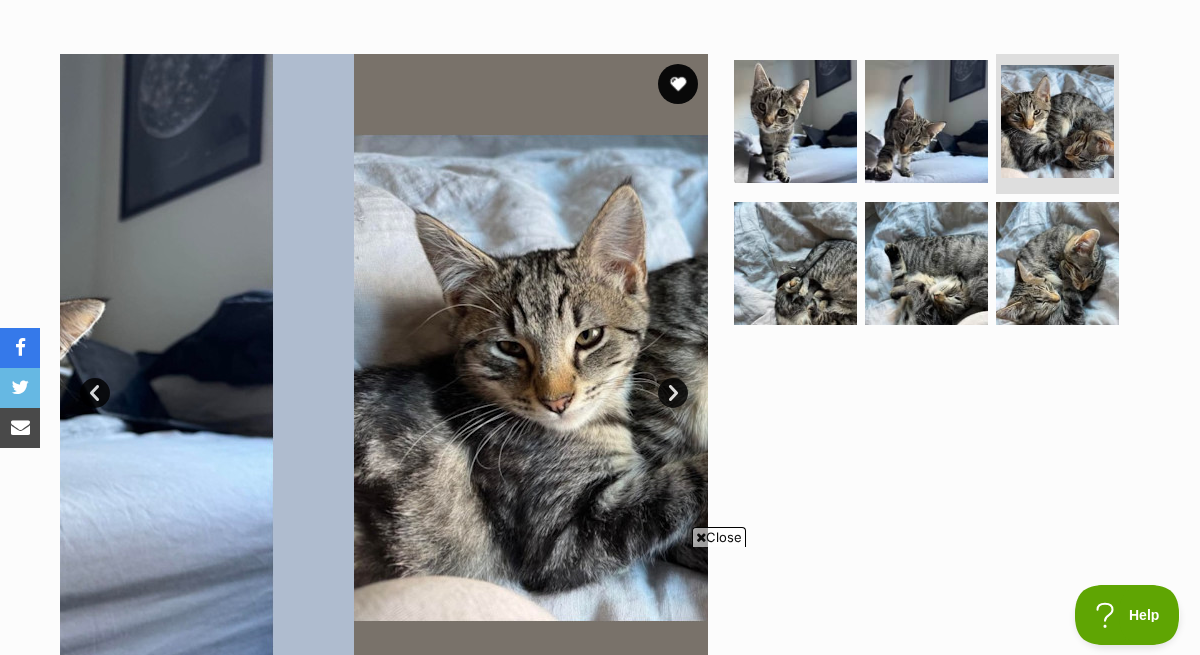 scroll, scrollTop: 0, scrollLeft: 0, axis: both 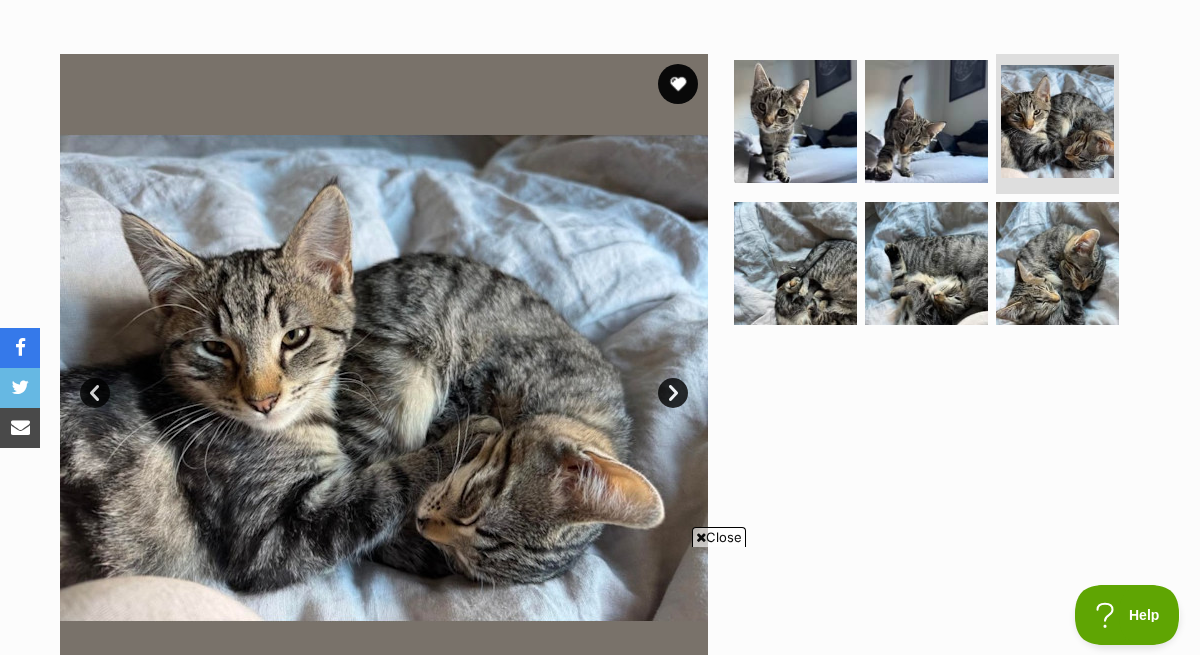 click on "Next" at bounding box center [673, 393] 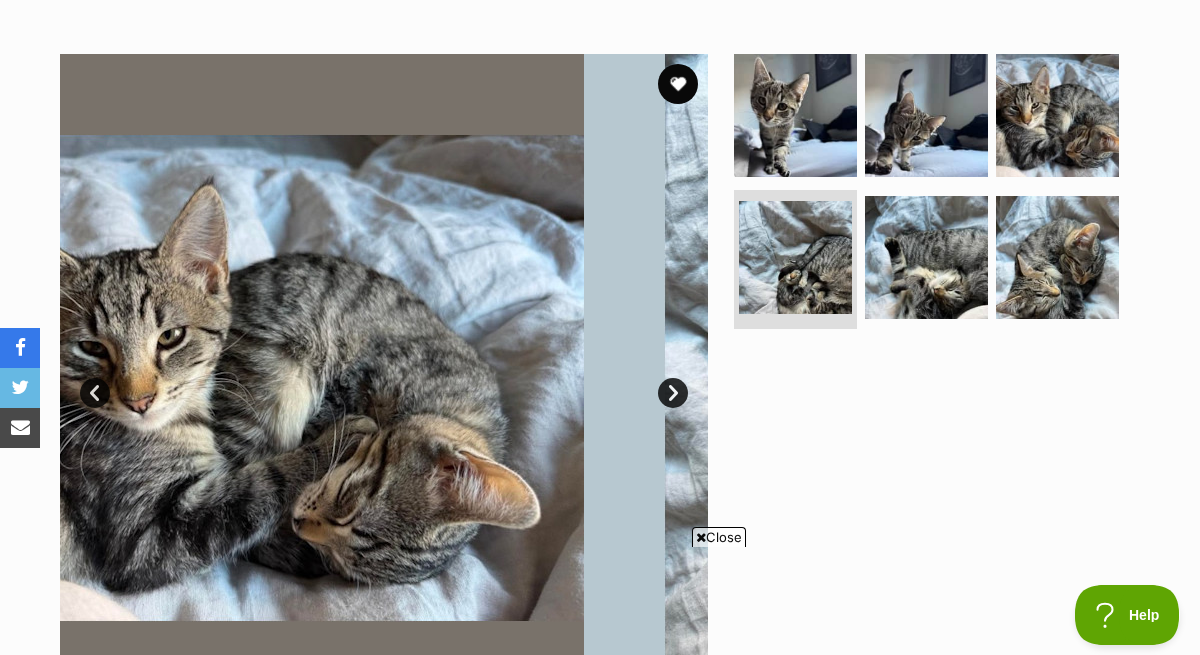 scroll, scrollTop: 0, scrollLeft: 0, axis: both 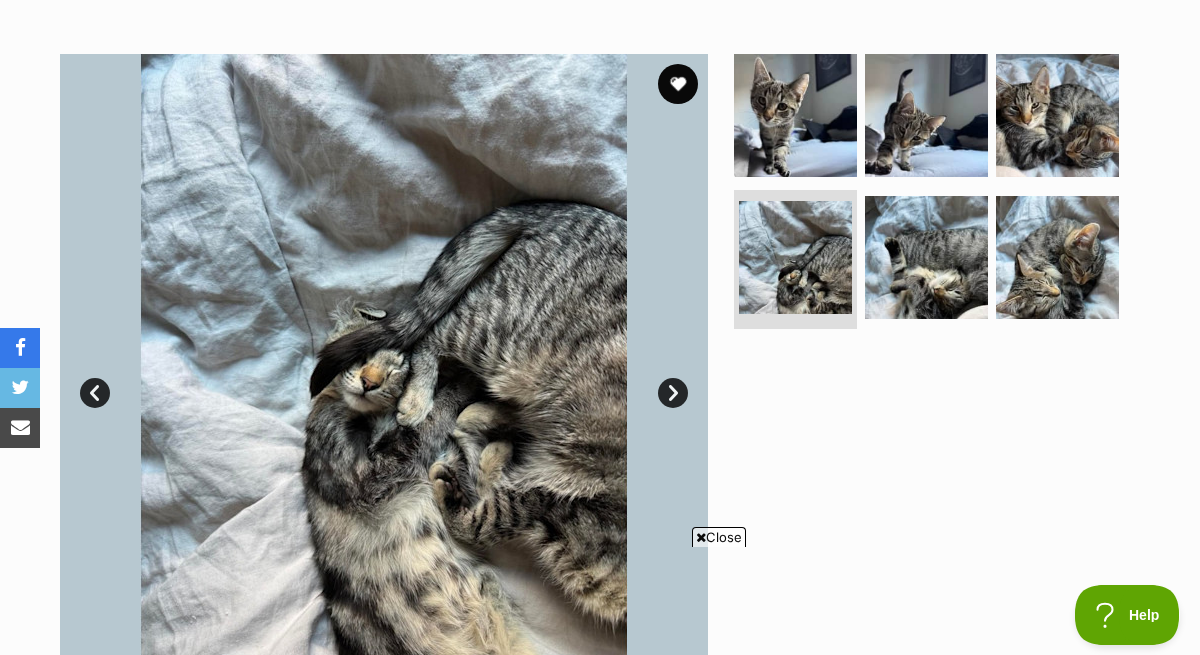 click on "Next" at bounding box center (673, 393) 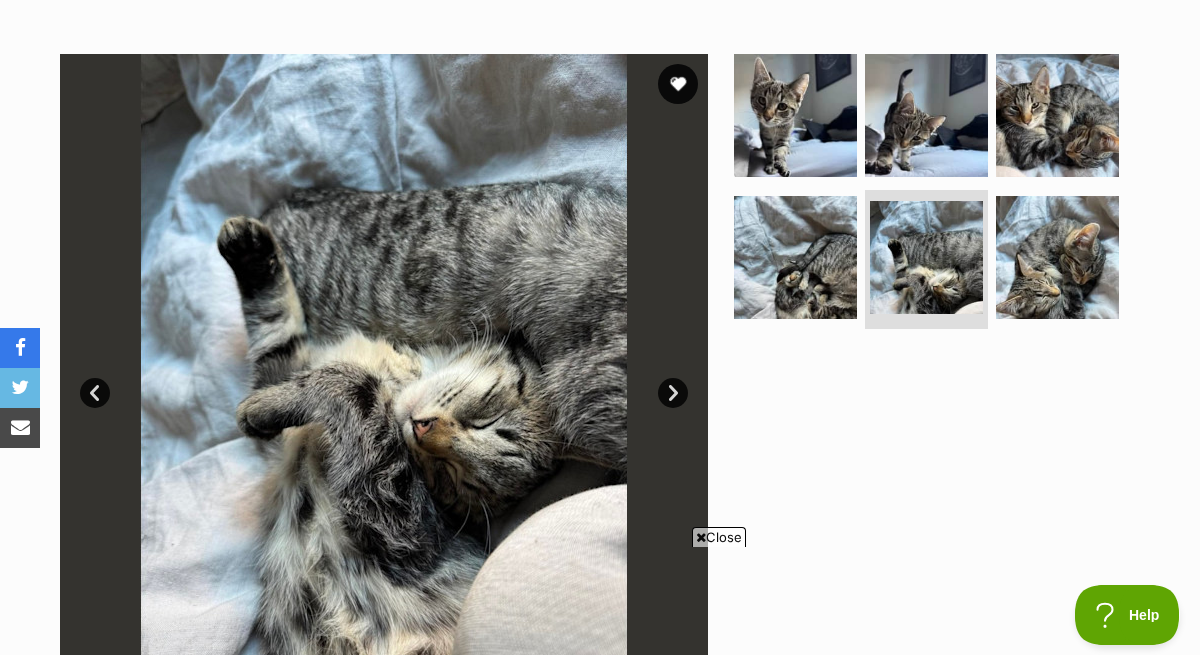 click on "Next" at bounding box center (673, 393) 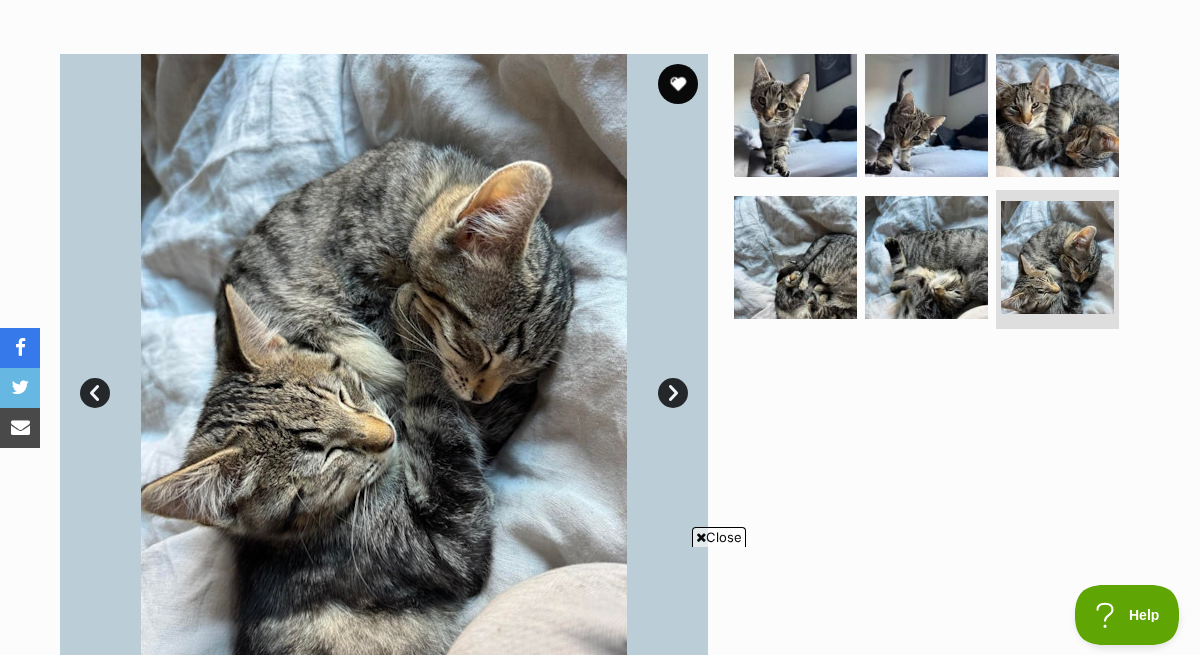 click on "Next" at bounding box center (673, 393) 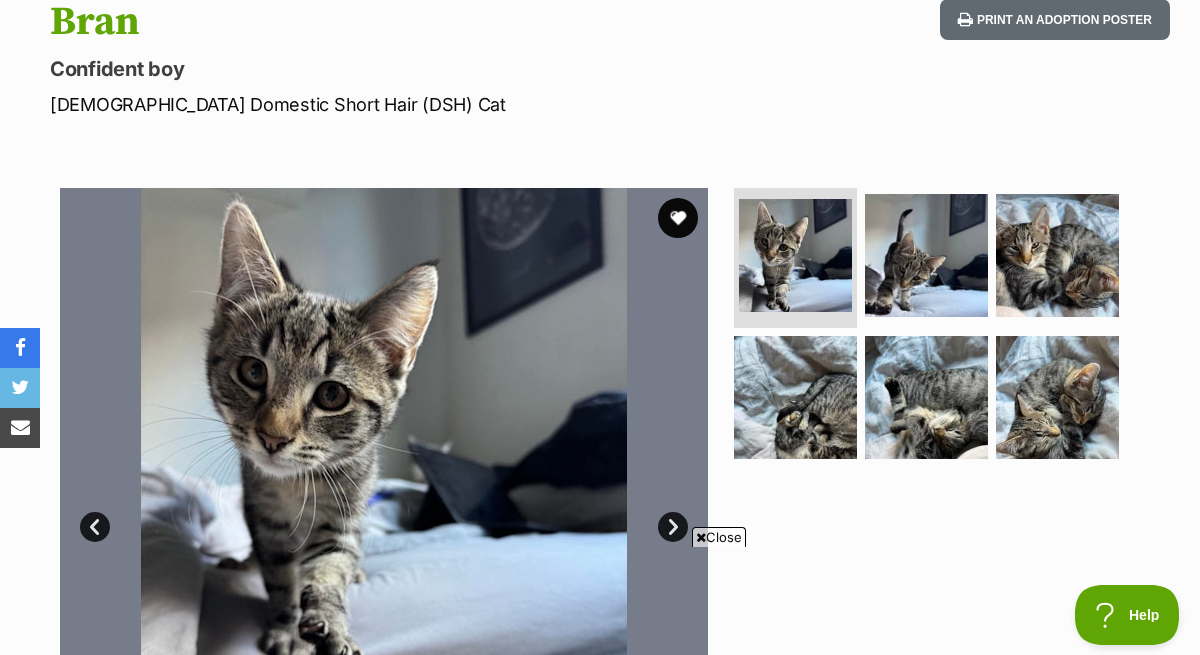 scroll, scrollTop: 265, scrollLeft: 0, axis: vertical 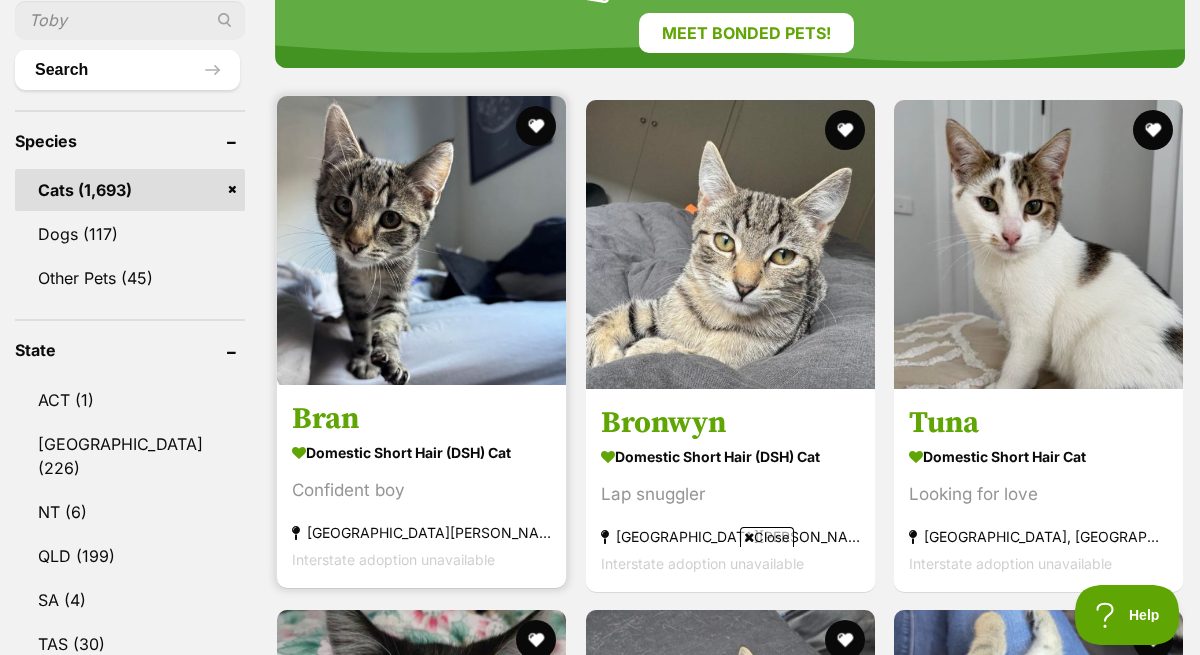 click on "Bran" at bounding box center (421, 418) 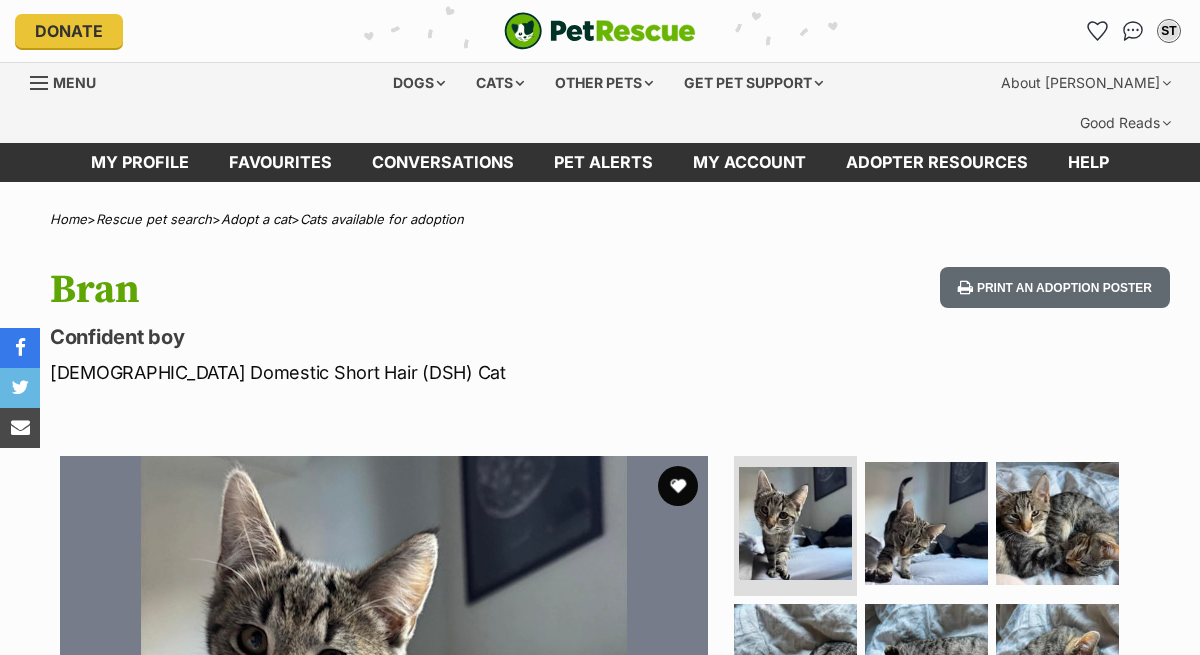 scroll, scrollTop: 0, scrollLeft: 0, axis: both 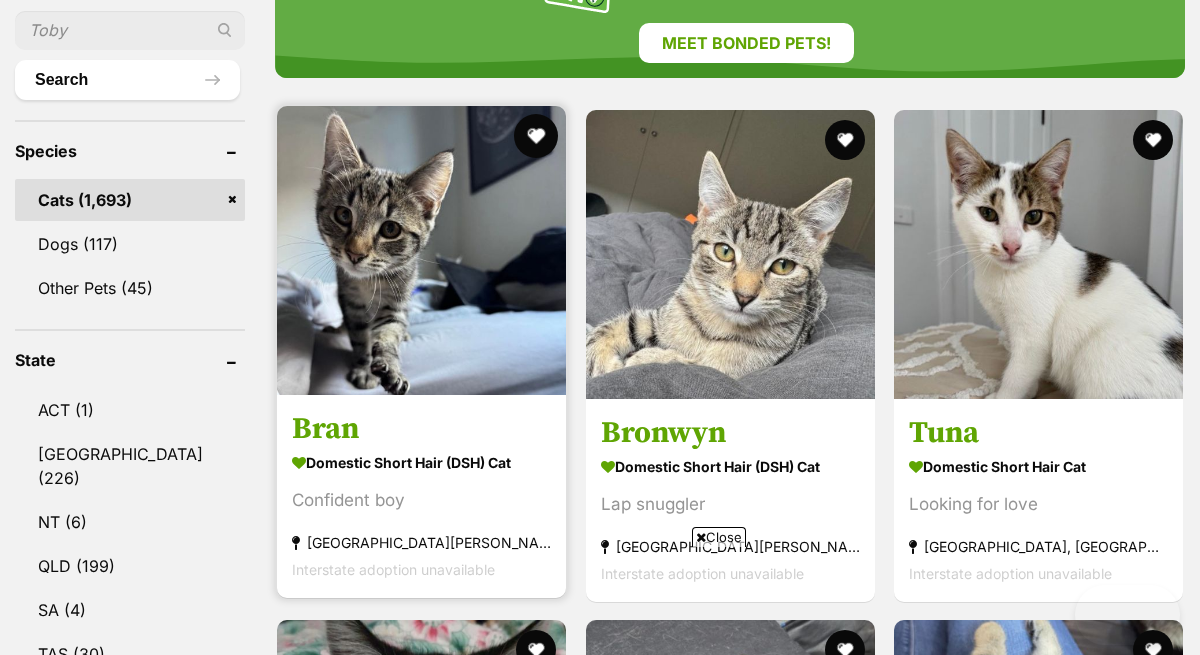 click at bounding box center (537, 136) 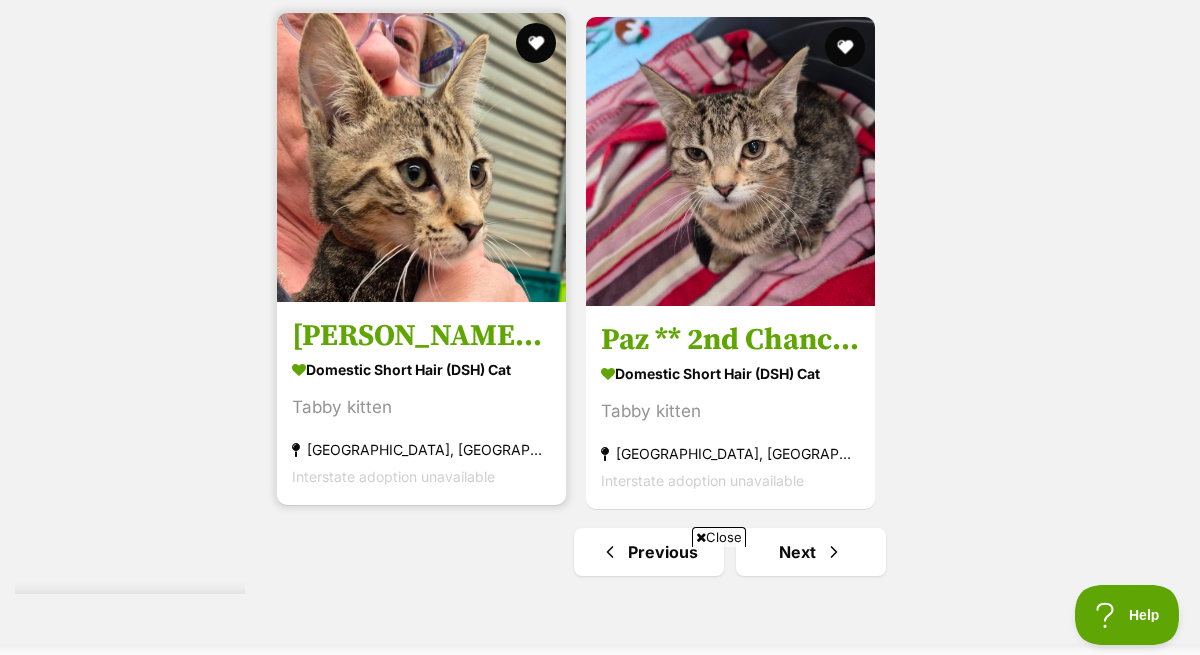 scroll, scrollTop: 4548, scrollLeft: 0, axis: vertical 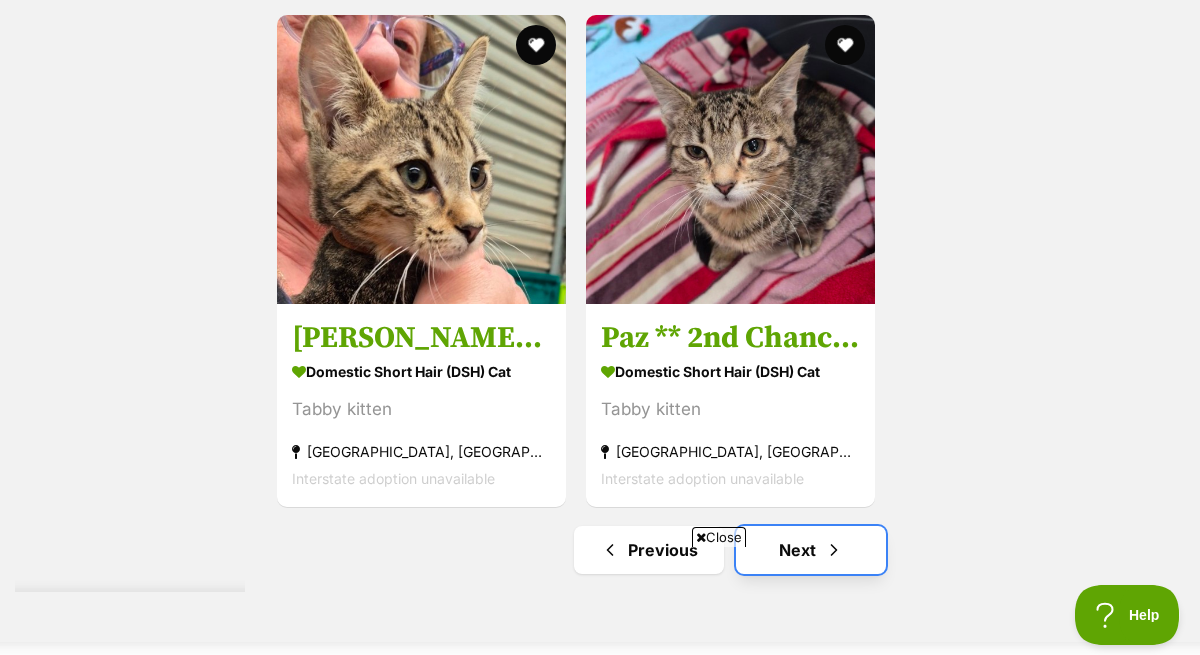 click on "Next" at bounding box center [811, 550] 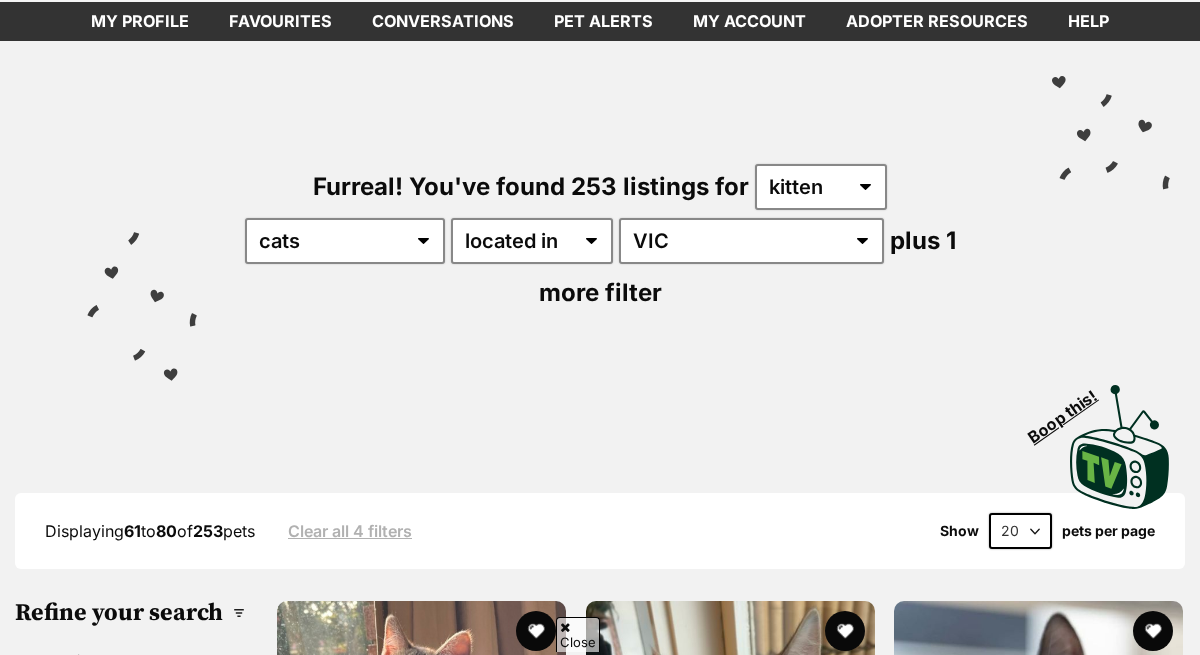 scroll, scrollTop: 0, scrollLeft: 0, axis: both 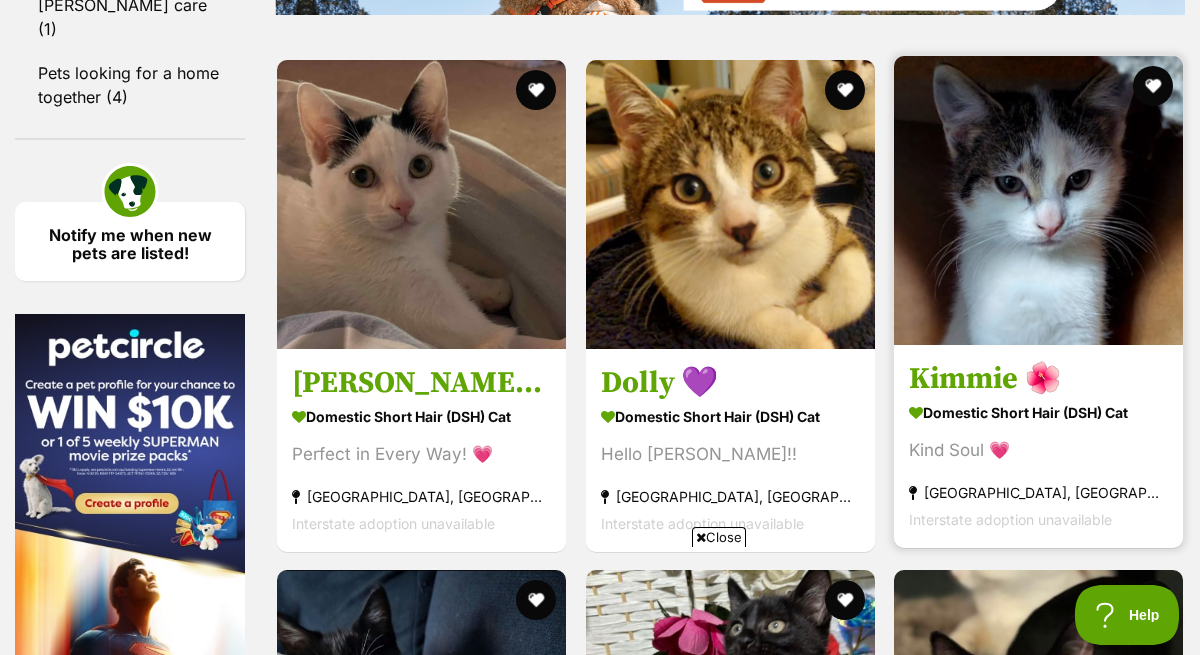 click on "Kimmie 🌺" at bounding box center [1038, 378] 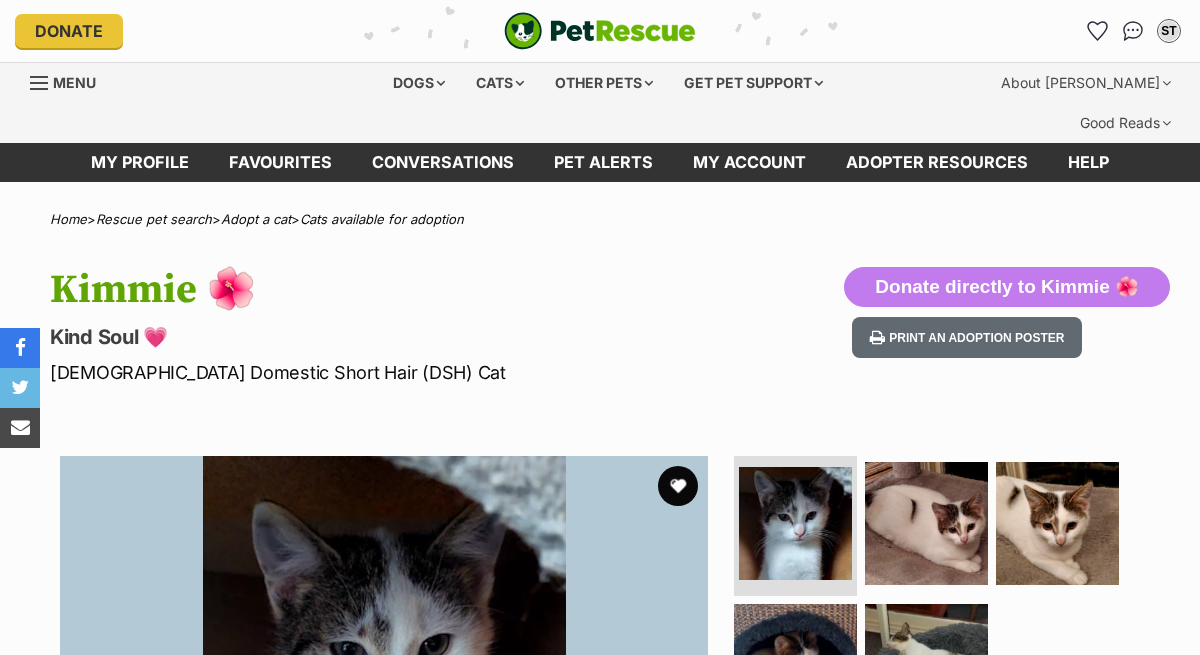 scroll, scrollTop: 0, scrollLeft: 0, axis: both 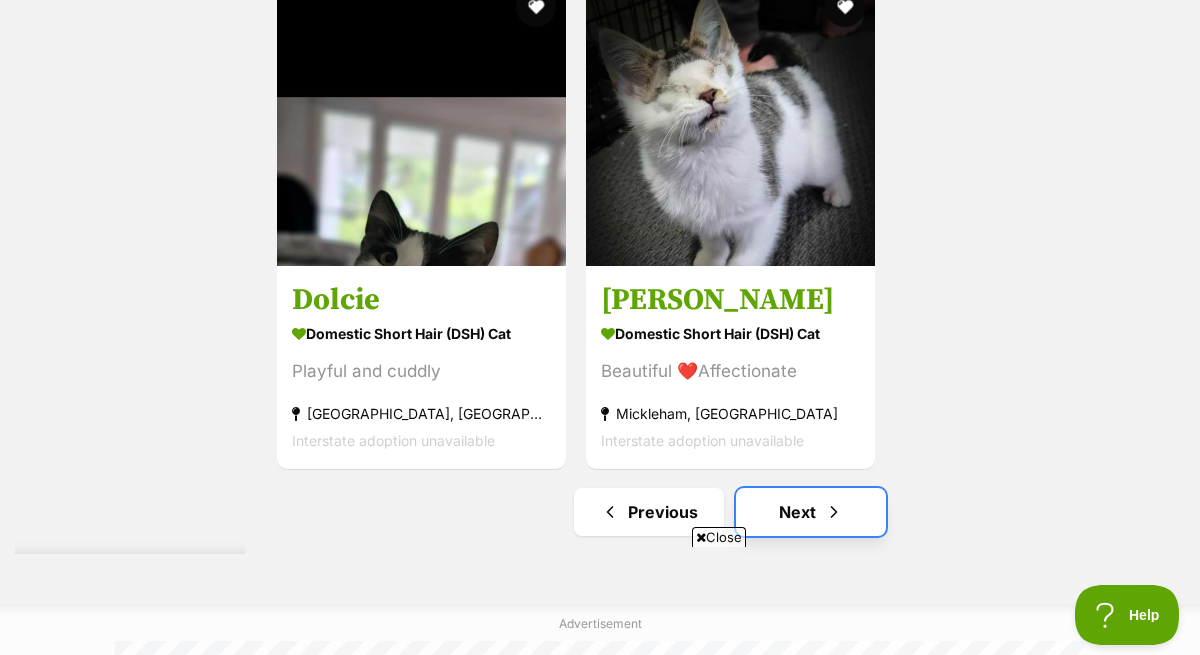 click on "Next" at bounding box center [811, 512] 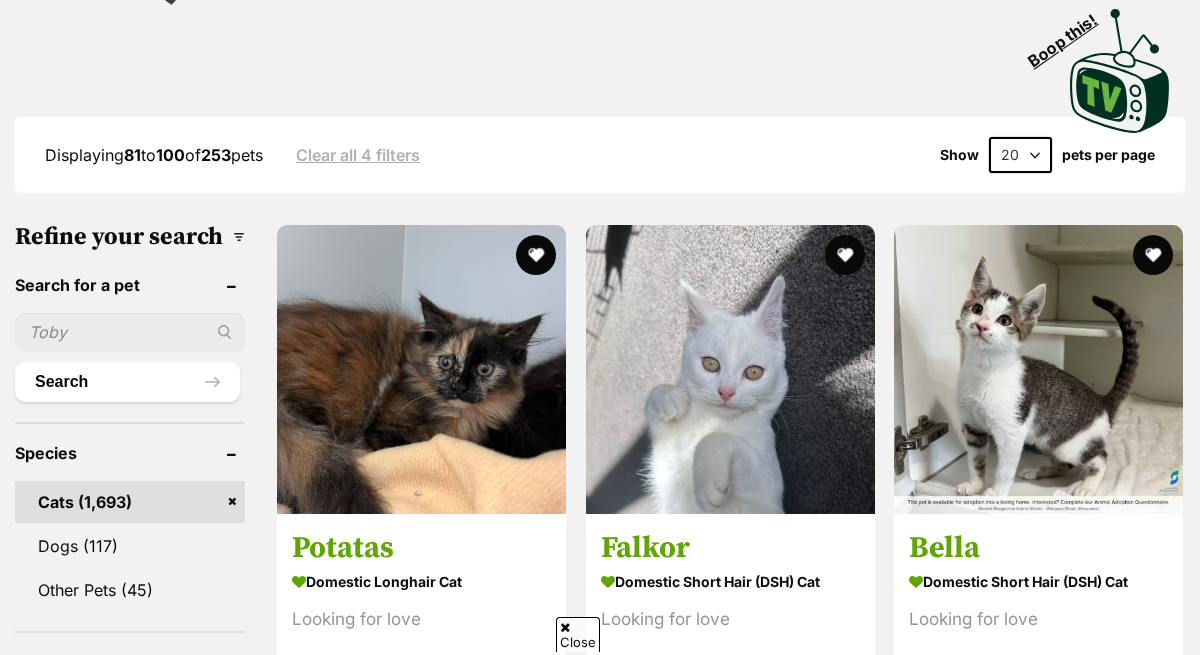 scroll, scrollTop: 519, scrollLeft: 0, axis: vertical 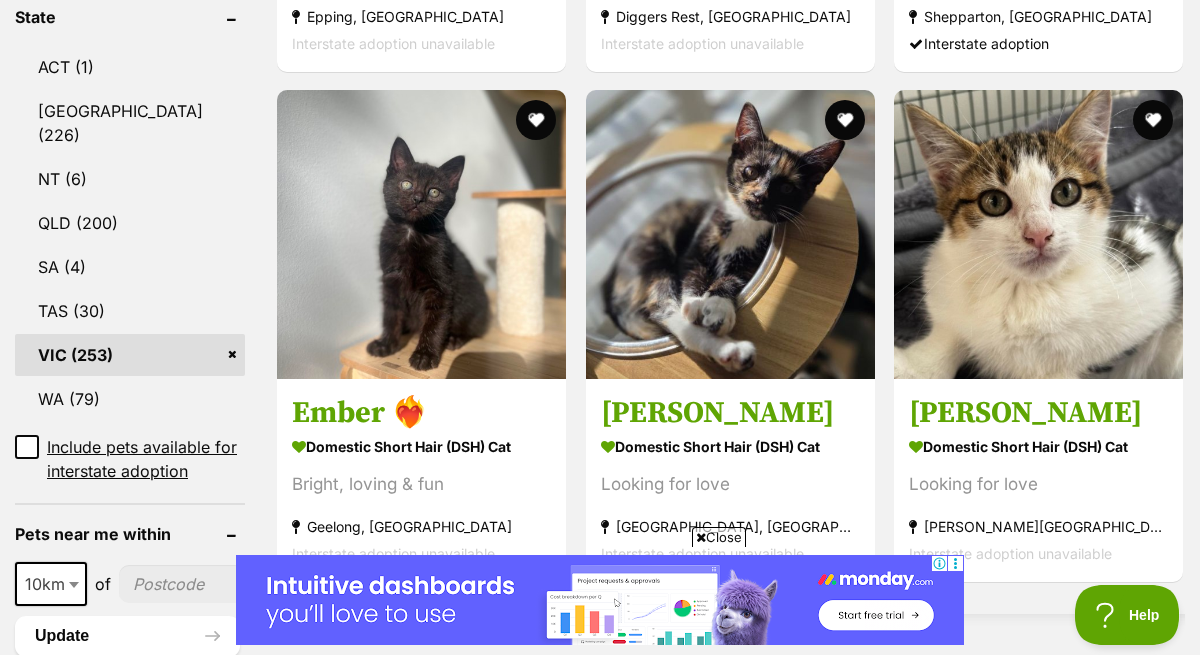 click on "Close" at bounding box center (719, 537) 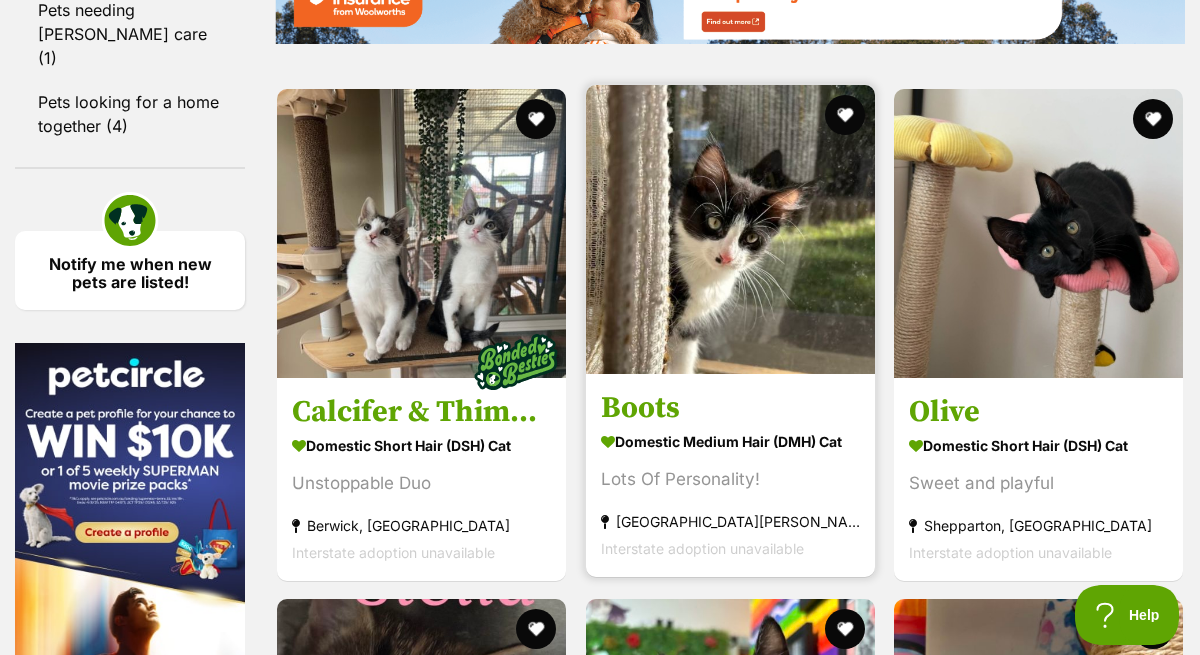 scroll, scrollTop: 3075, scrollLeft: 0, axis: vertical 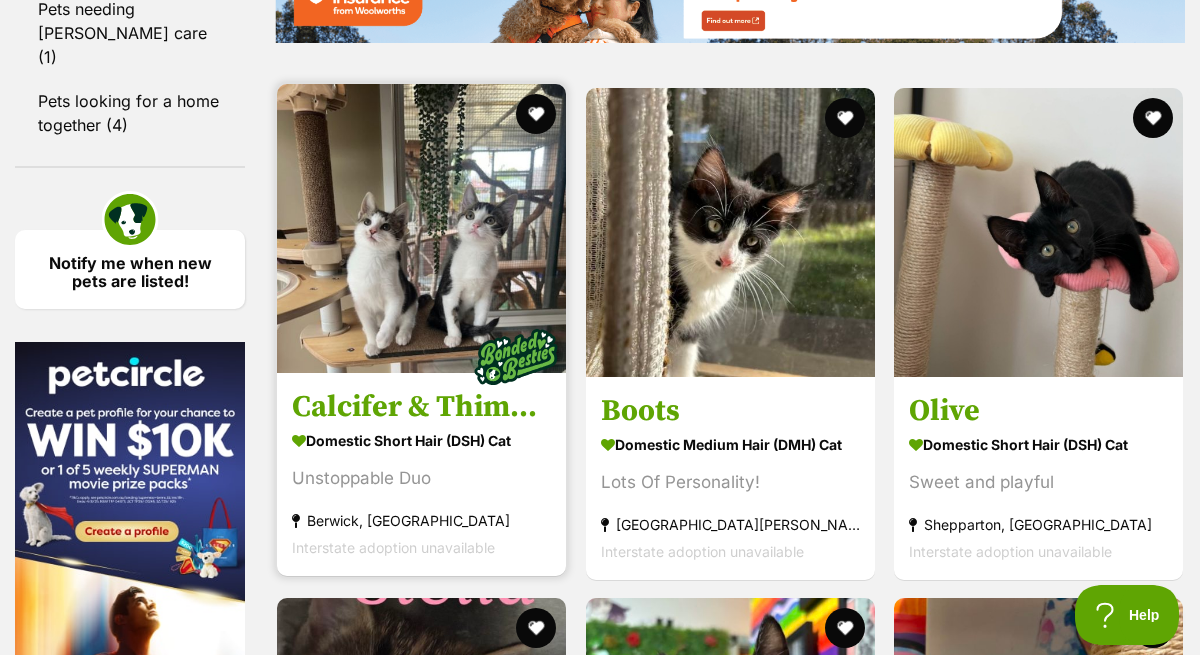click on "Calcifer & Thimble" at bounding box center (421, 406) 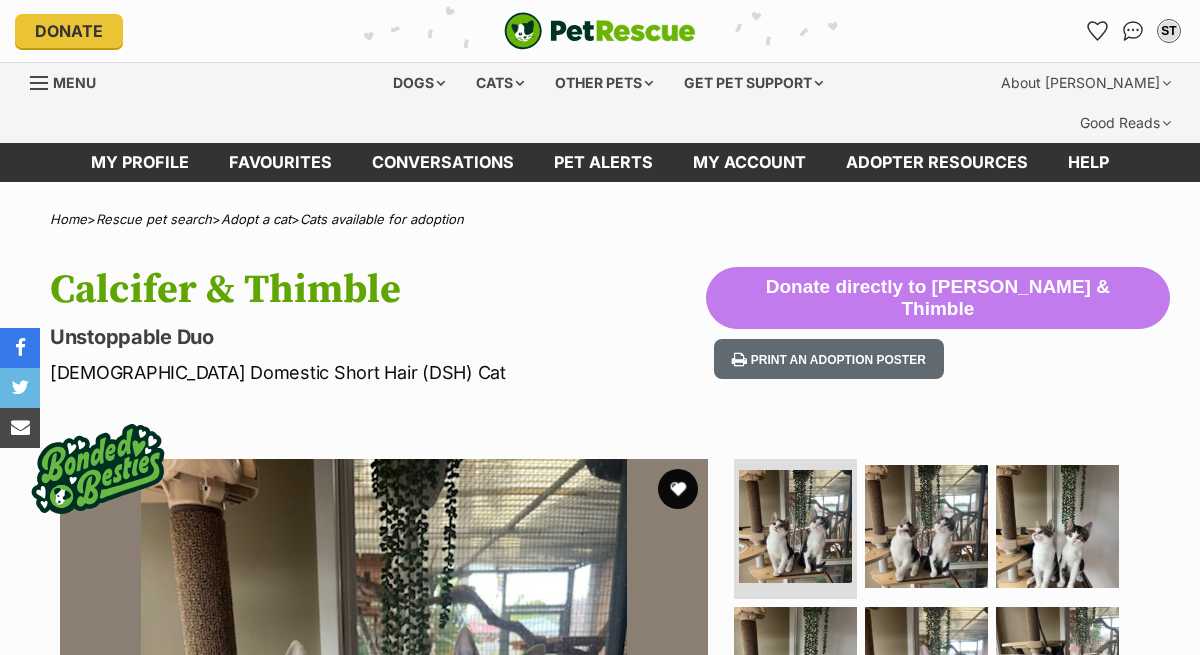 scroll, scrollTop: 284, scrollLeft: 0, axis: vertical 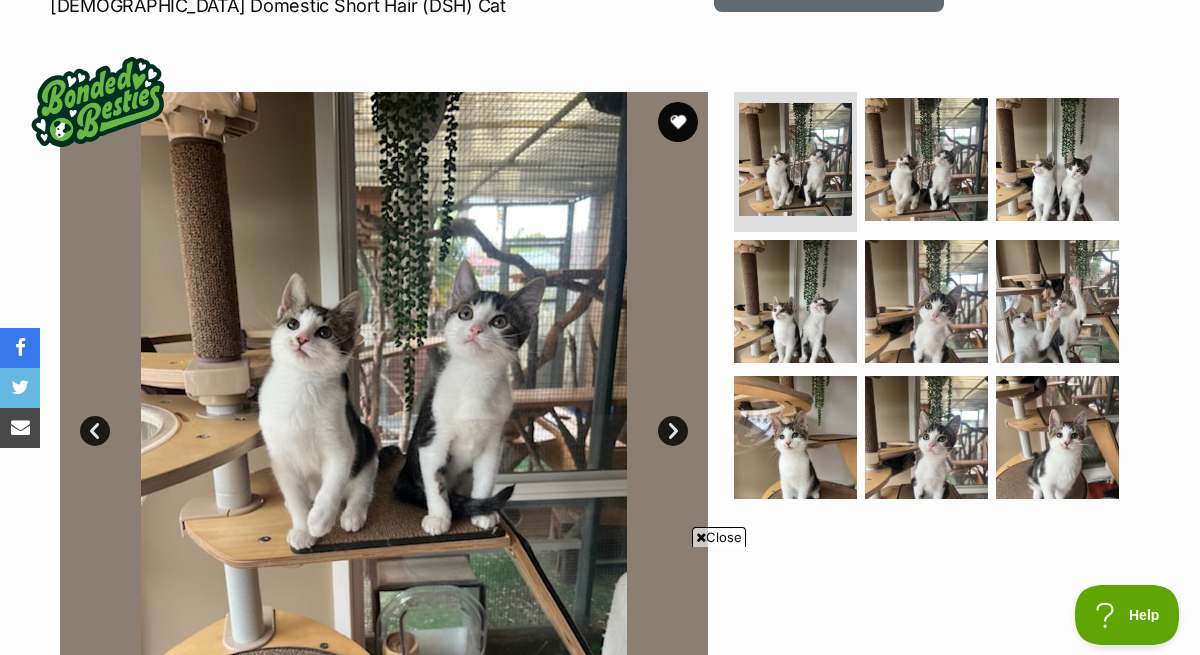 click on "Next" at bounding box center (673, 431) 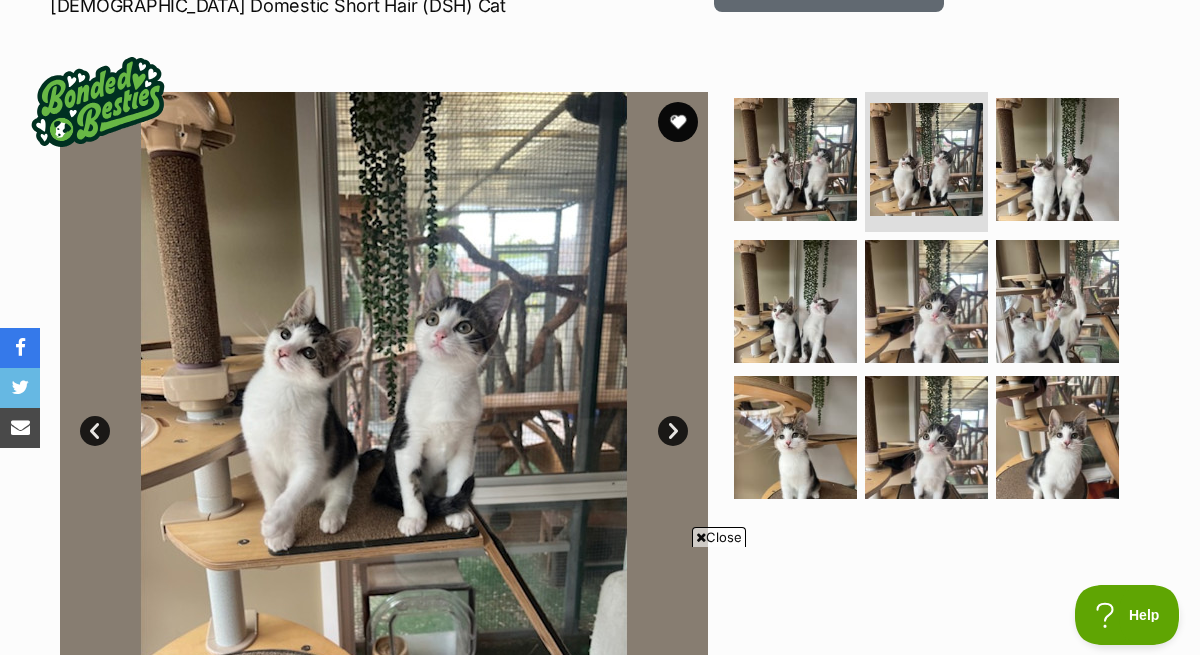 click on "Next" at bounding box center (673, 431) 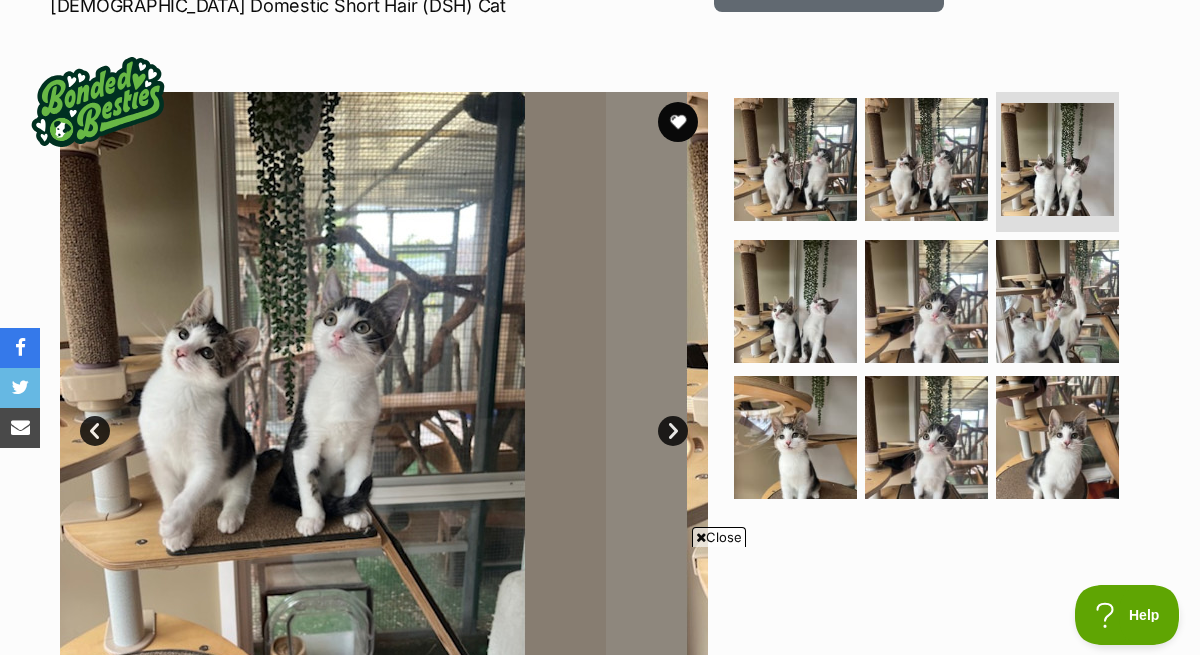 scroll, scrollTop: 0, scrollLeft: 0, axis: both 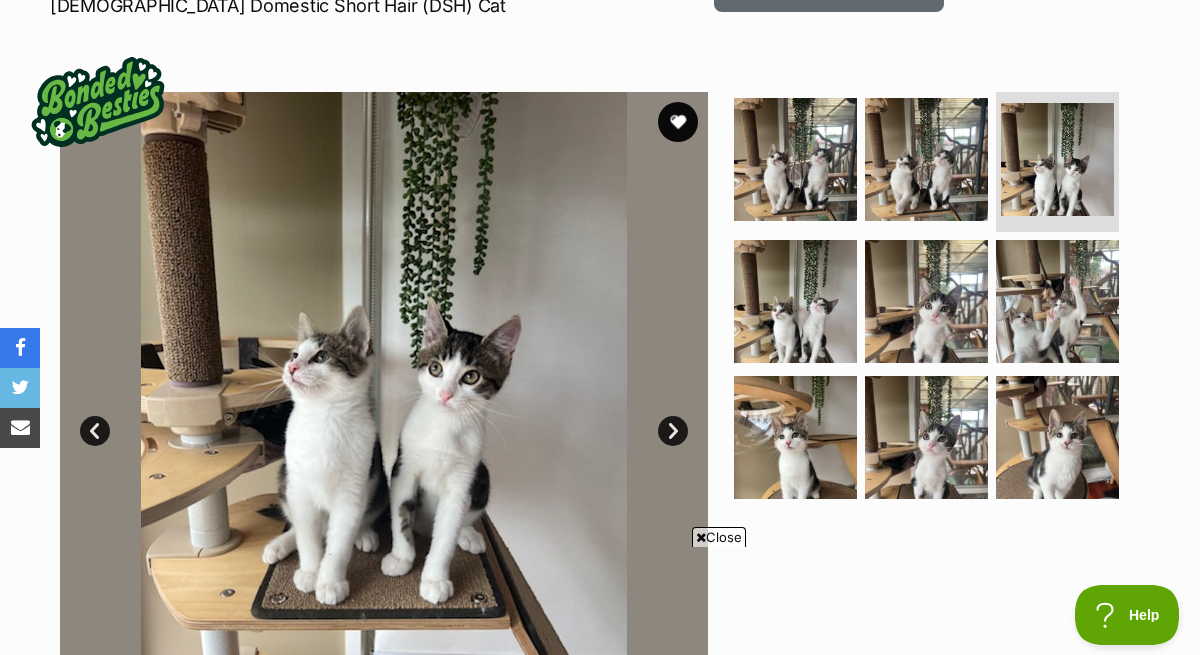 click on "Next" at bounding box center [673, 431] 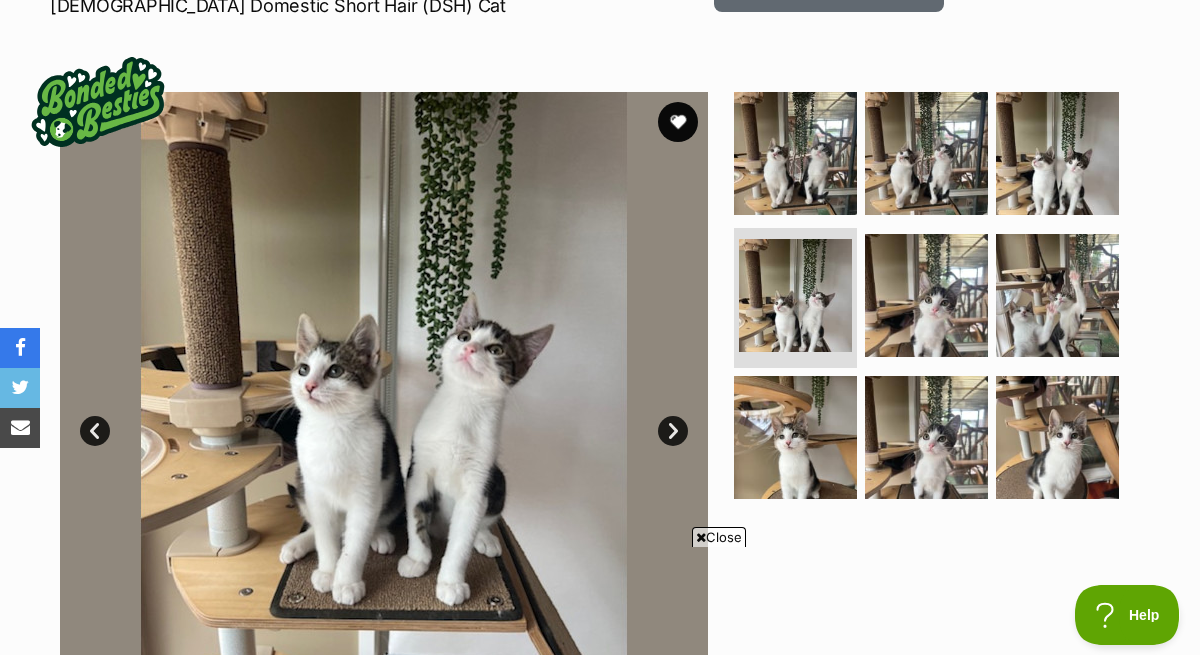 click on "Next" at bounding box center [673, 431] 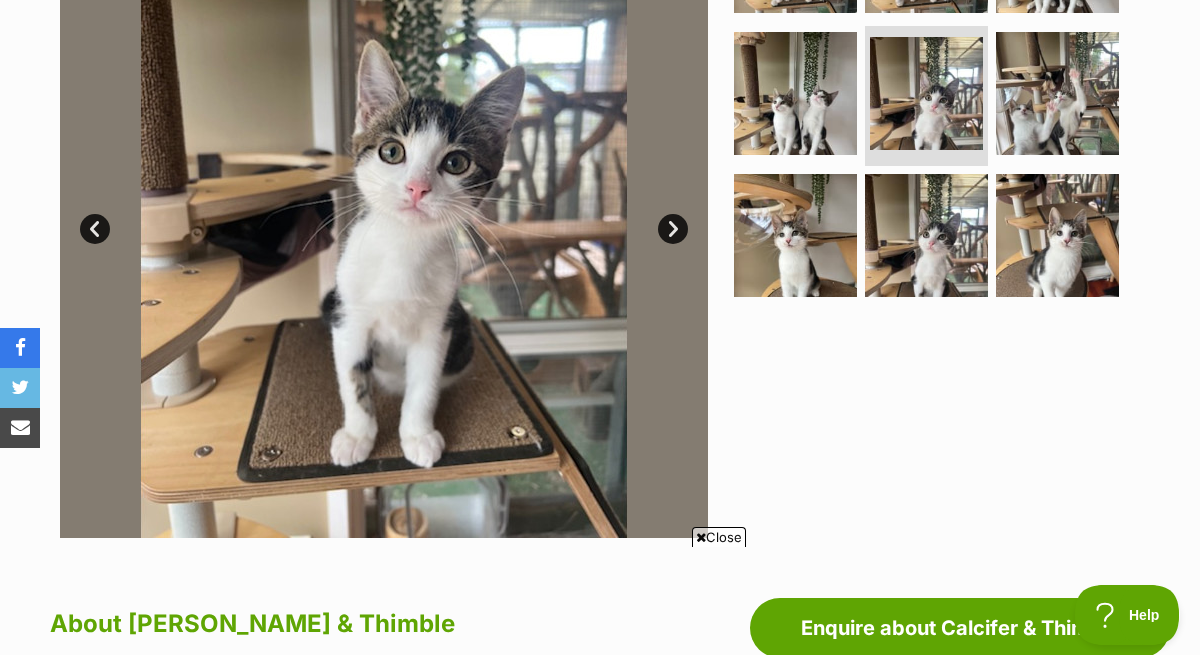 scroll, scrollTop: 555, scrollLeft: 0, axis: vertical 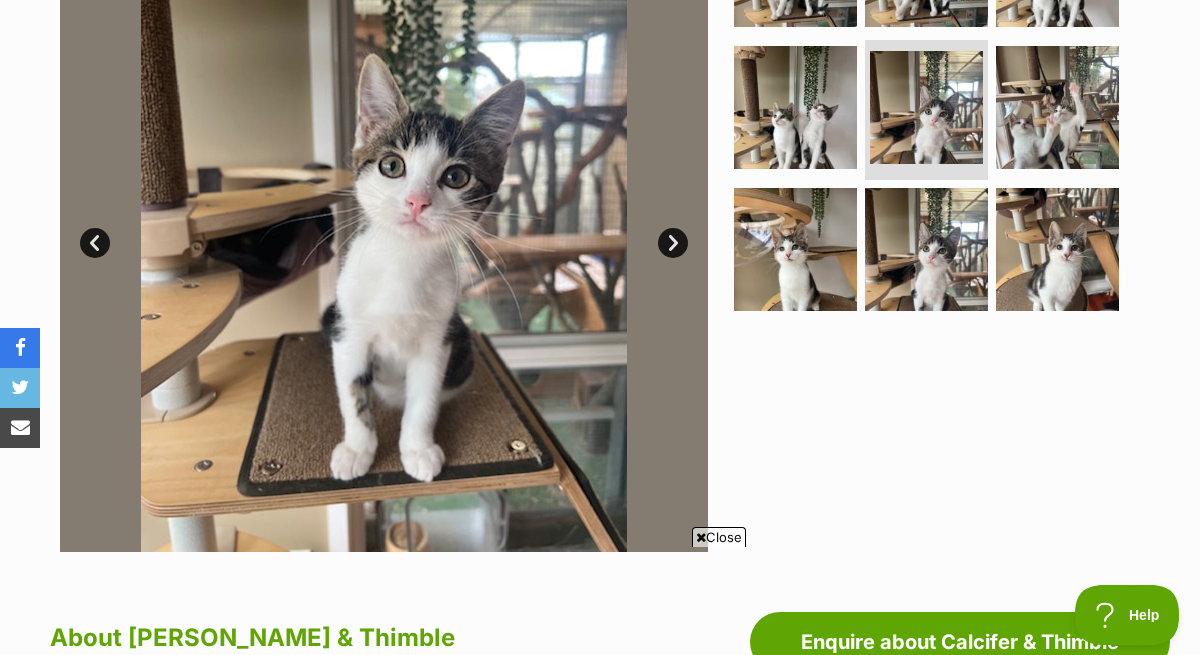 click on "Next" at bounding box center (673, 243) 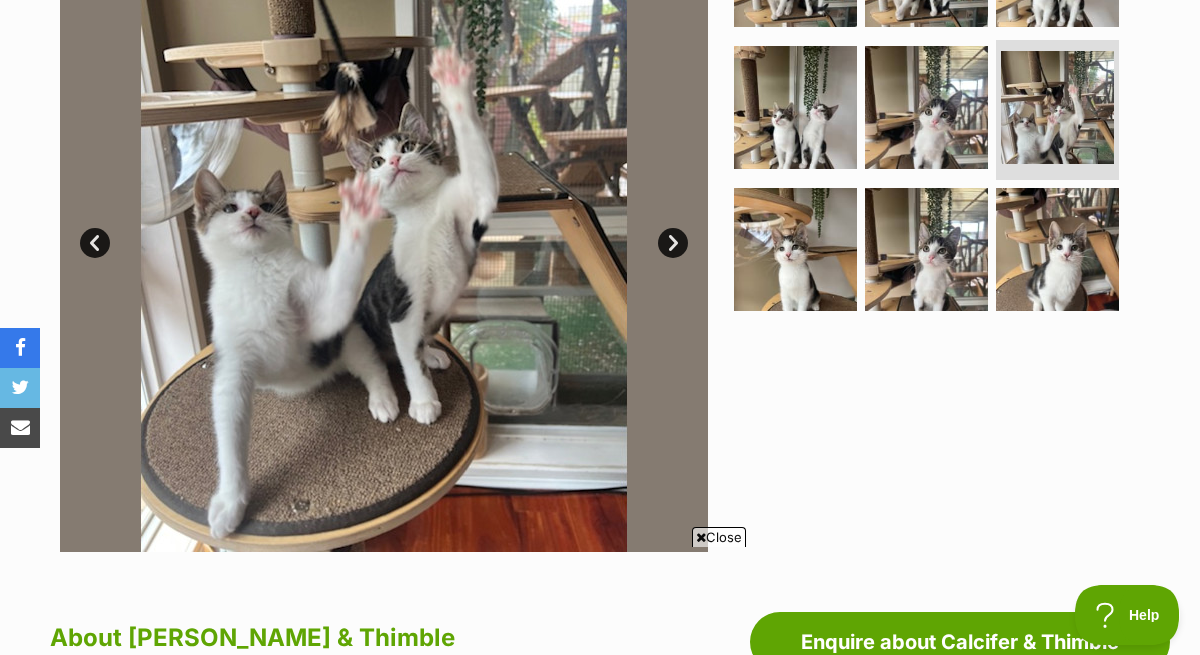 click on "Next" at bounding box center [673, 243] 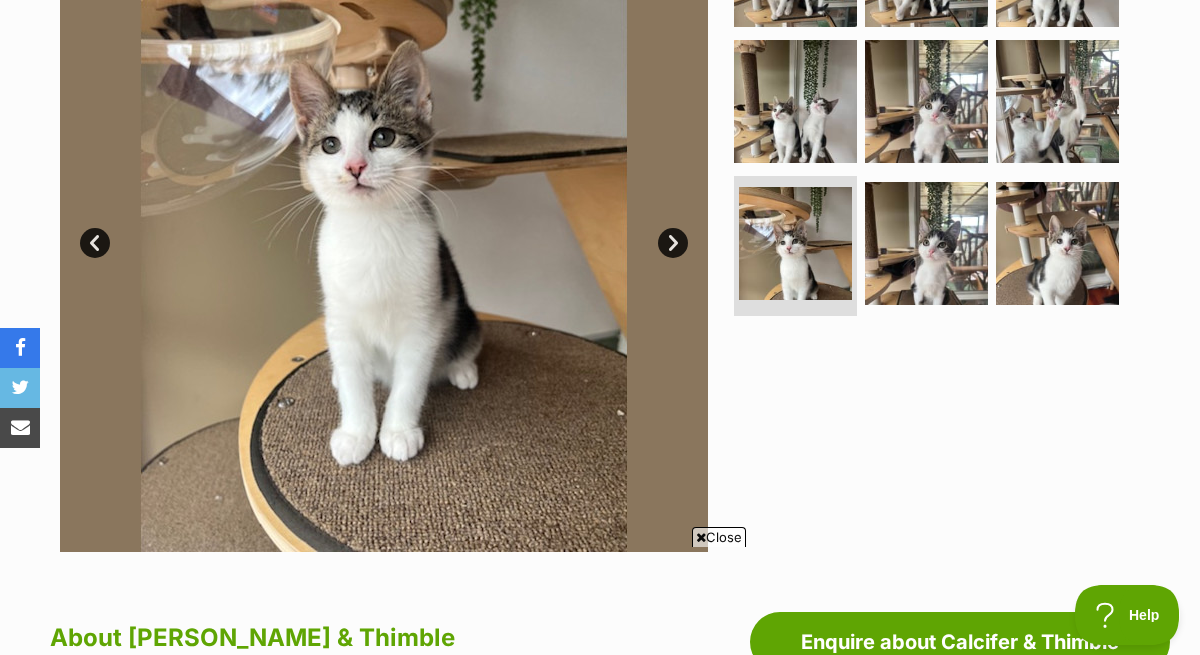 click on "Next" at bounding box center [673, 243] 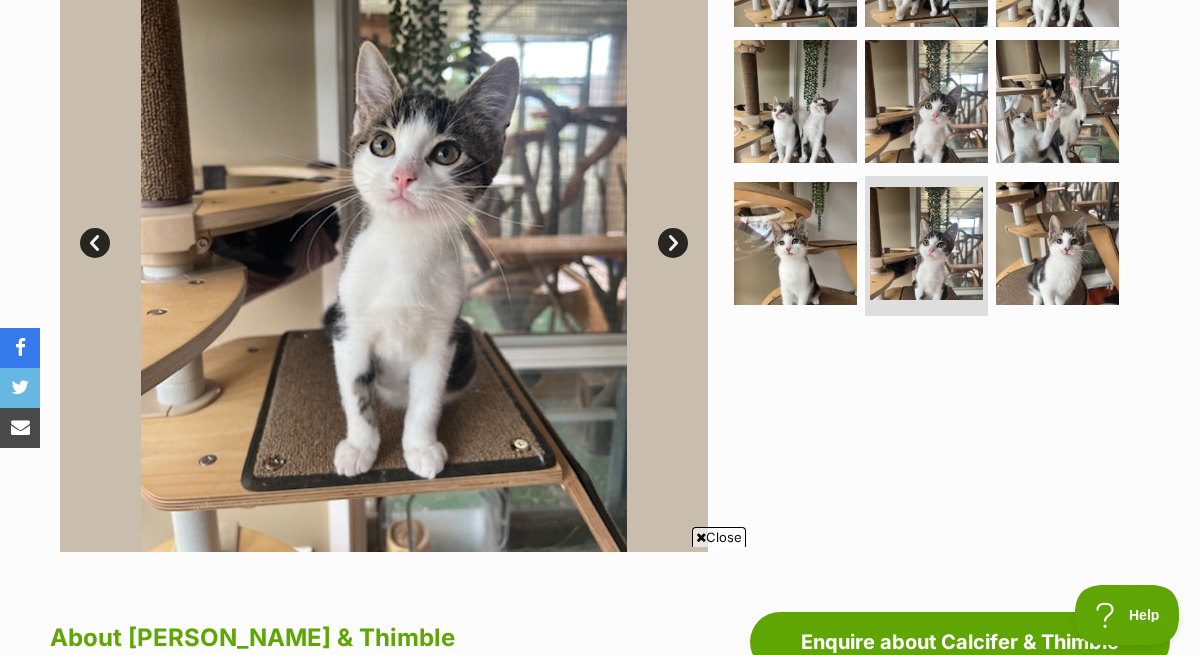 click on "Next" at bounding box center [673, 243] 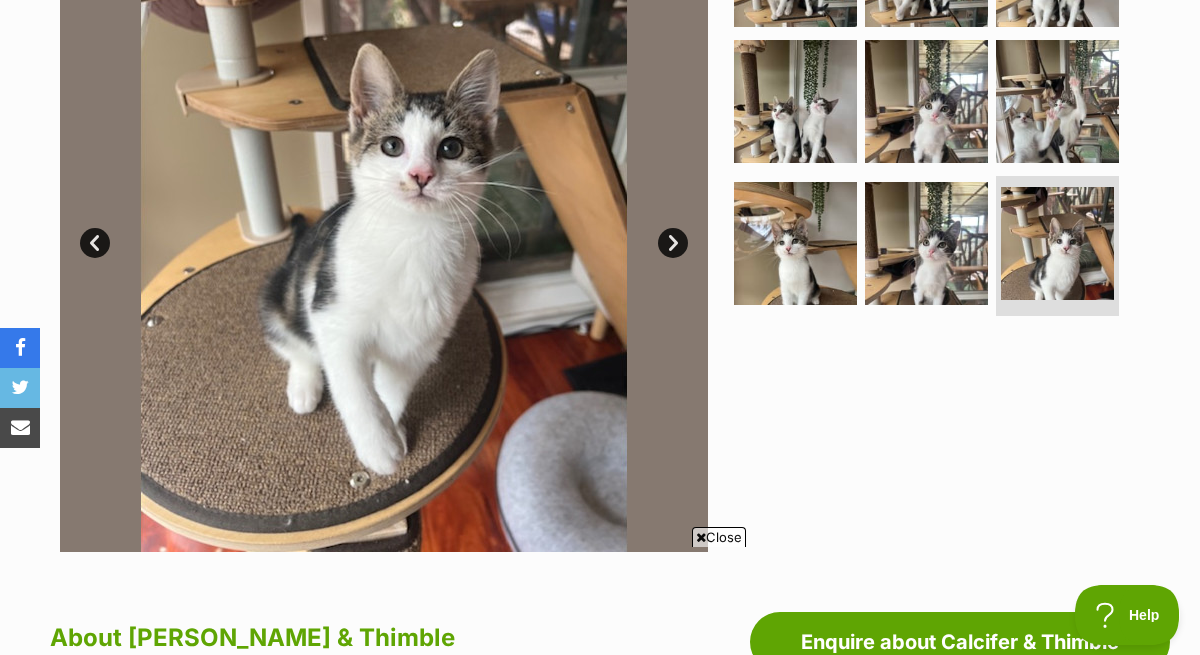 click on "Next" at bounding box center (673, 243) 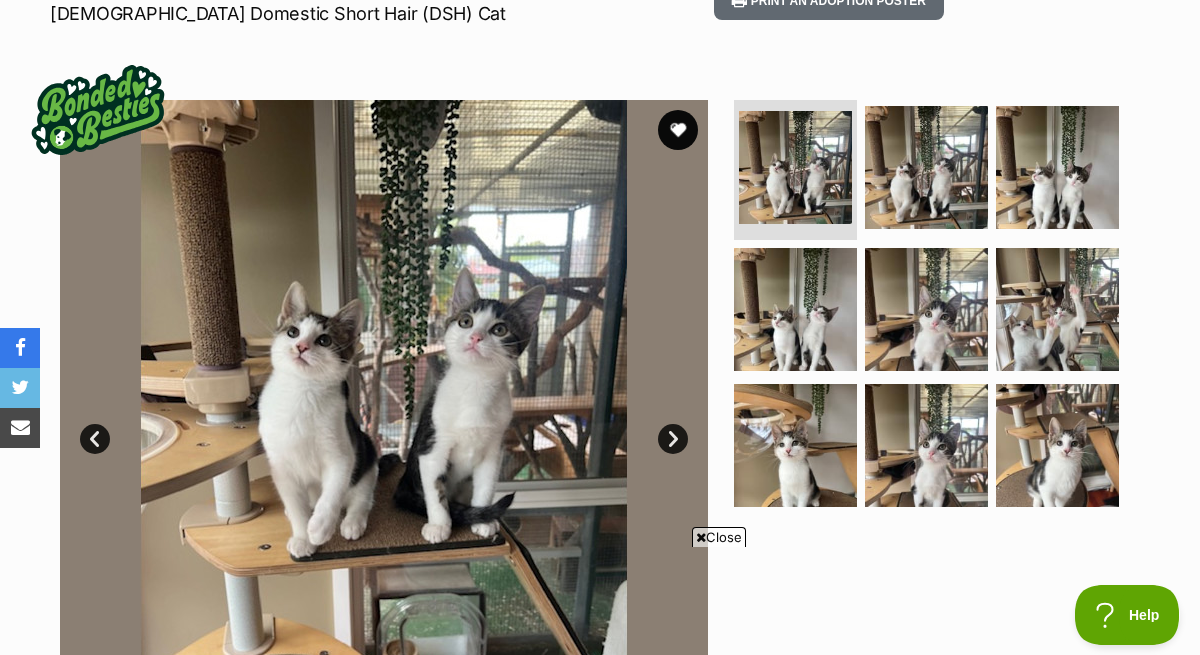 scroll, scrollTop: 353, scrollLeft: 0, axis: vertical 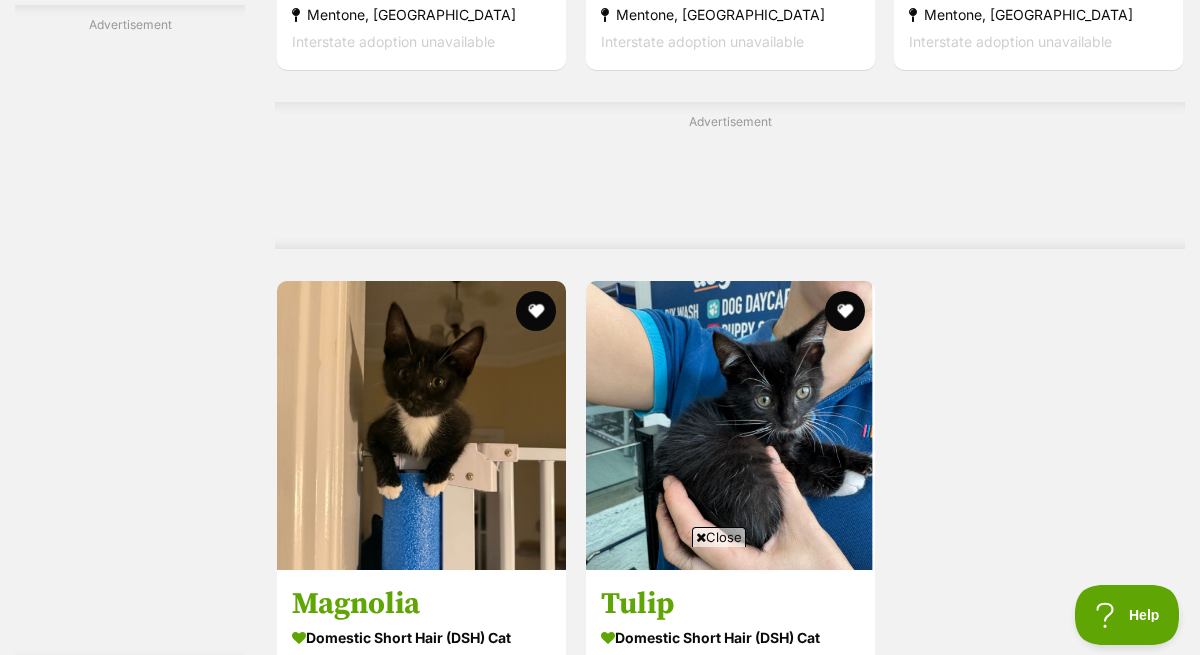 click on "Next" at bounding box center (811, 816) 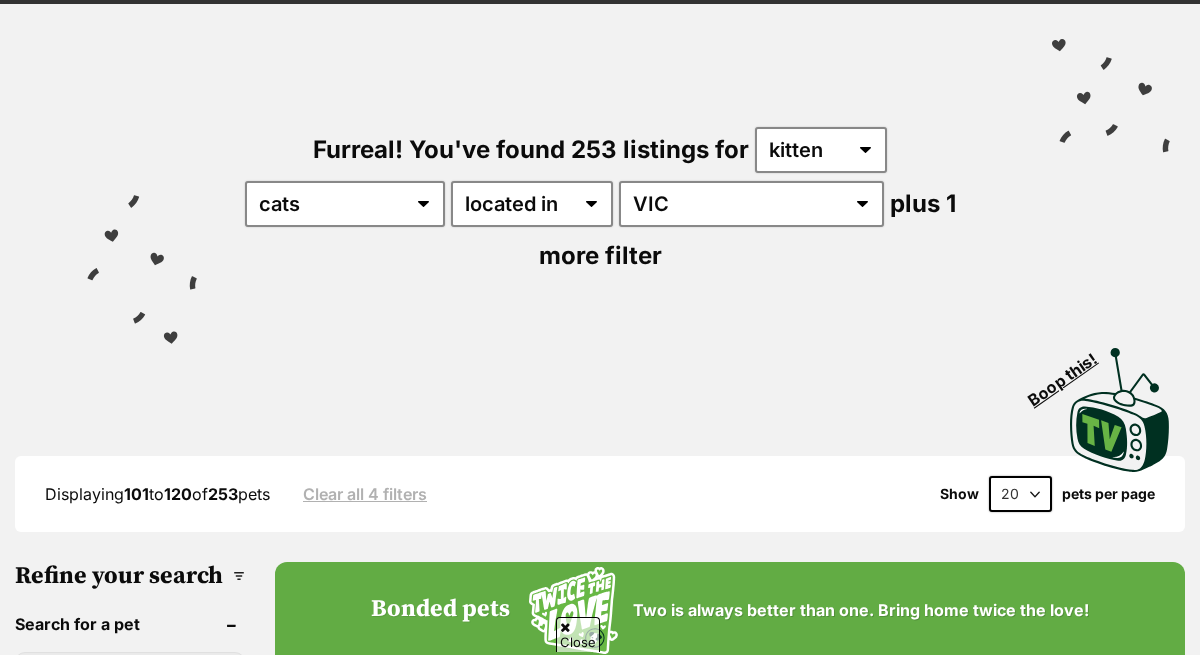 scroll, scrollTop: 322, scrollLeft: 0, axis: vertical 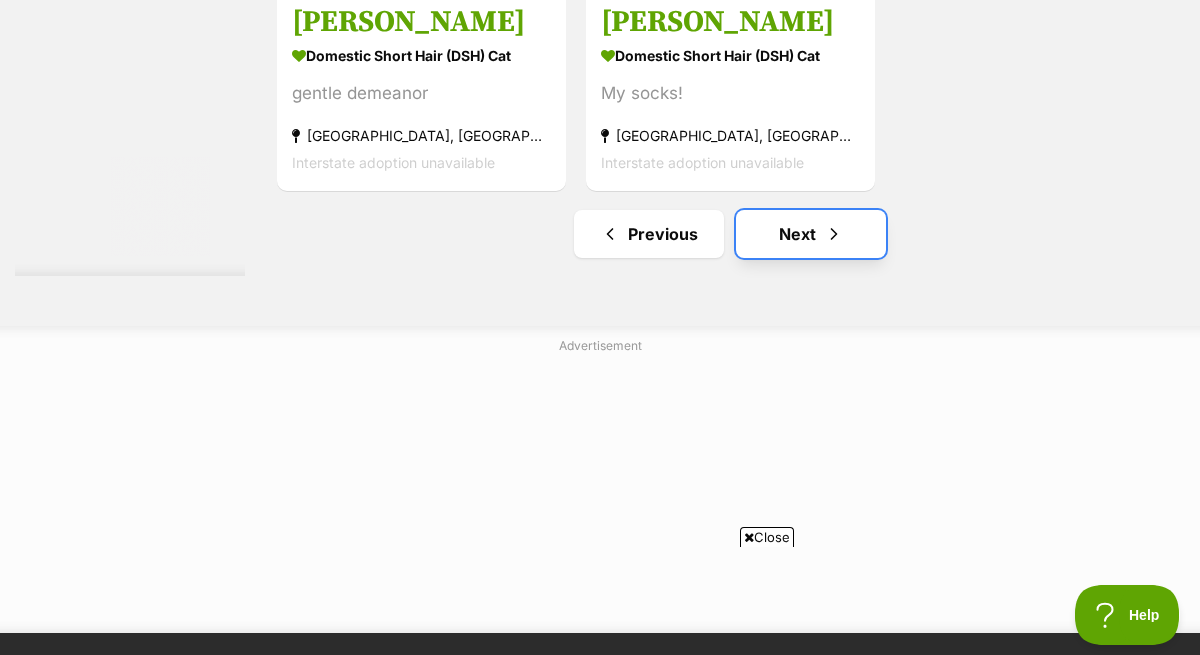 click on "Next" at bounding box center [811, 234] 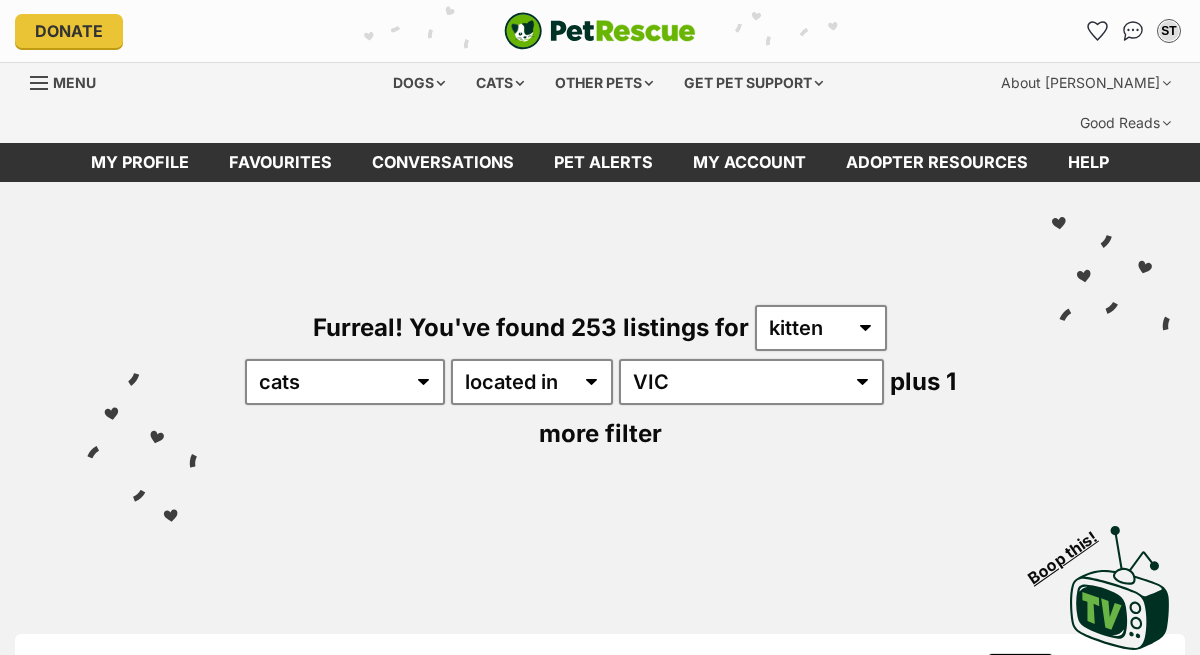 scroll, scrollTop: 0, scrollLeft: 0, axis: both 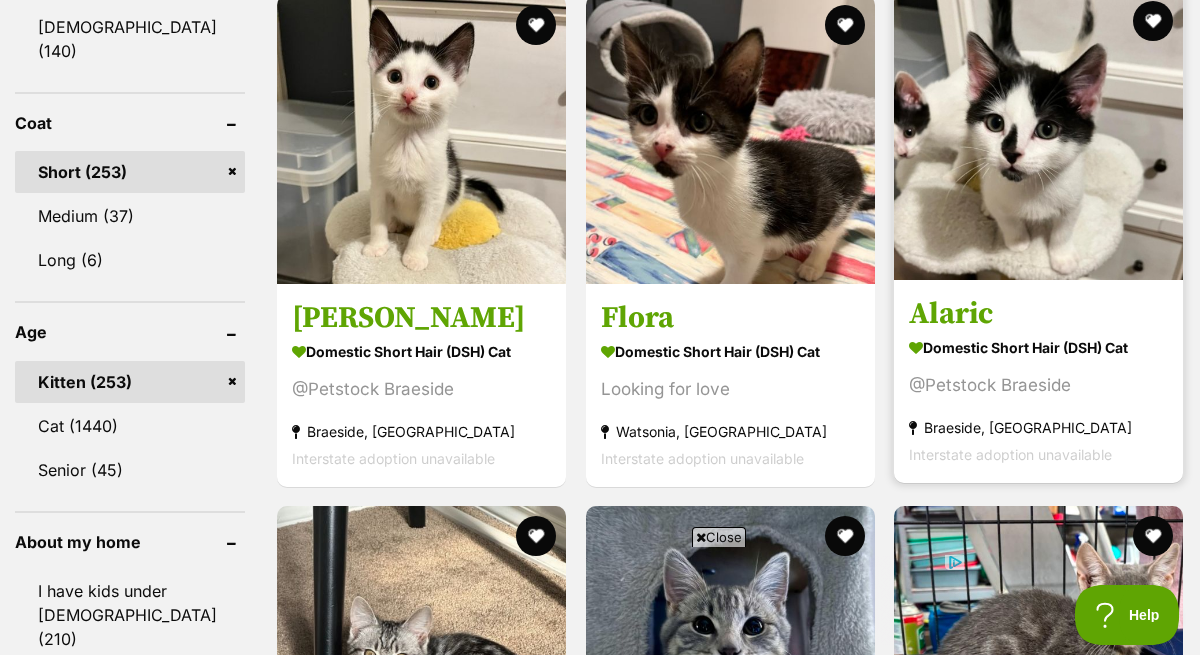 click on "Alaric" at bounding box center [1038, 314] 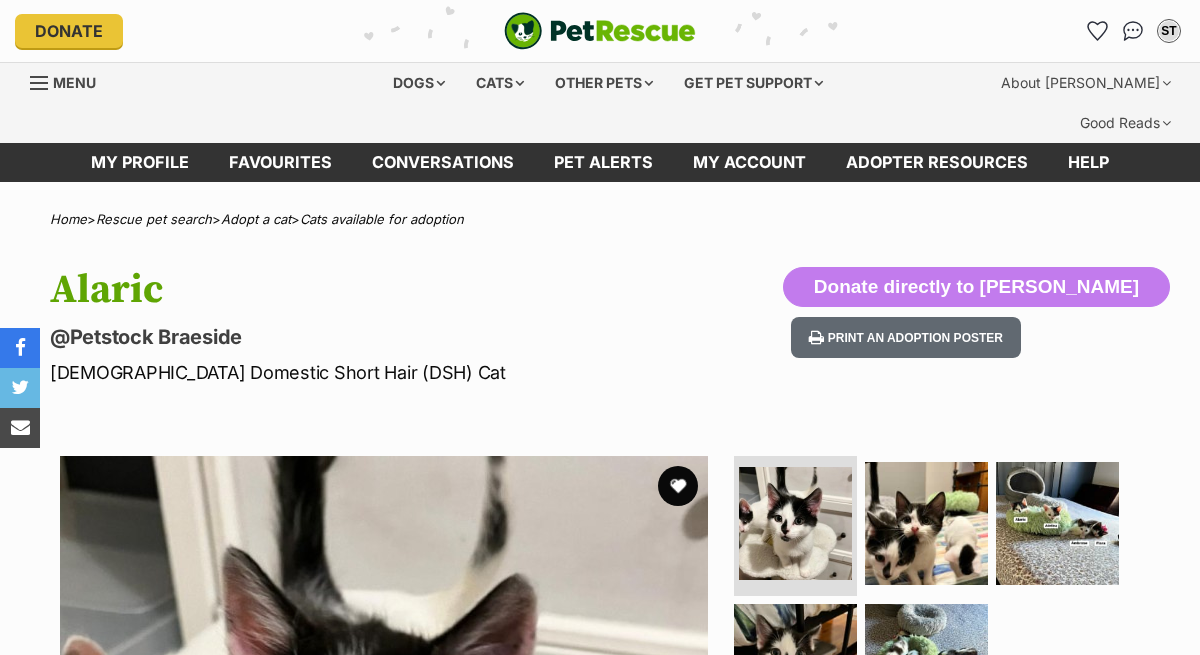 scroll, scrollTop: 0, scrollLeft: 0, axis: both 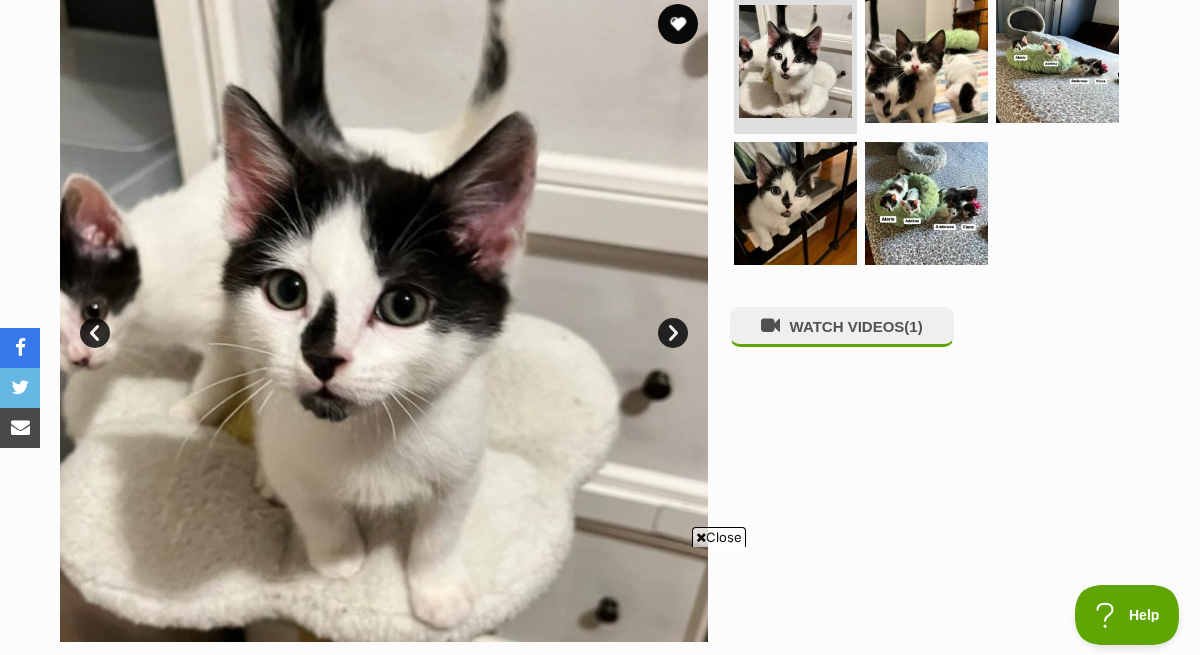click on "Next" at bounding box center (673, 333) 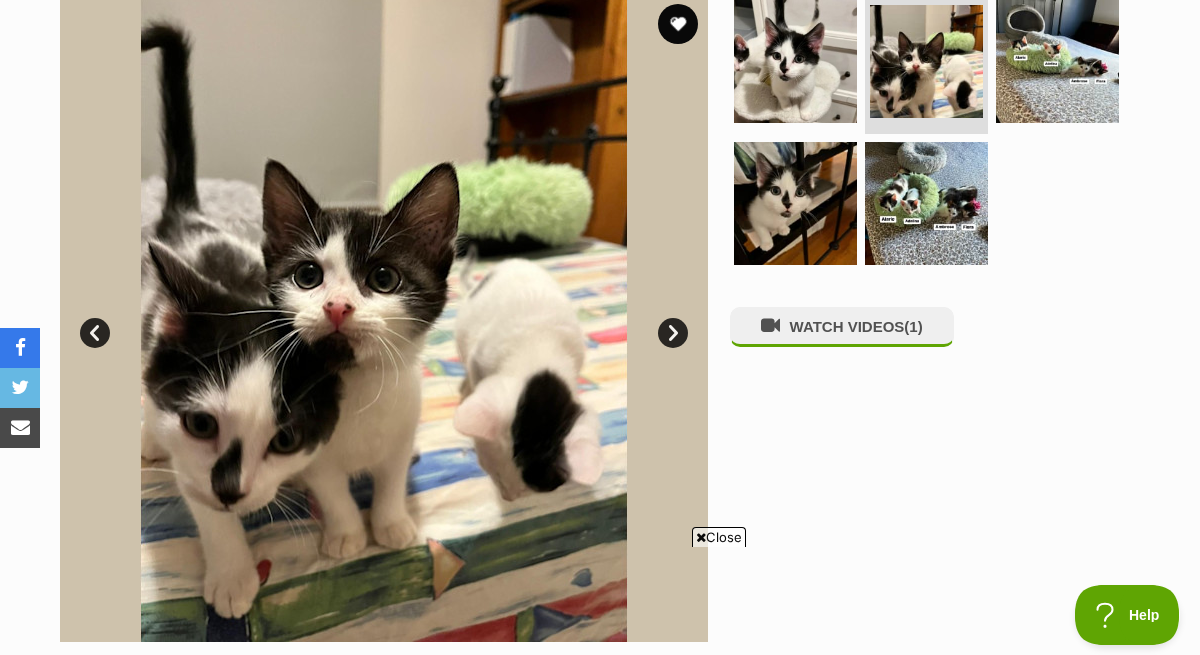 click on "Next" at bounding box center [673, 333] 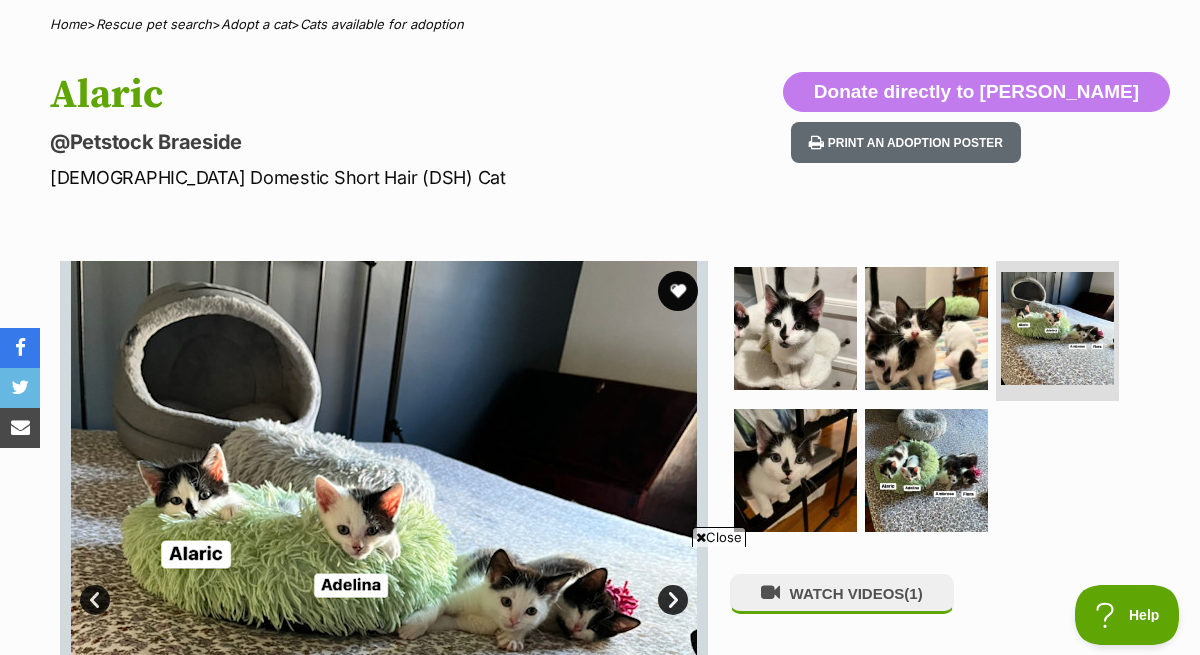 scroll, scrollTop: 191, scrollLeft: 0, axis: vertical 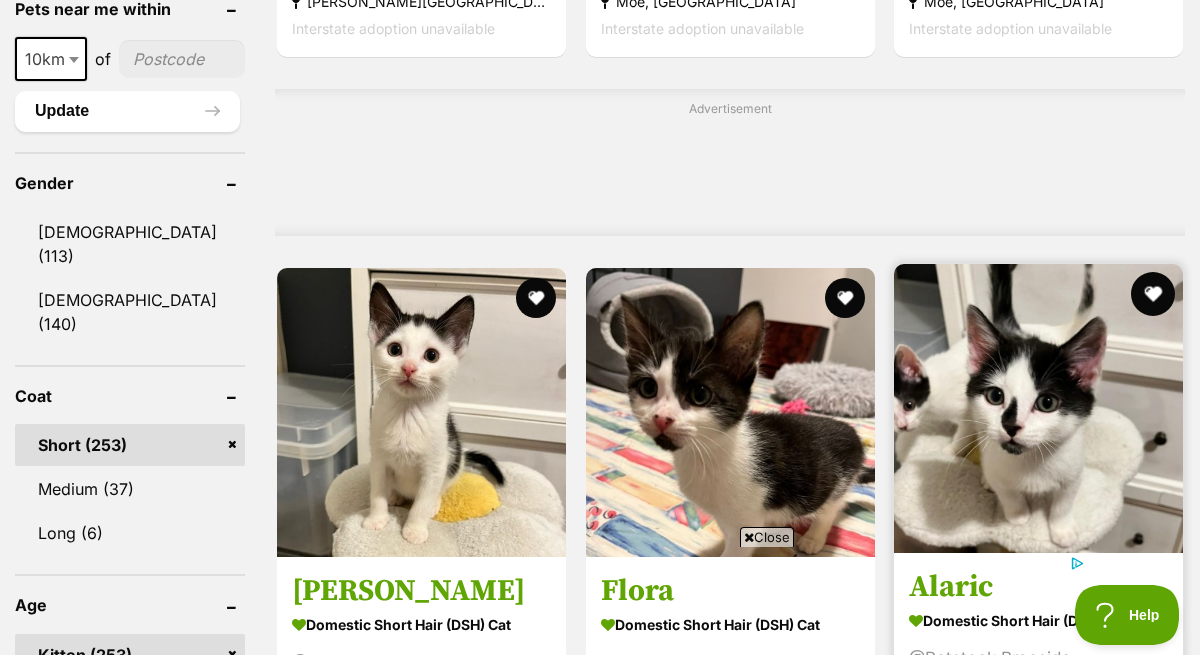 click at bounding box center [1153, 294] 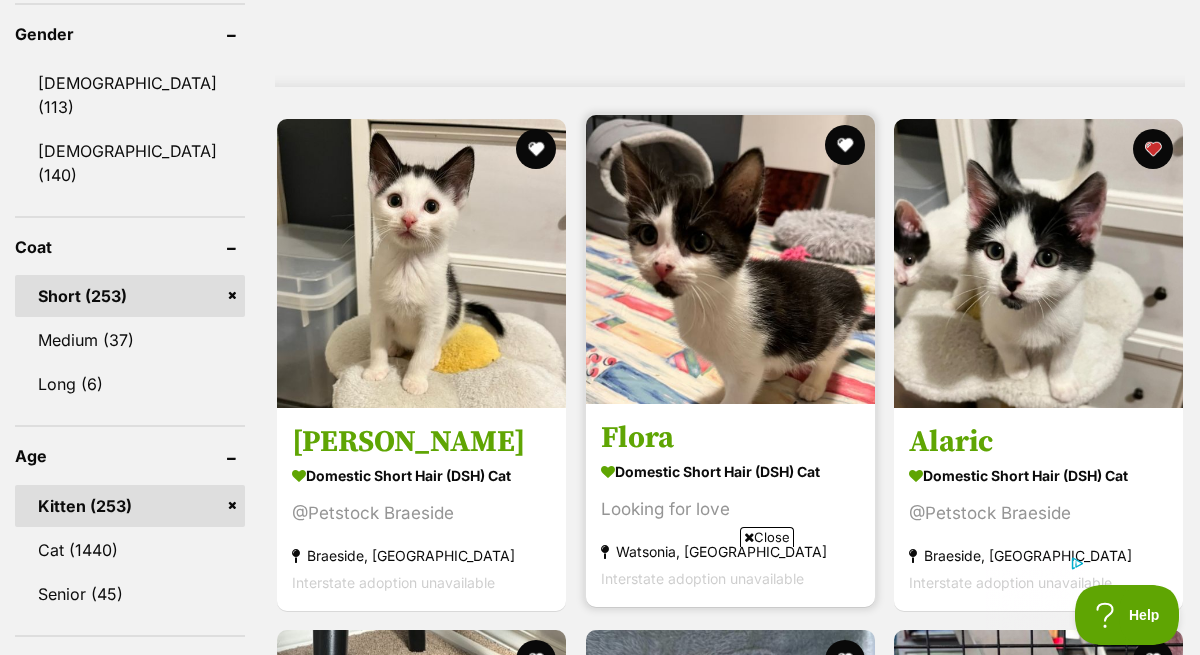 scroll, scrollTop: 1828, scrollLeft: 0, axis: vertical 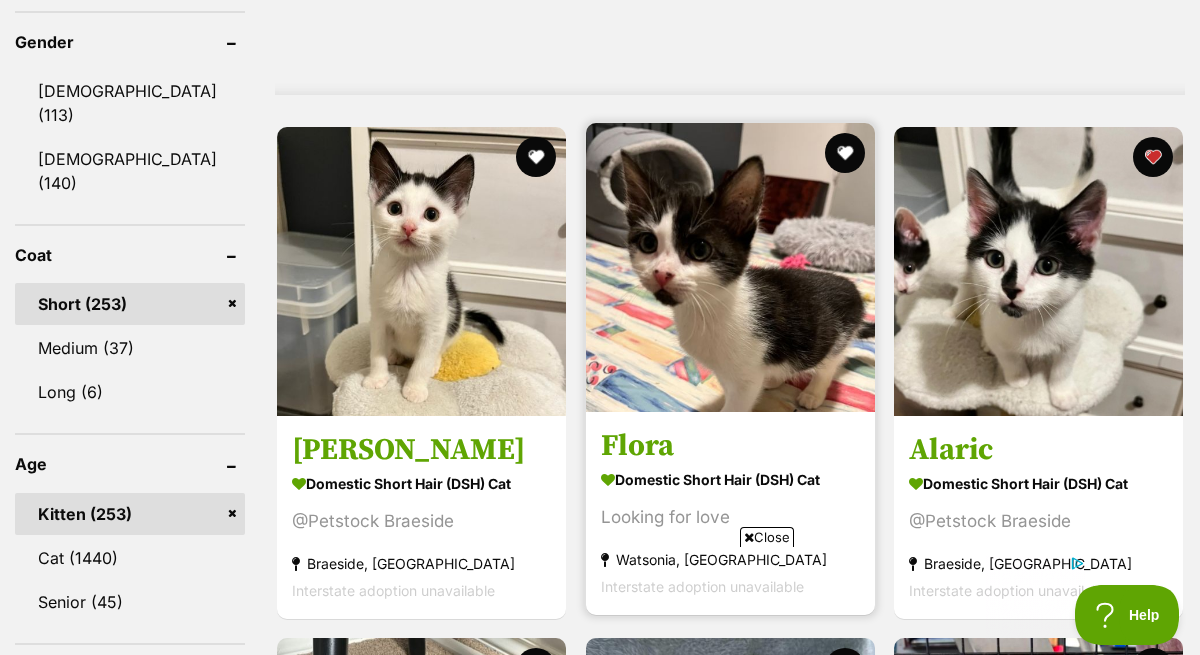 click on "Flora" at bounding box center (730, 446) 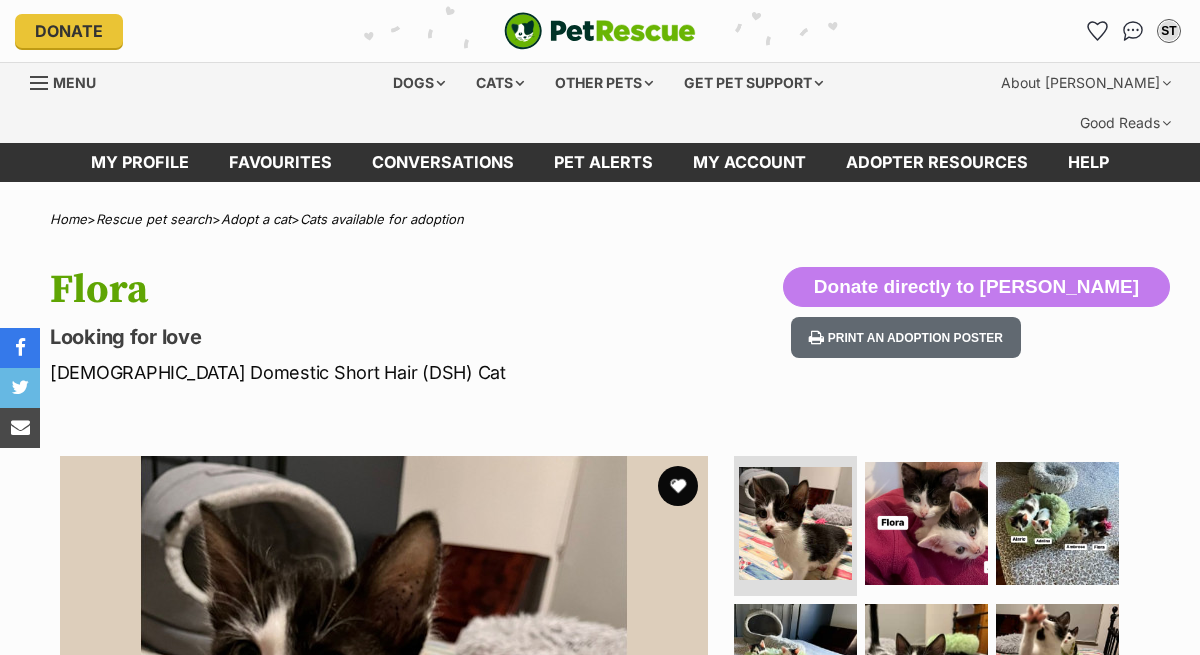 scroll, scrollTop: 0, scrollLeft: 0, axis: both 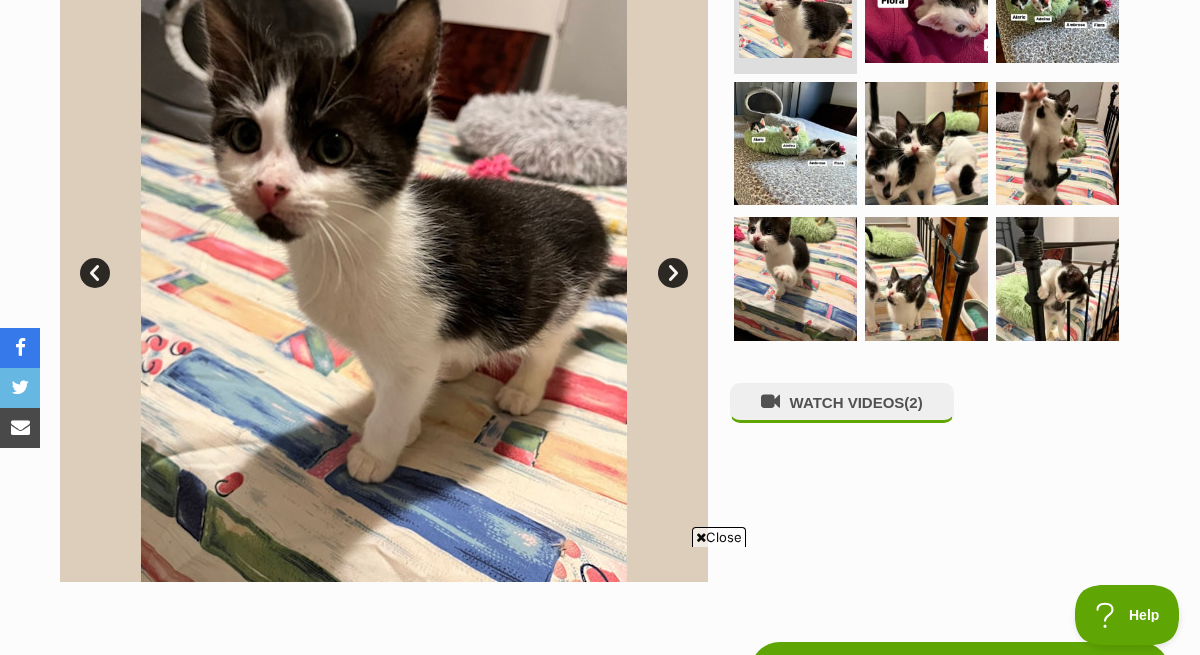 click on "Next" at bounding box center [673, 273] 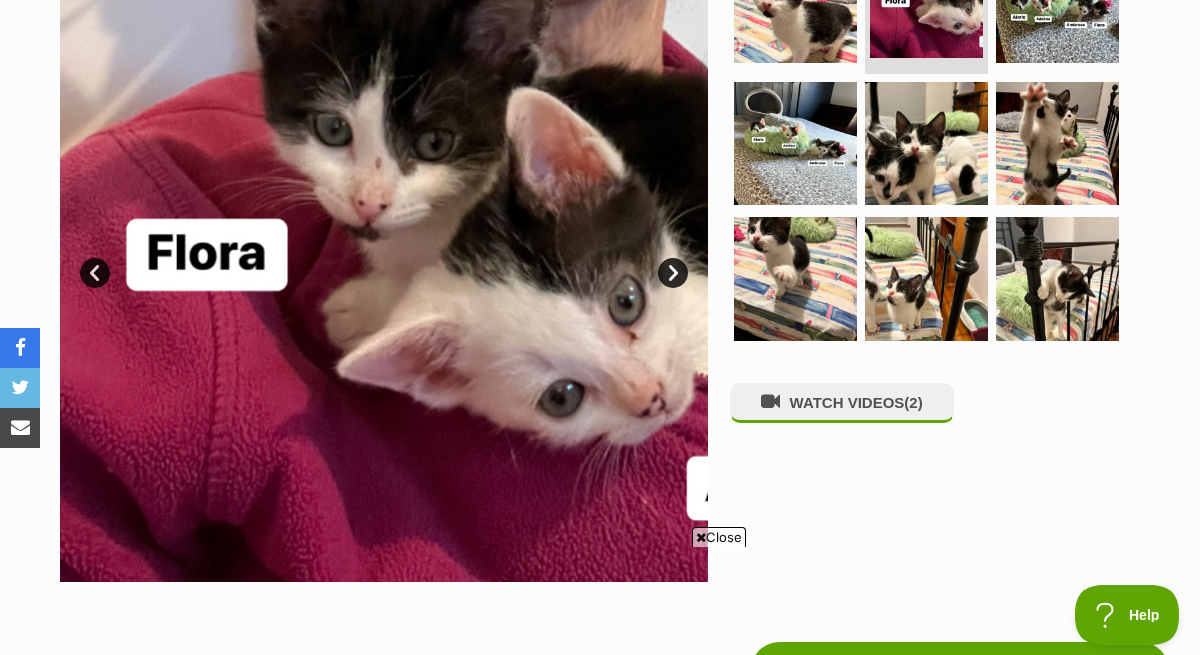 click on "Next" at bounding box center (673, 273) 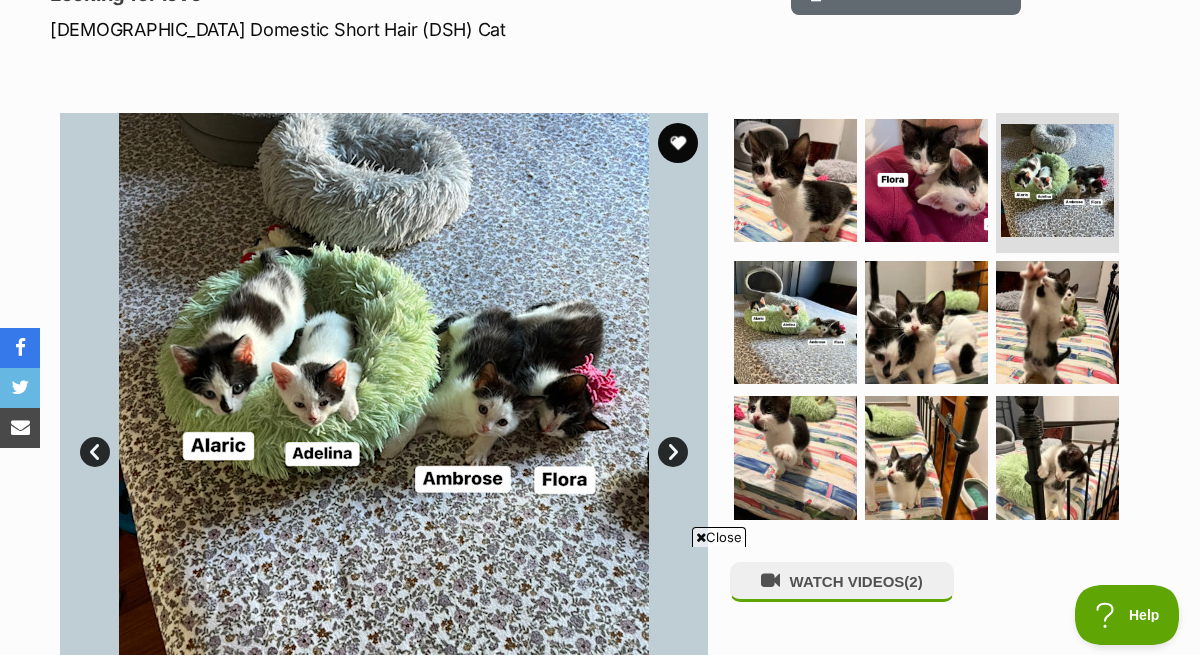 scroll, scrollTop: 342, scrollLeft: 0, axis: vertical 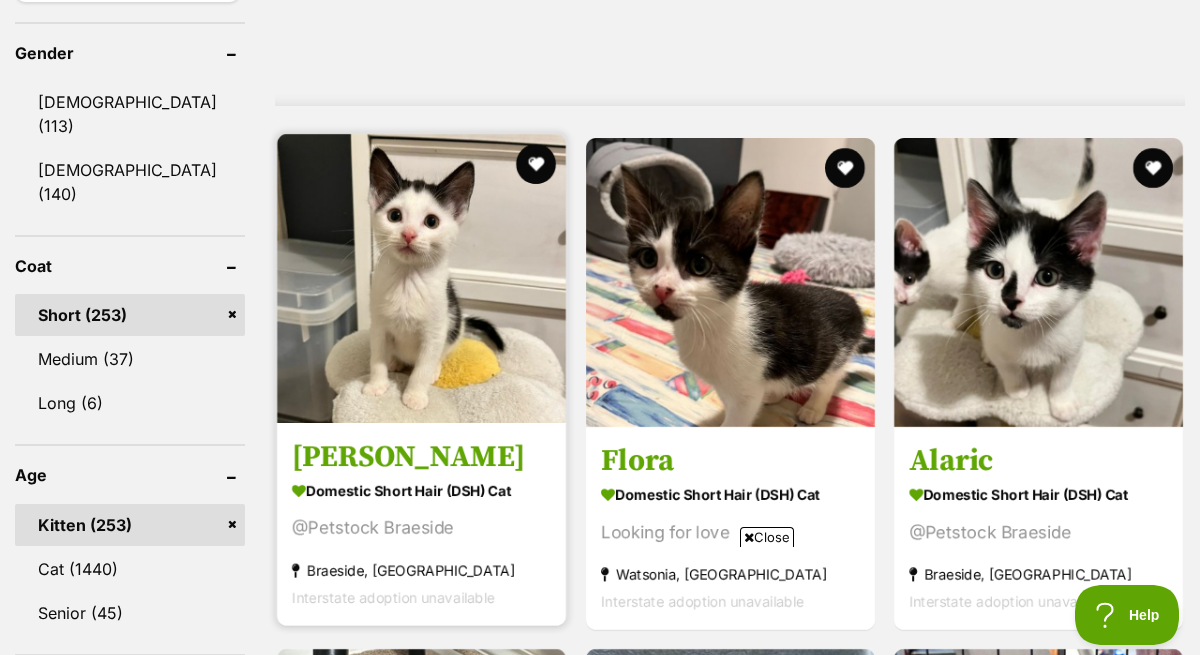 click on "[PERSON_NAME]" at bounding box center (421, 457) 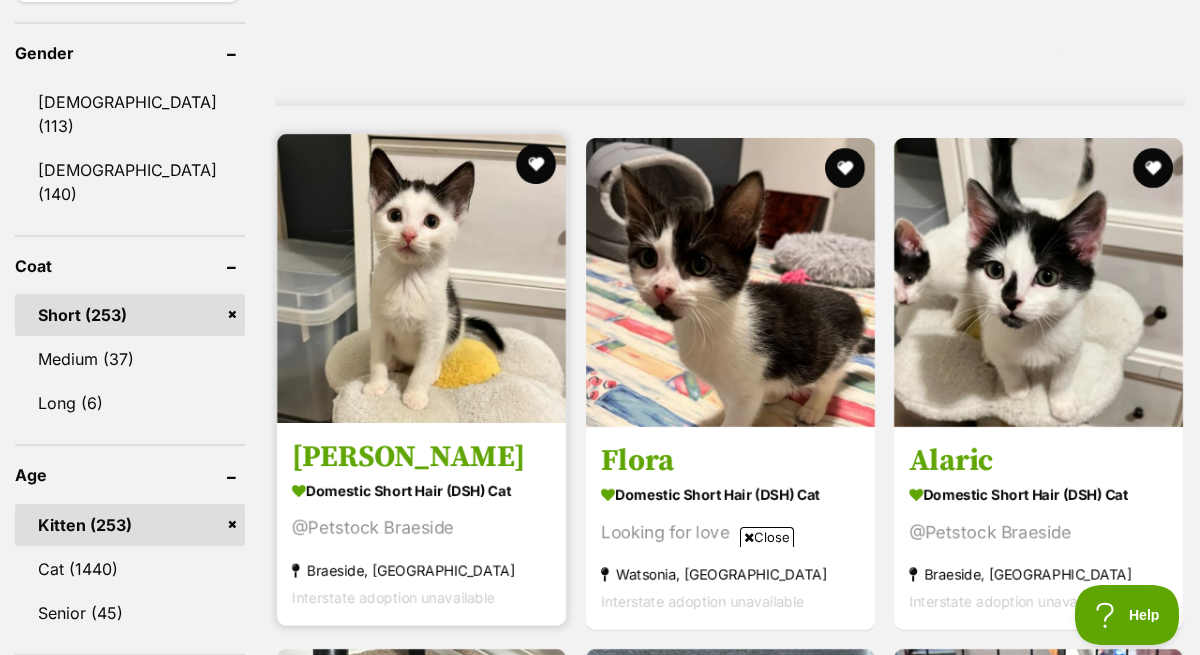 scroll, scrollTop: 0, scrollLeft: 0, axis: both 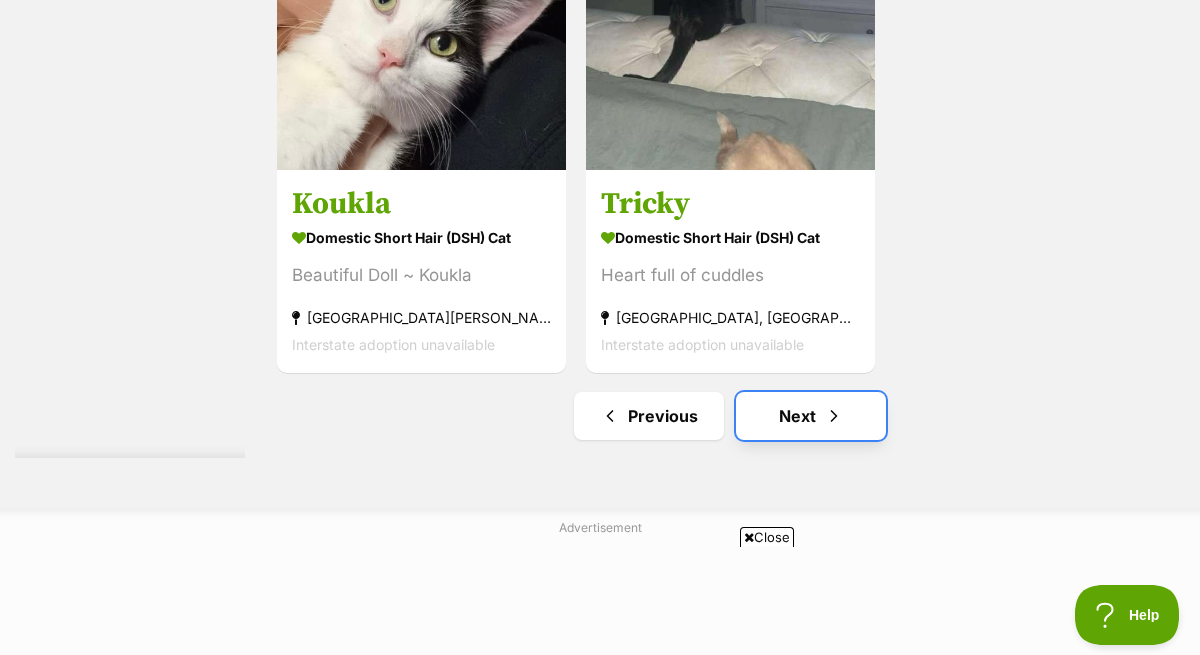 click on "Next" at bounding box center [811, 416] 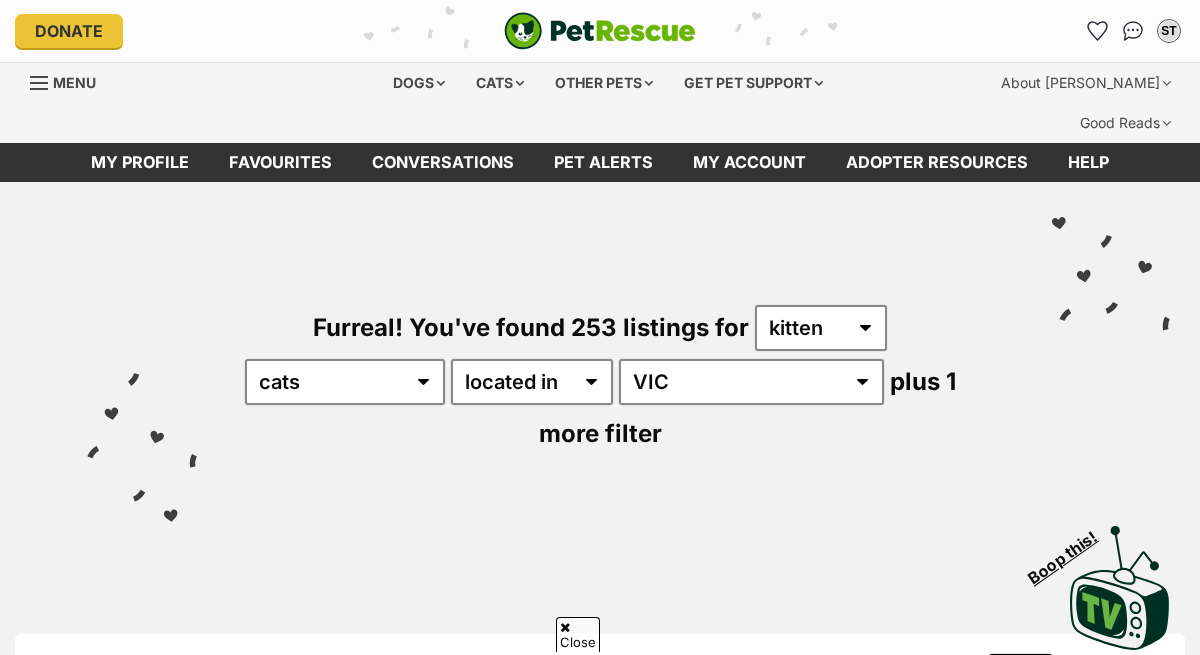 scroll, scrollTop: 307, scrollLeft: 0, axis: vertical 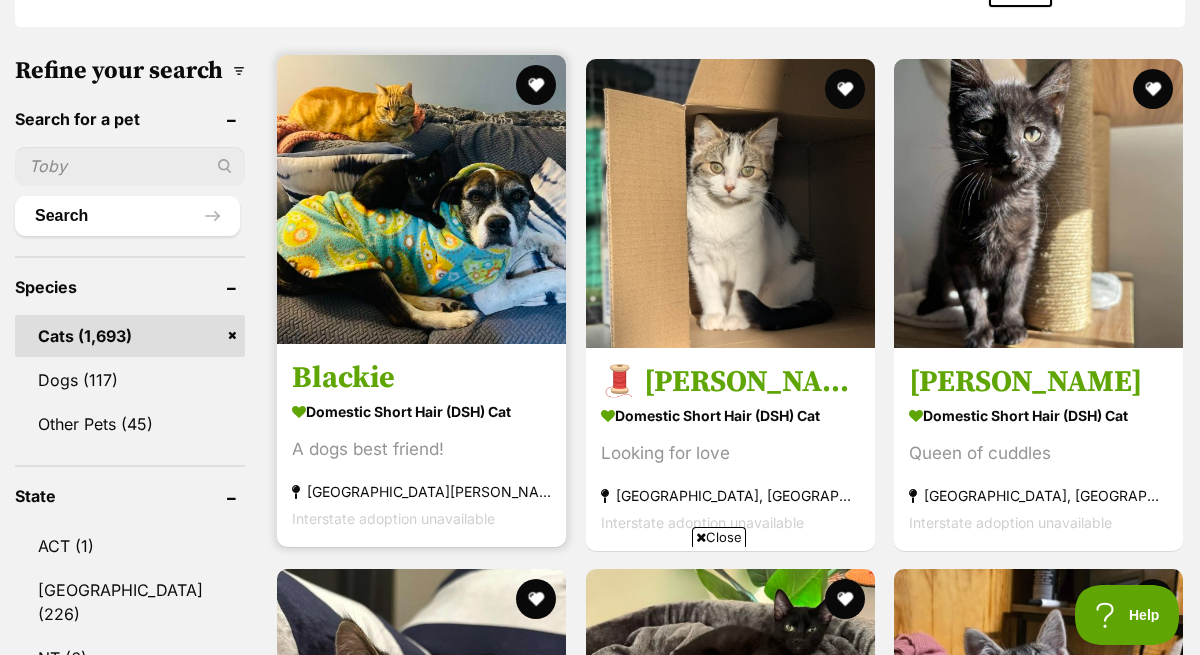click on "Blackie" at bounding box center [421, 377] 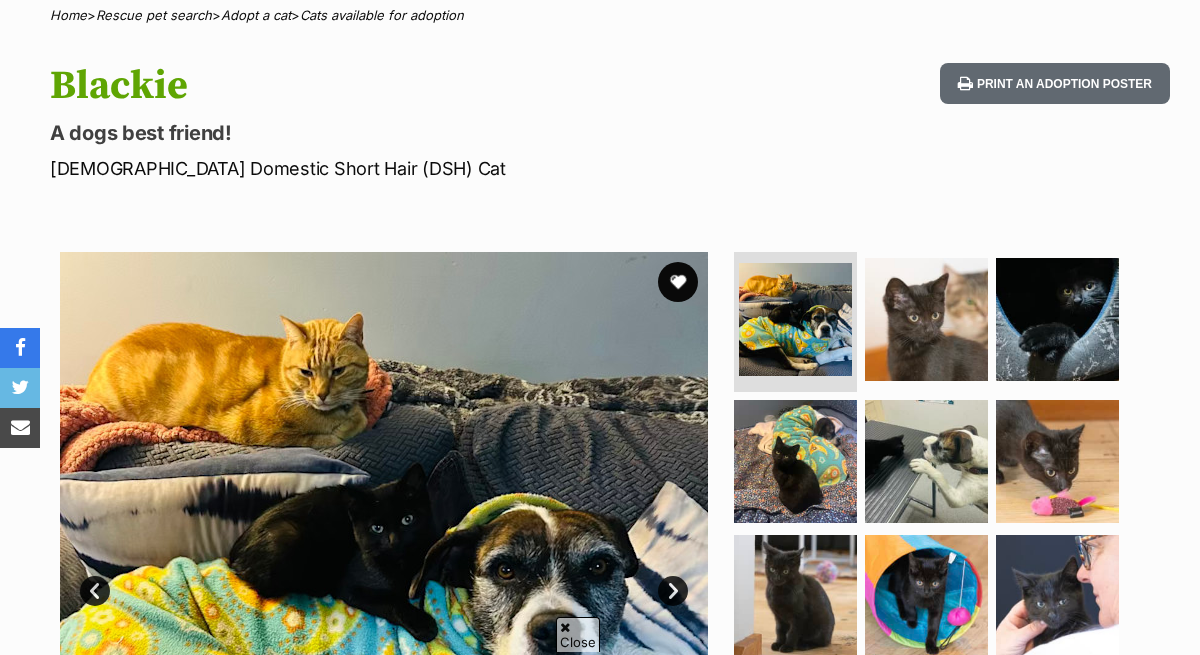 scroll, scrollTop: 388, scrollLeft: 0, axis: vertical 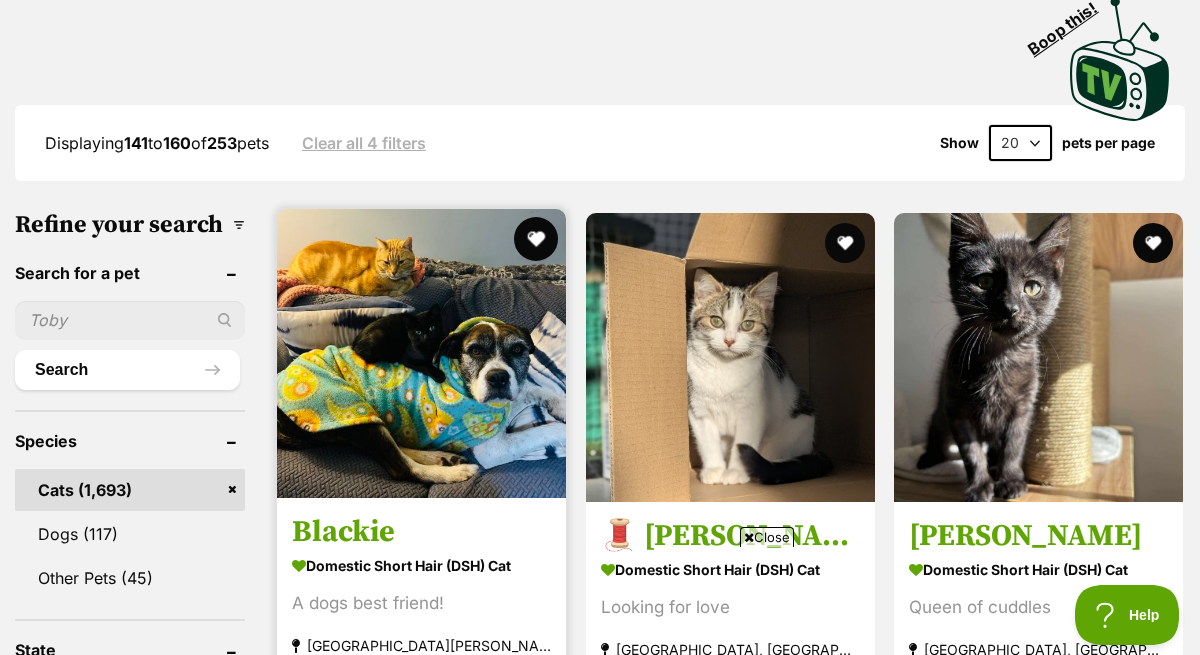 click at bounding box center [537, 239] 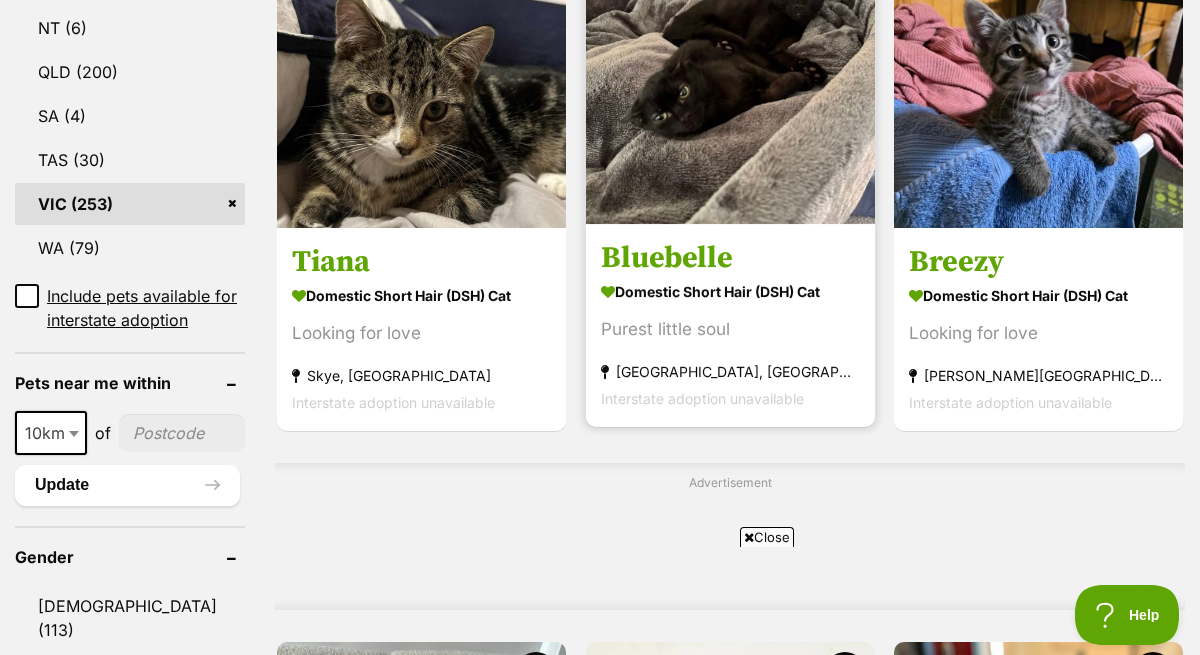 scroll, scrollTop: 1325, scrollLeft: 0, axis: vertical 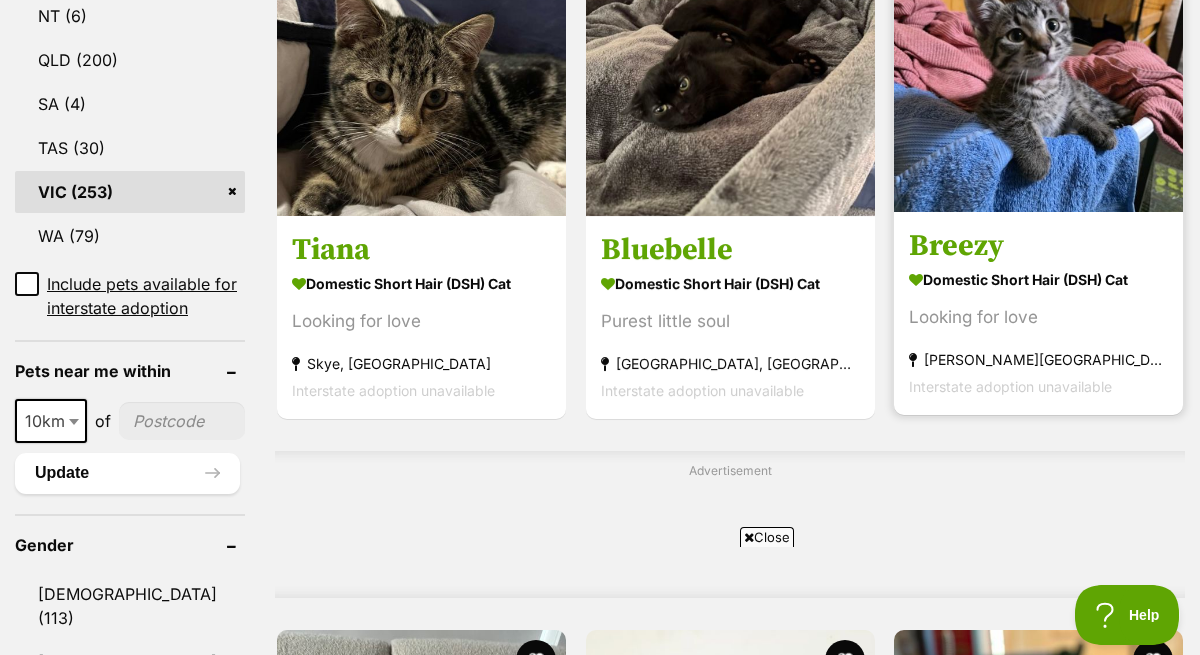 click on "Breezy" at bounding box center (1038, 246) 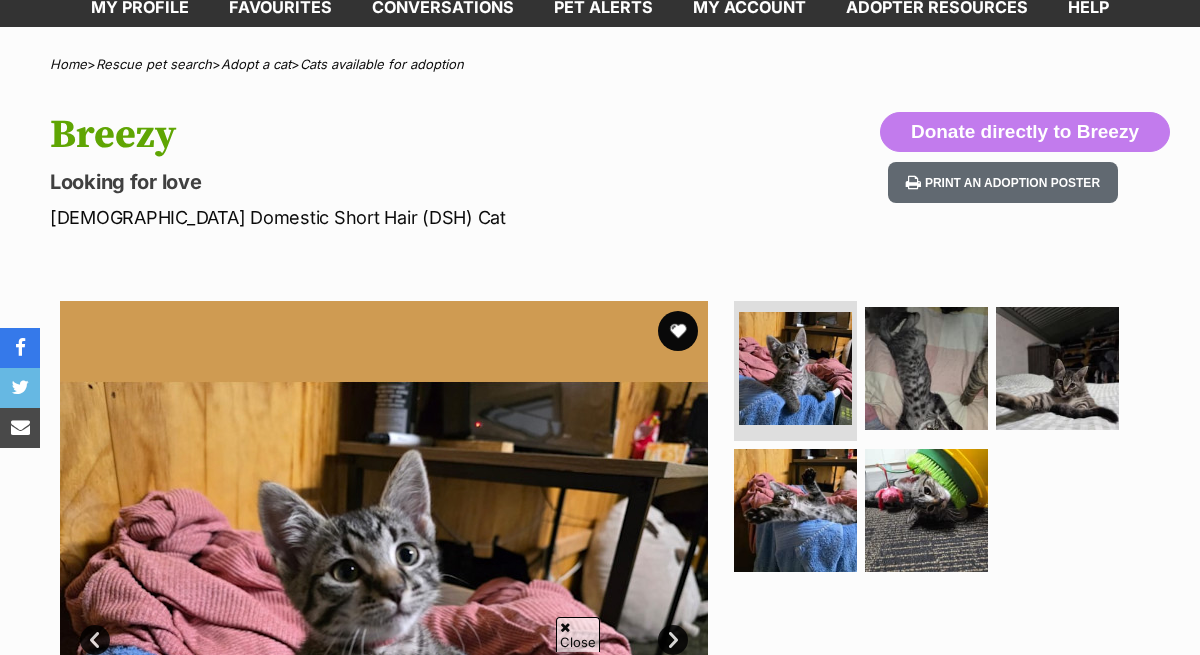 scroll, scrollTop: 278, scrollLeft: 0, axis: vertical 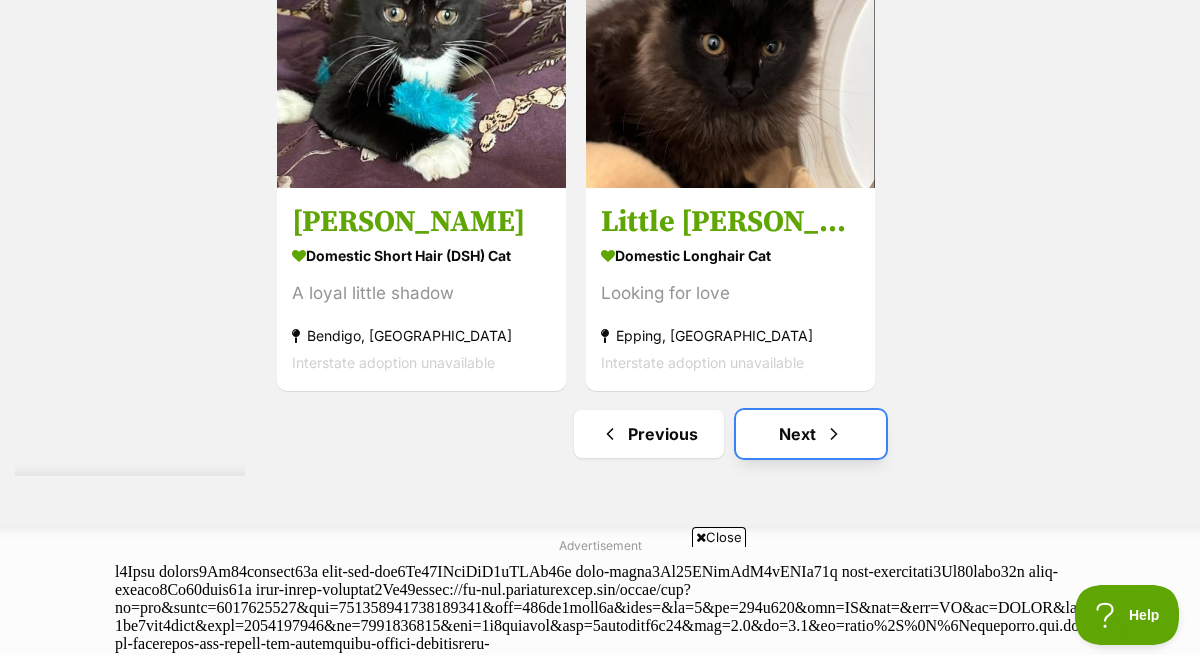 click on "Next" at bounding box center [811, 434] 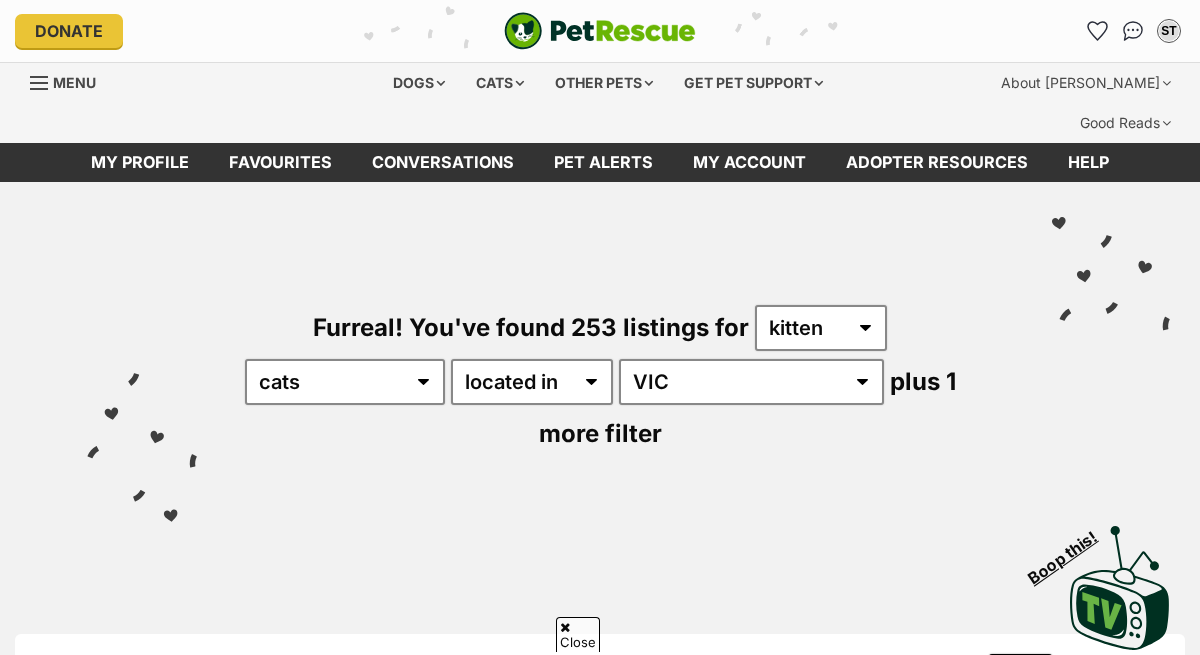 scroll, scrollTop: 946, scrollLeft: 0, axis: vertical 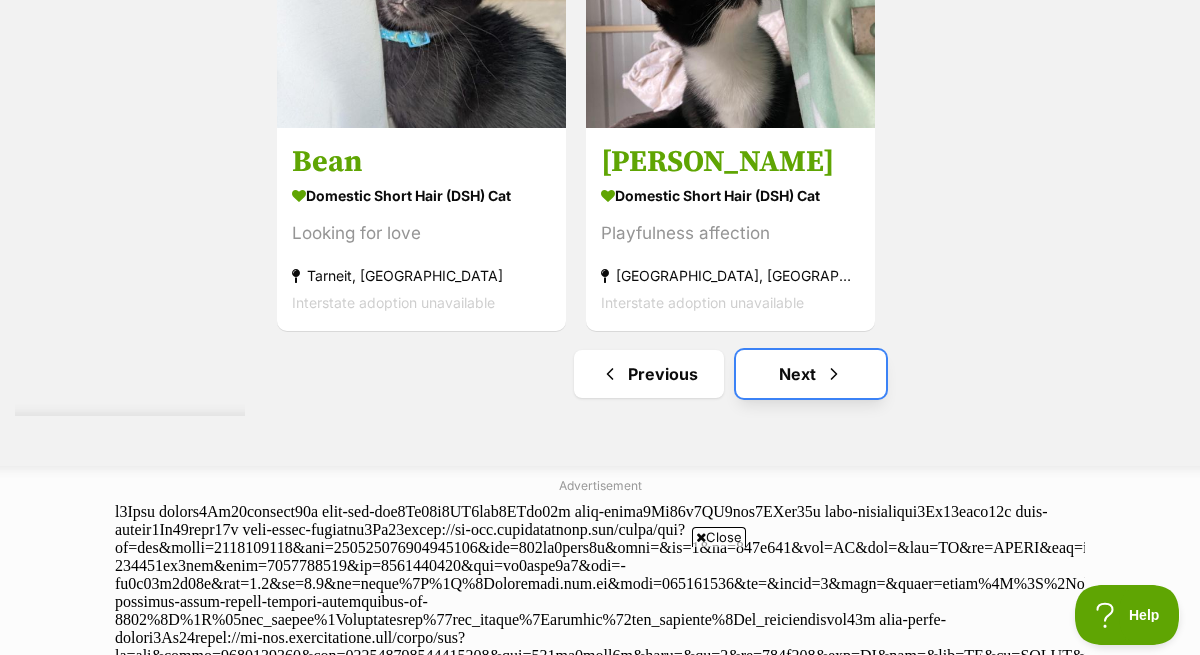click on "Next" at bounding box center (811, 374) 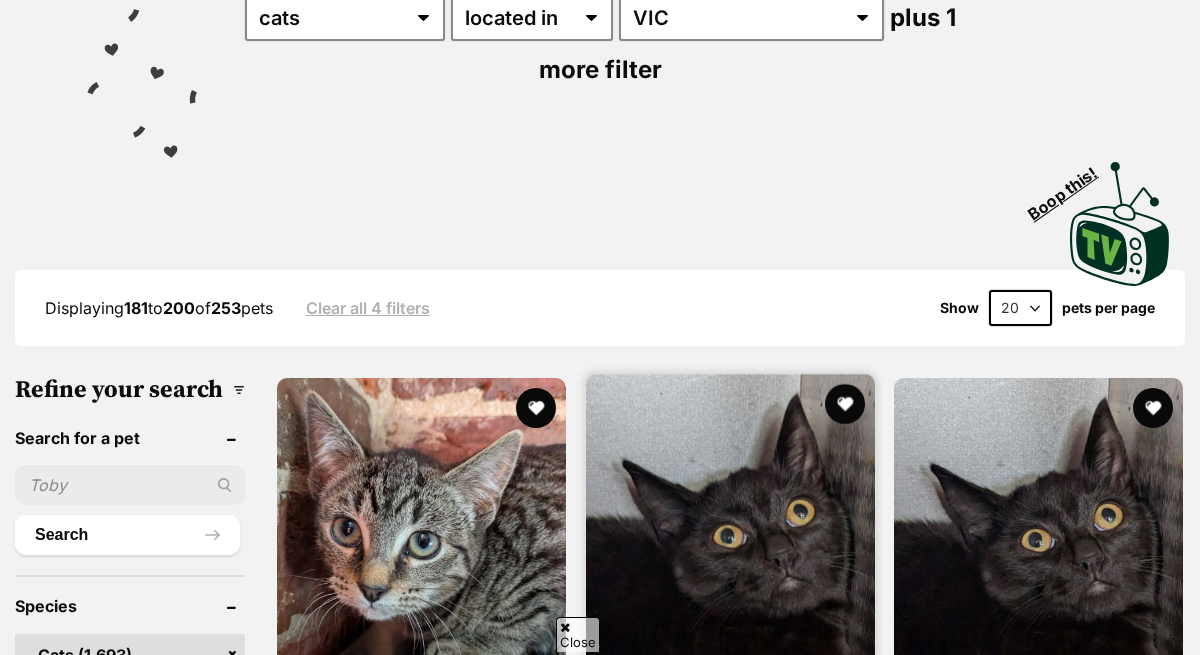 scroll, scrollTop: 478, scrollLeft: 0, axis: vertical 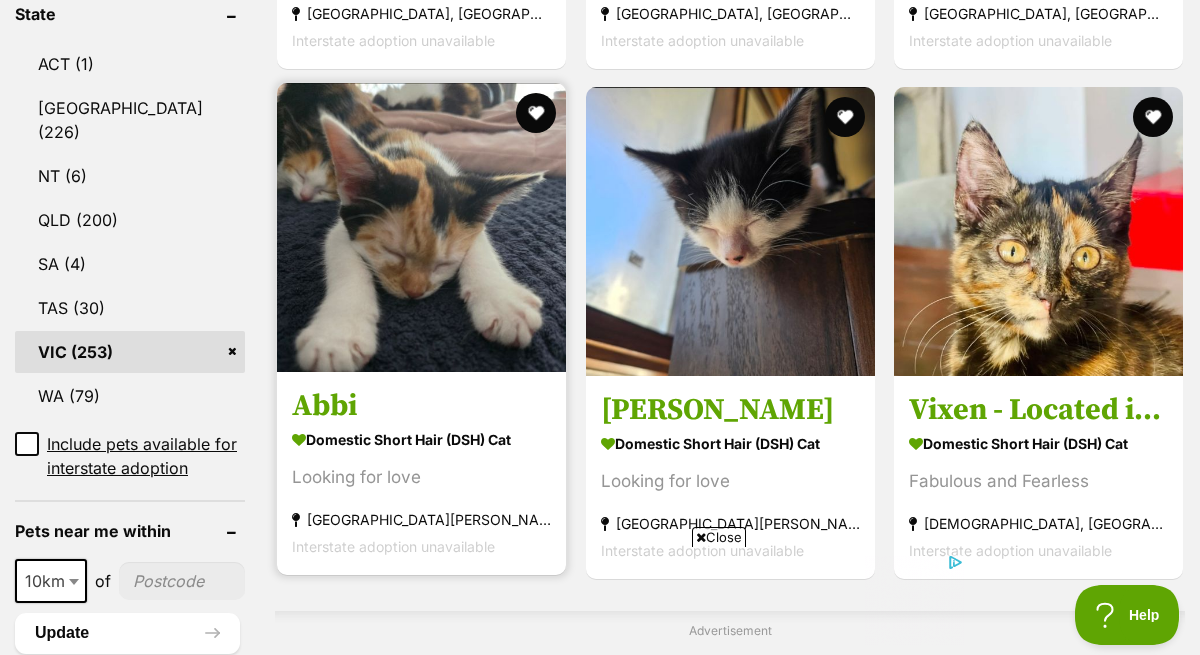 click on "Abbi" at bounding box center (421, 406) 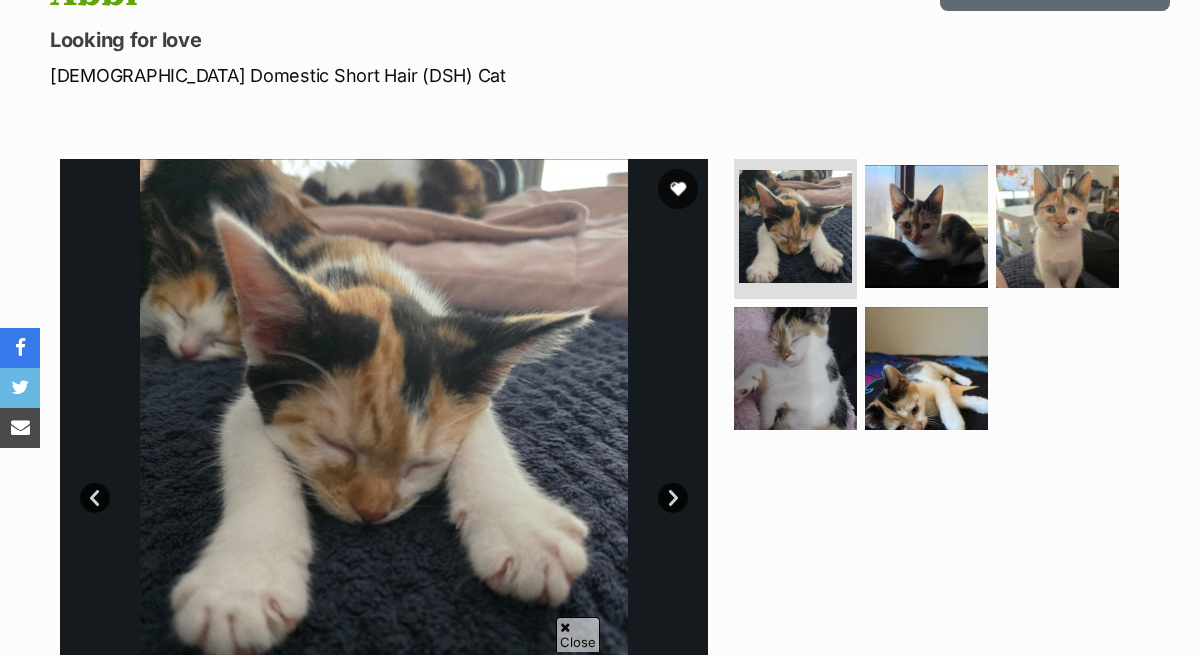 scroll, scrollTop: 0, scrollLeft: 0, axis: both 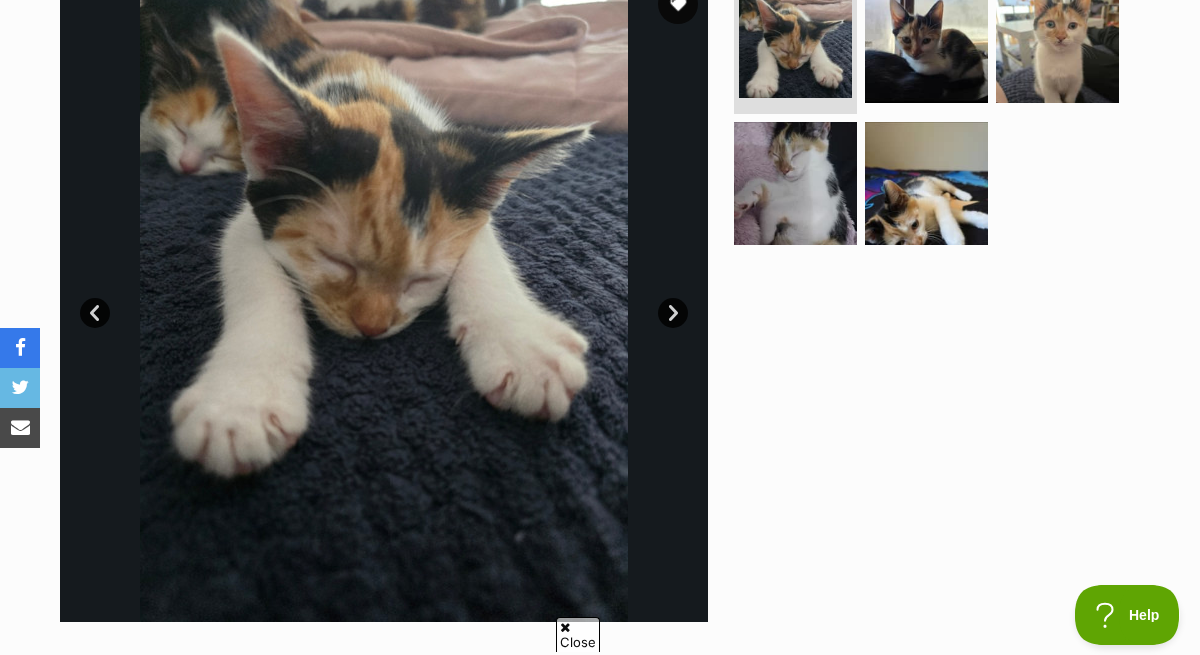 click on "Next" at bounding box center [673, 313] 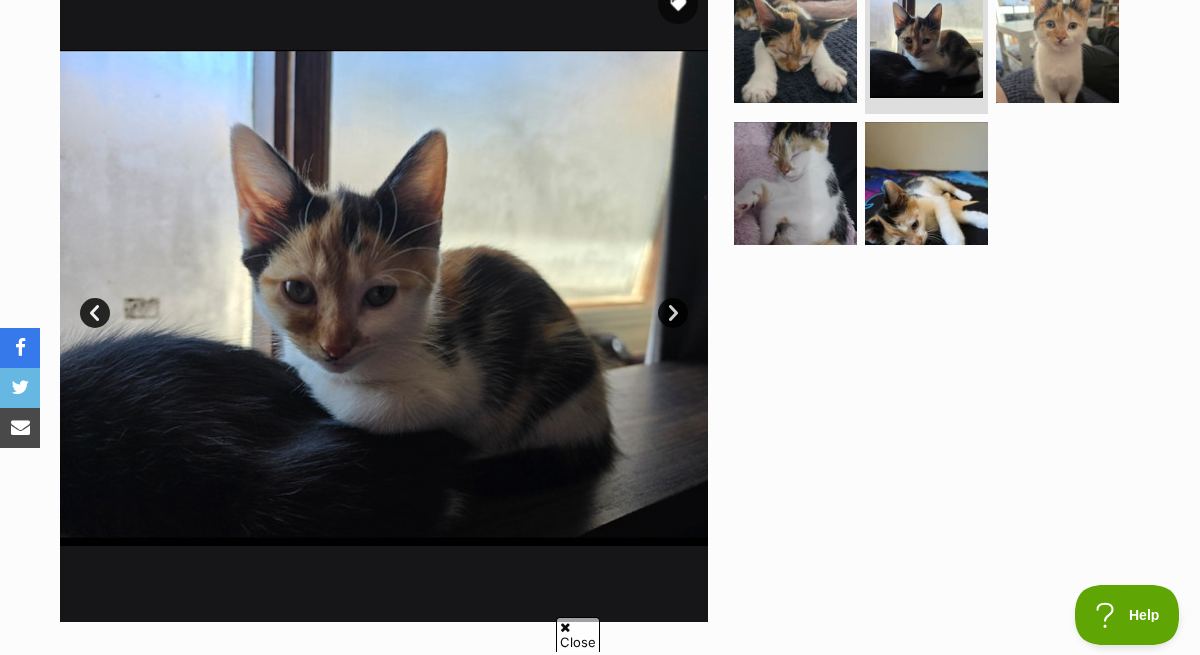 scroll, scrollTop: 0, scrollLeft: 0, axis: both 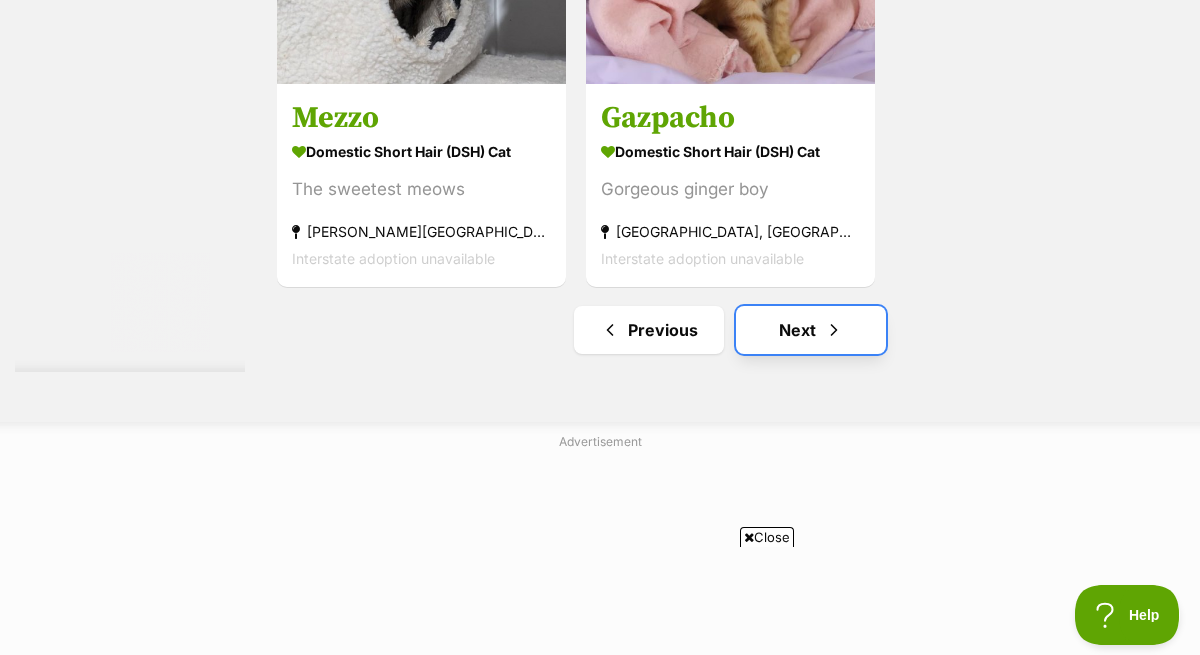 click on "Next" at bounding box center (811, 330) 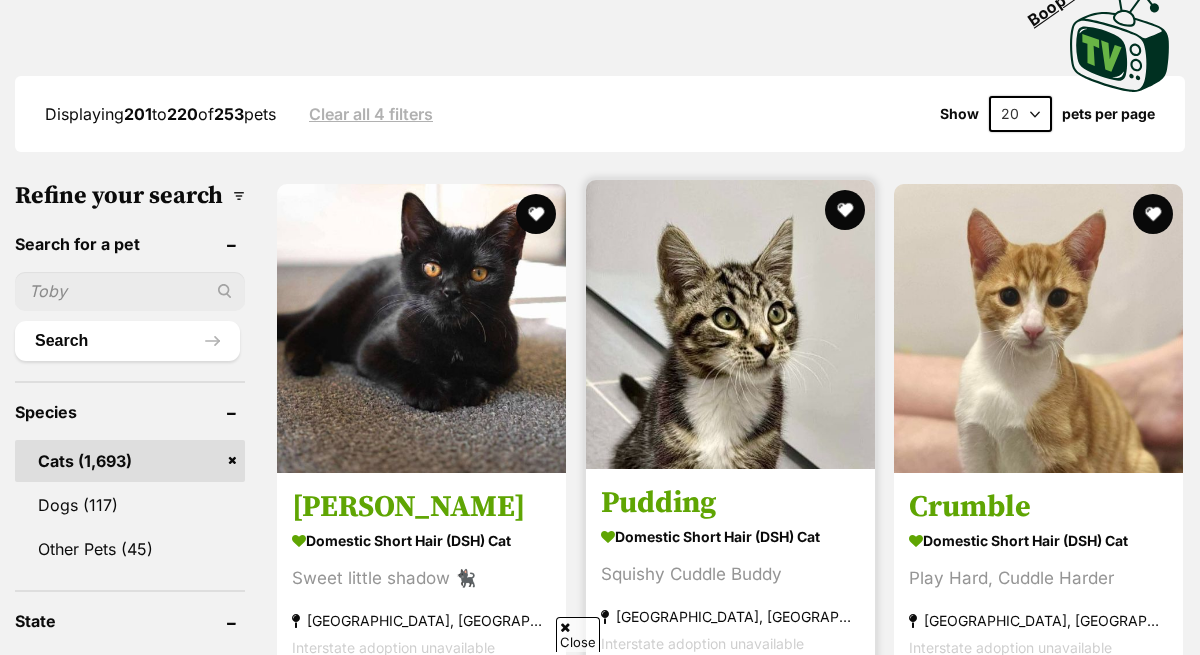 scroll, scrollTop: 621, scrollLeft: 0, axis: vertical 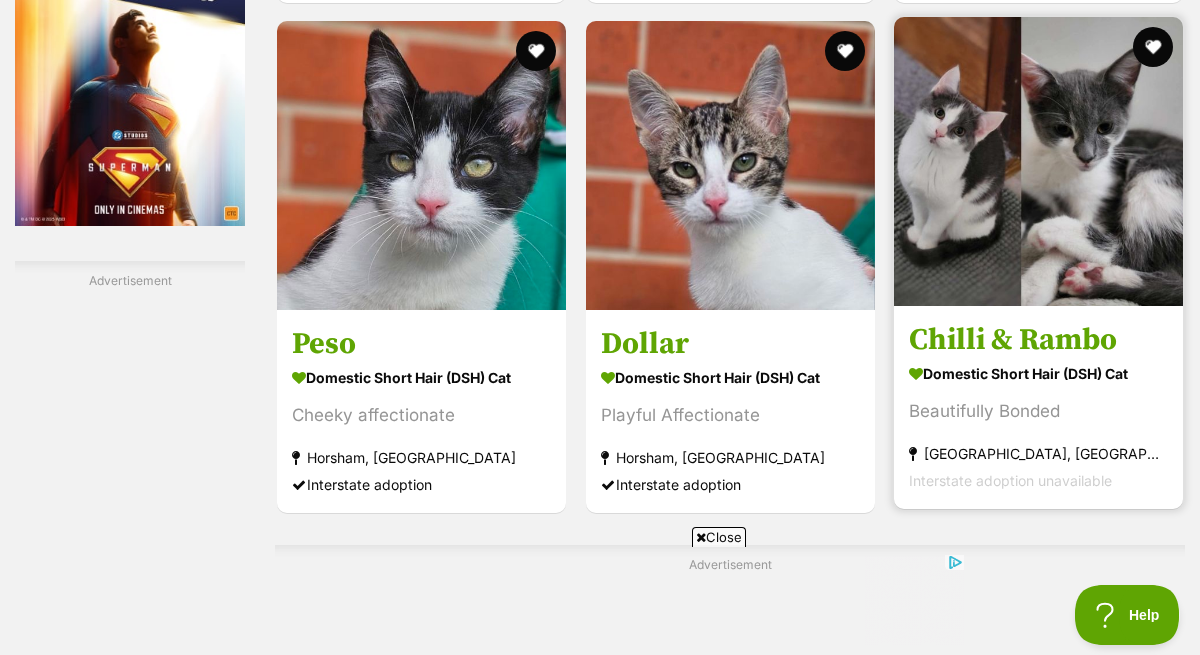 click on "Chilli & Rambo" at bounding box center [1038, 340] 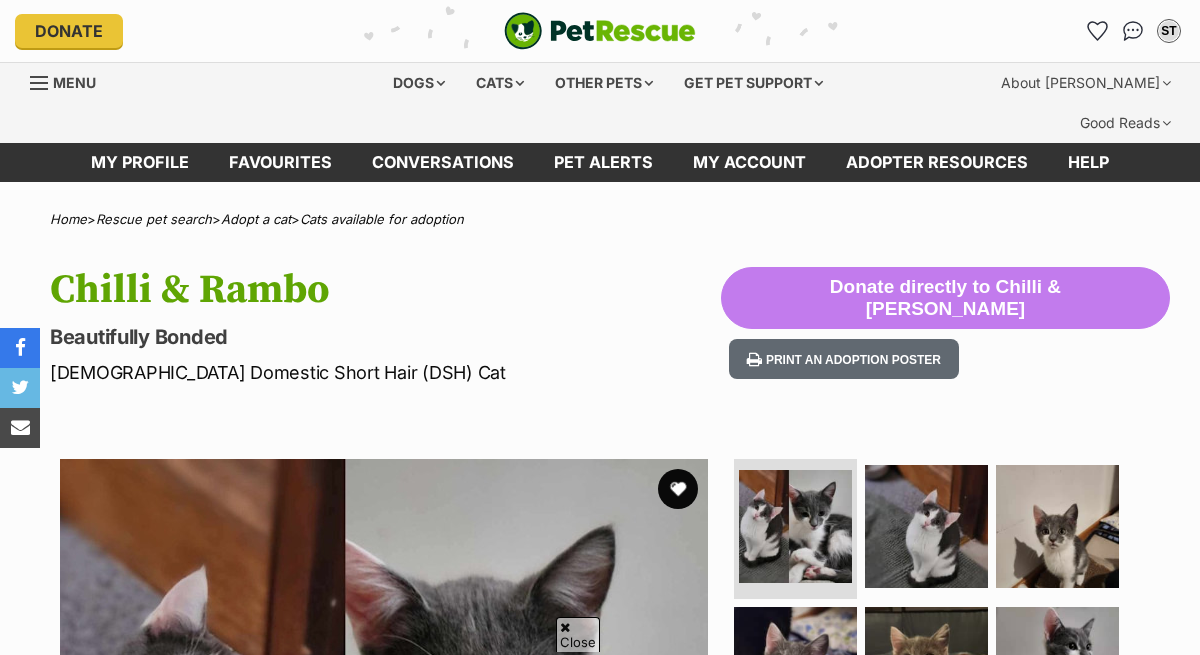 scroll, scrollTop: 394, scrollLeft: 0, axis: vertical 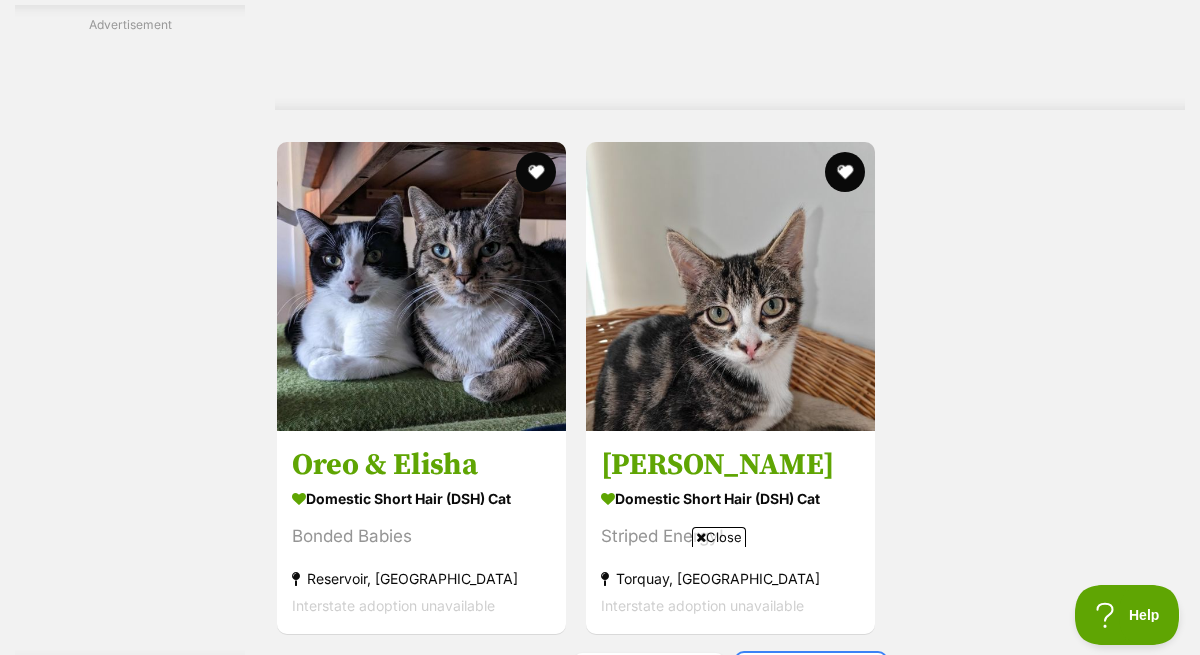 click on "Next" at bounding box center [811, 677] 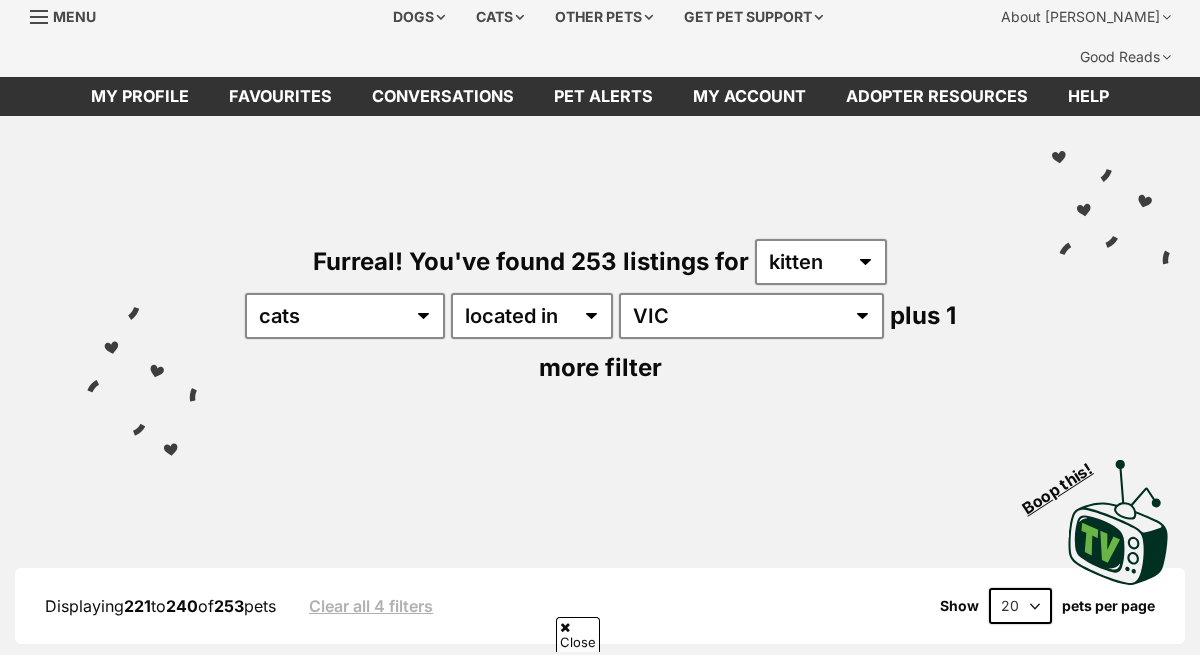 scroll, scrollTop: 0, scrollLeft: 0, axis: both 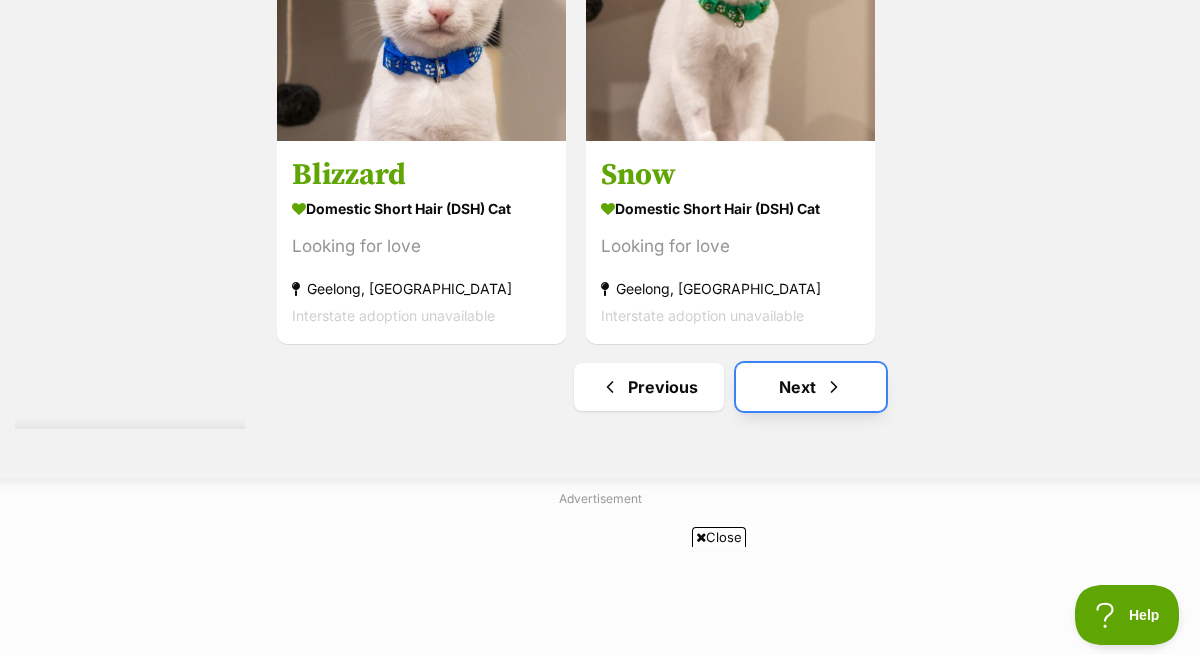 click on "Next" at bounding box center (811, 387) 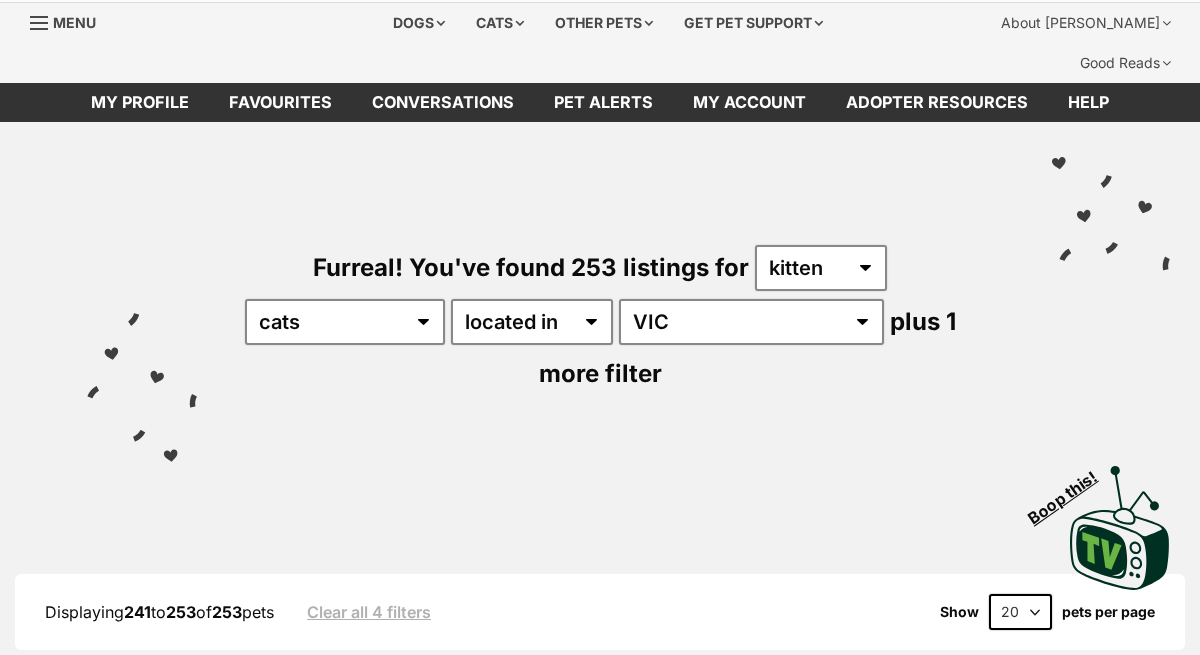 scroll, scrollTop: 0, scrollLeft: 0, axis: both 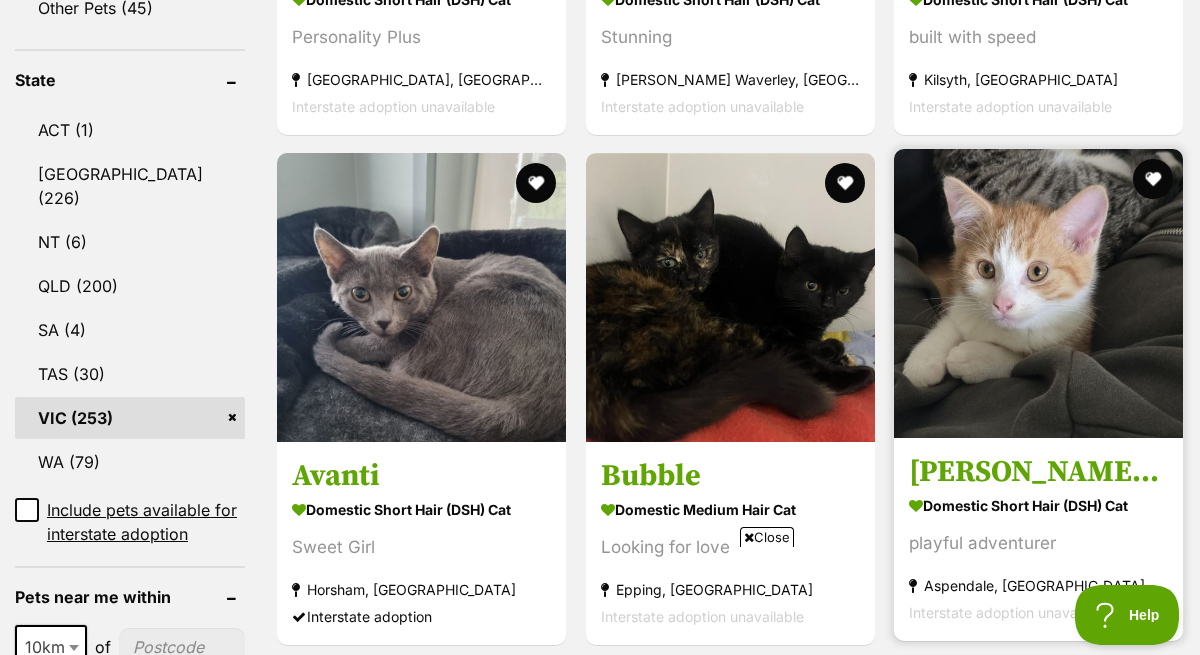 click on "[PERSON_NAME] meet me@Petstock Chelsea store" at bounding box center (1038, 472) 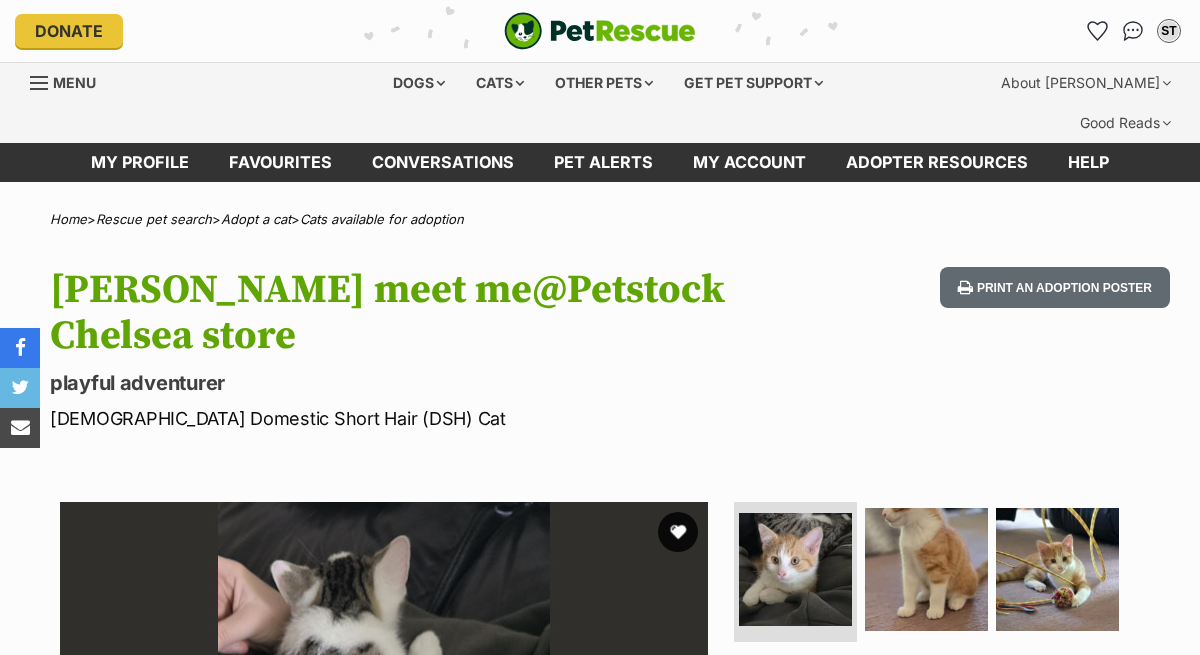 scroll, scrollTop: 340, scrollLeft: 0, axis: vertical 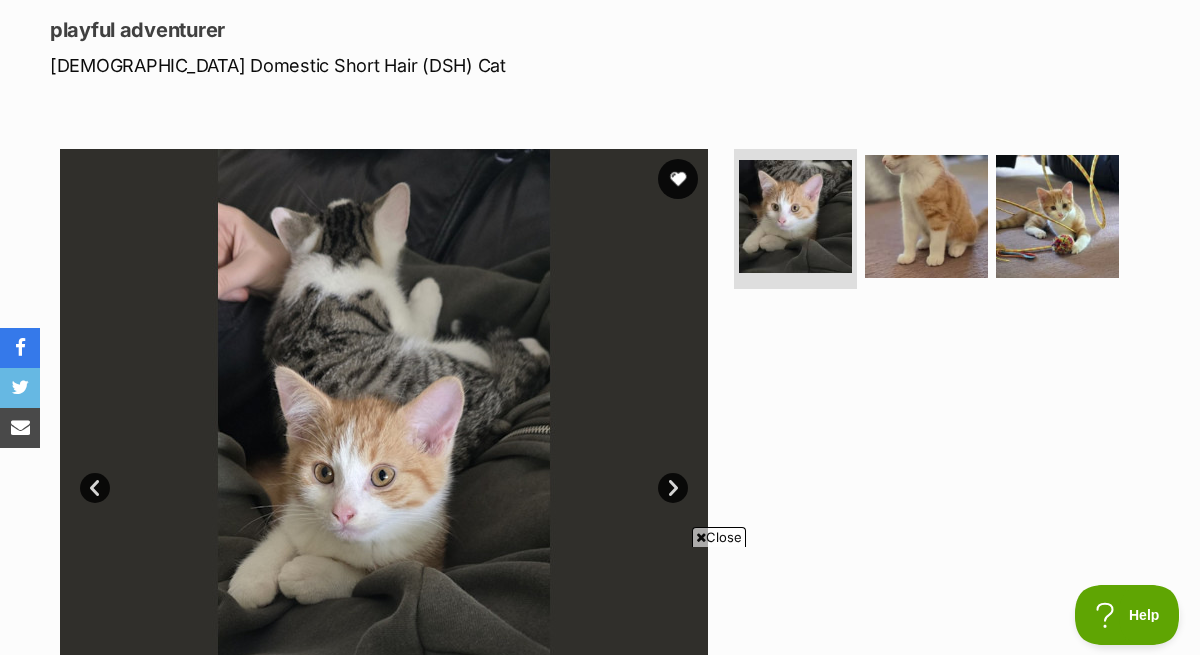 click on "Next" at bounding box center [673, 488] 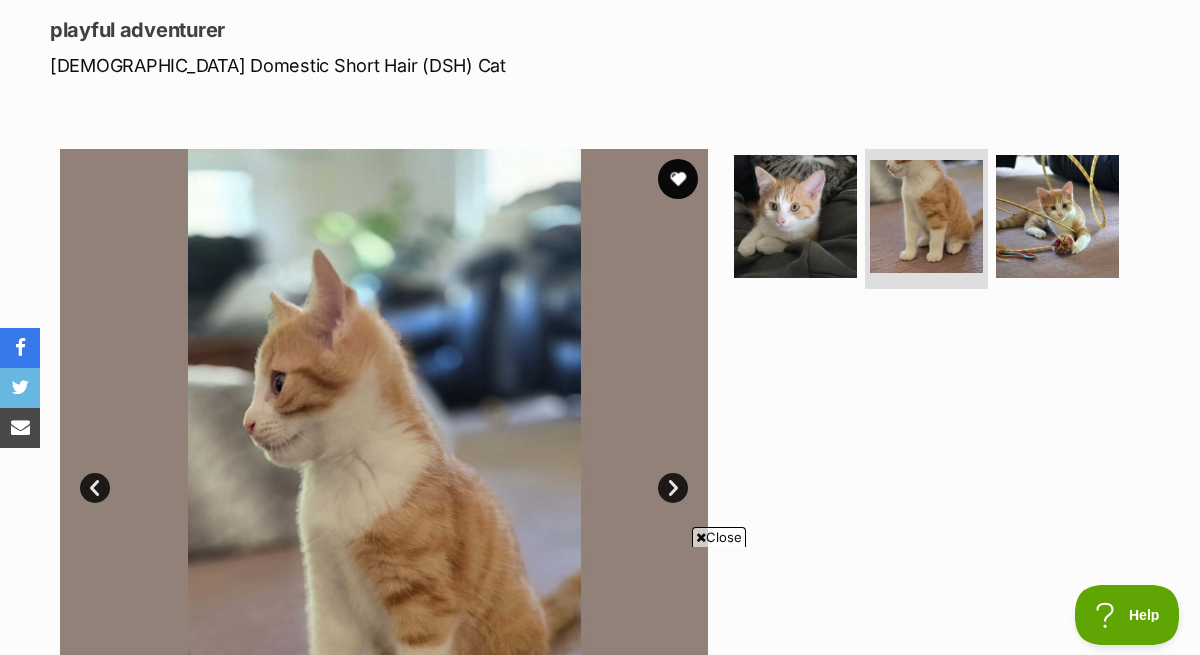 click on "Next" at bounding box center (673, 488) 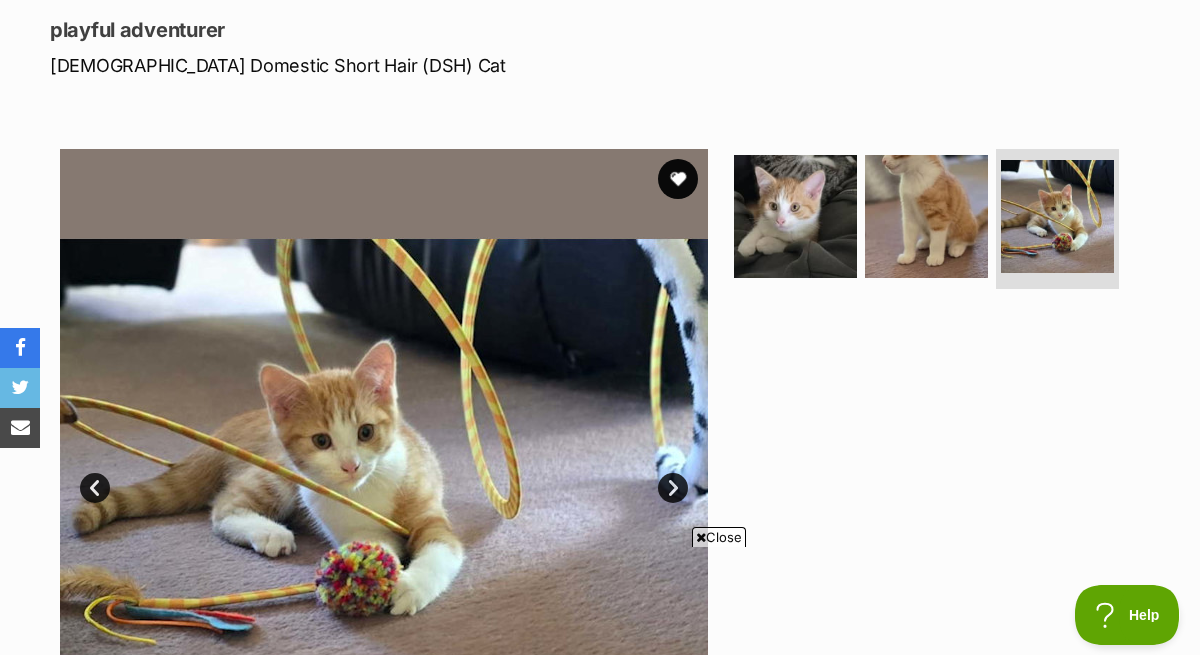 click on "Next" at bounding box center [673, 488] 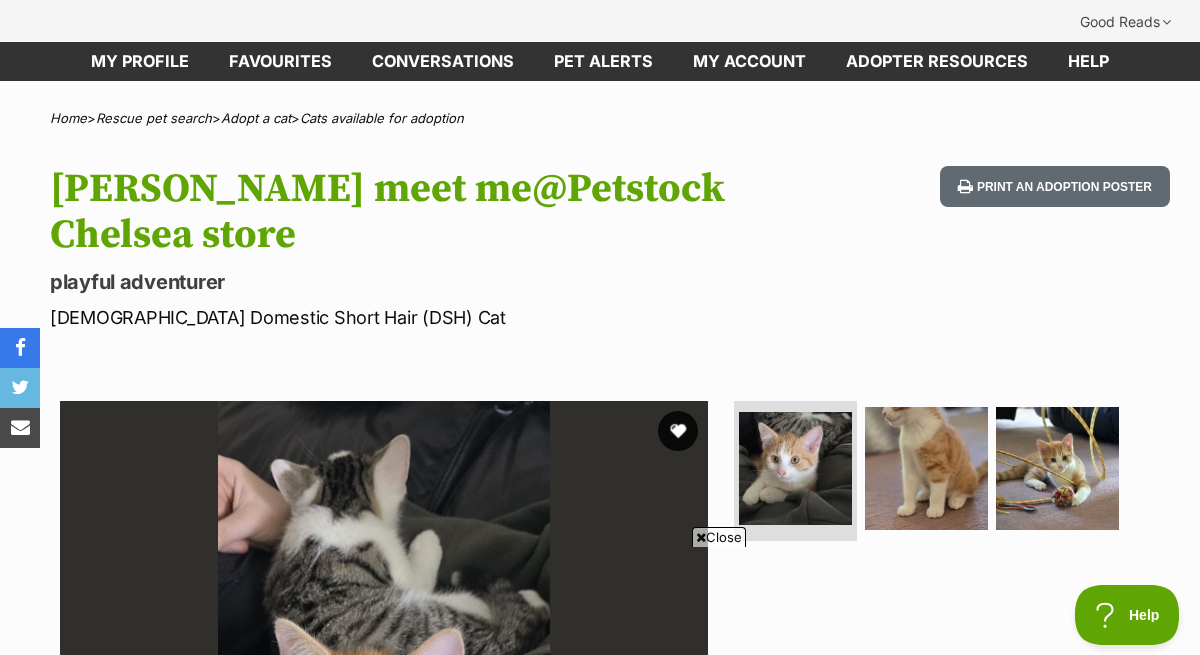 scroll, scrollTop: 82, scrollLeft: 0, axis: vertical 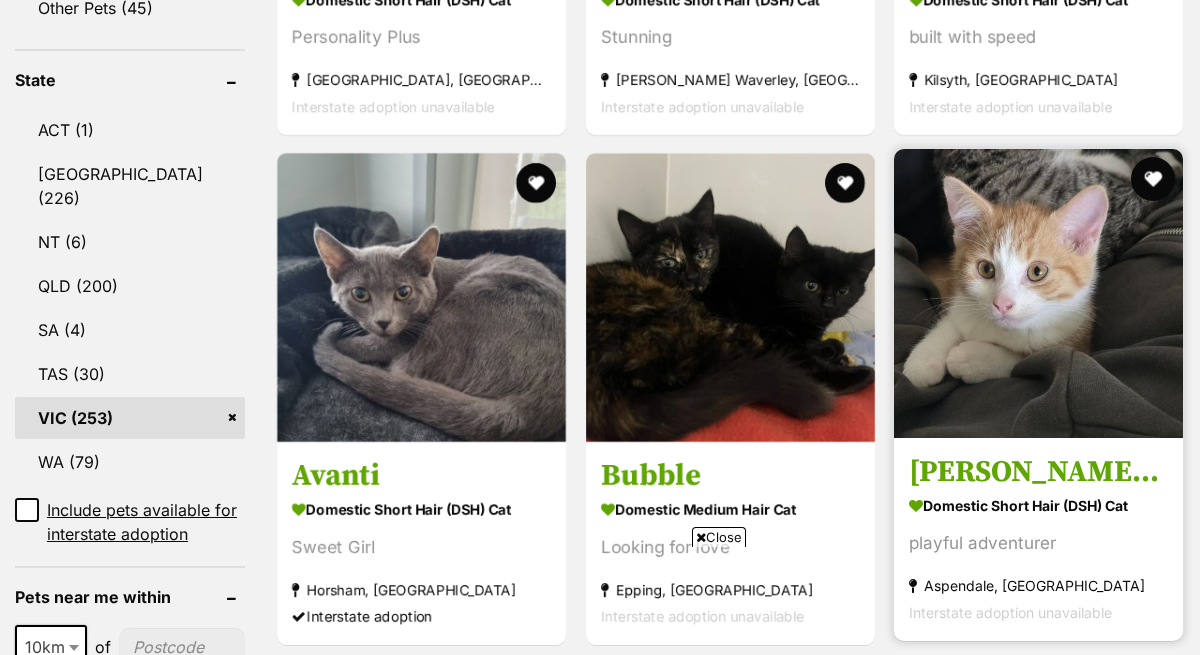 click at bounding box center [1153, 179] 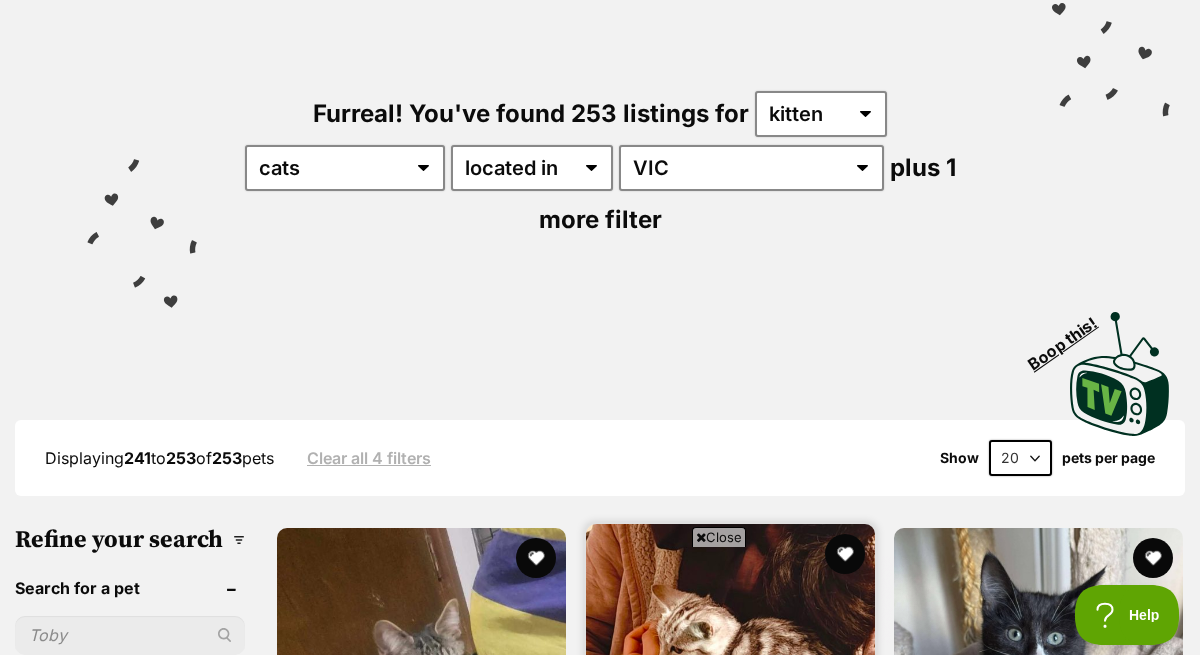 scroll, scrollTop: 0, scrollLeft: 0, axis: both 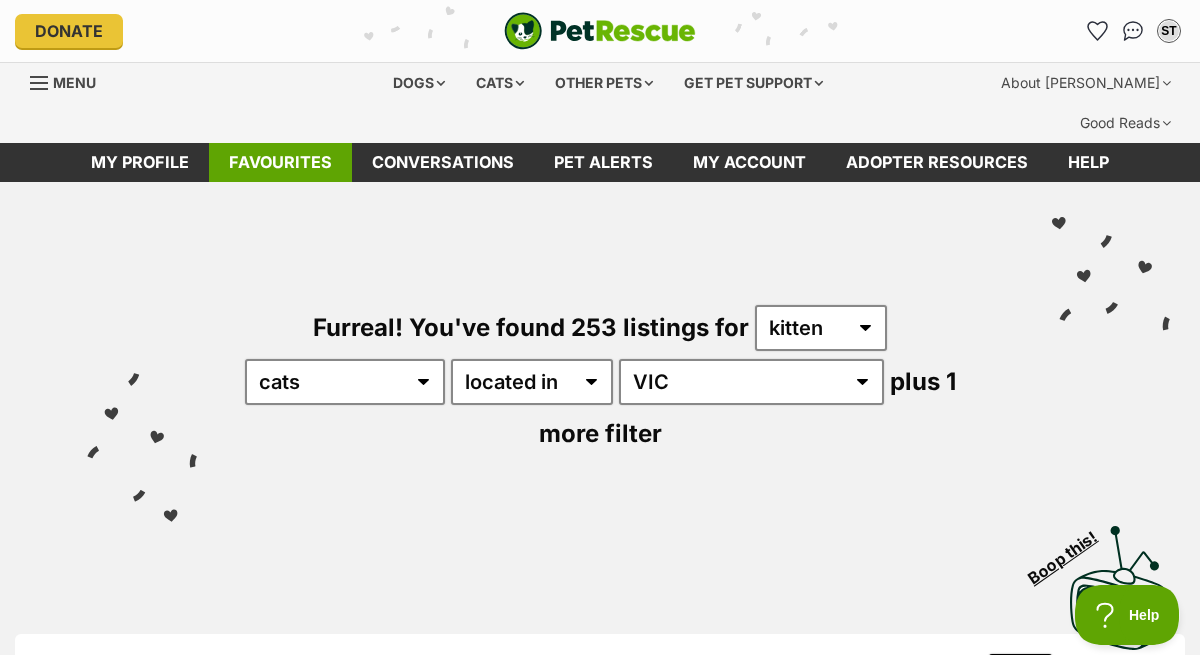 click on "Favourites" at bounding box center [280, 162] 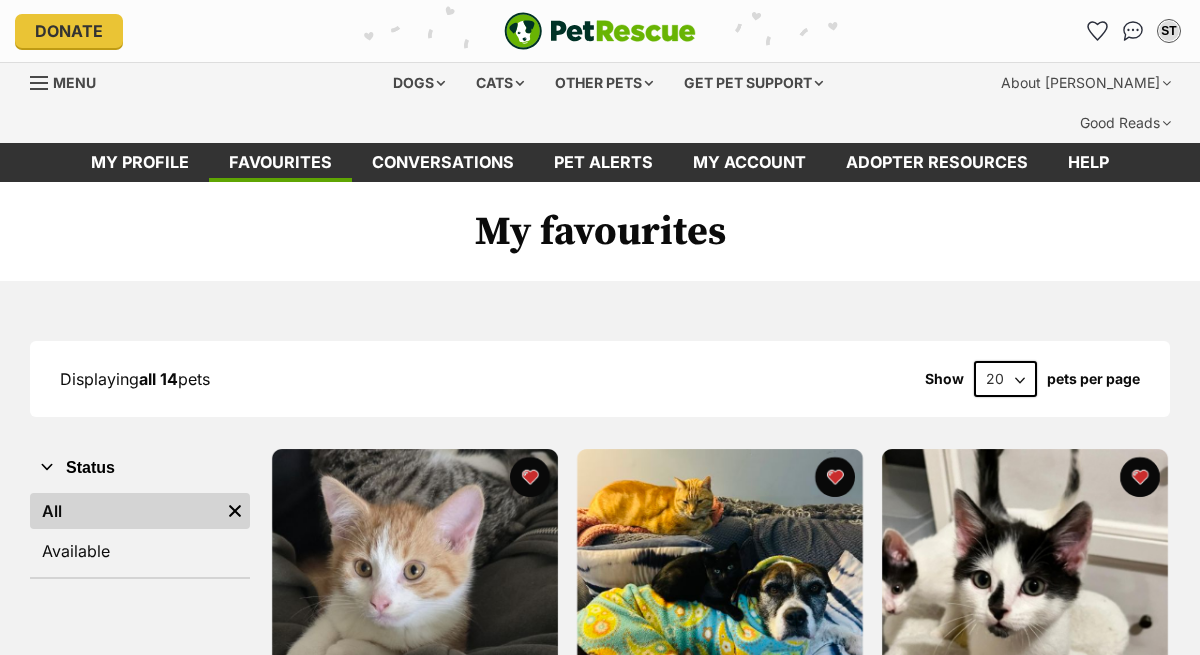 scroll, scrollTop: 0, scrollLeft: 0, axis: both 